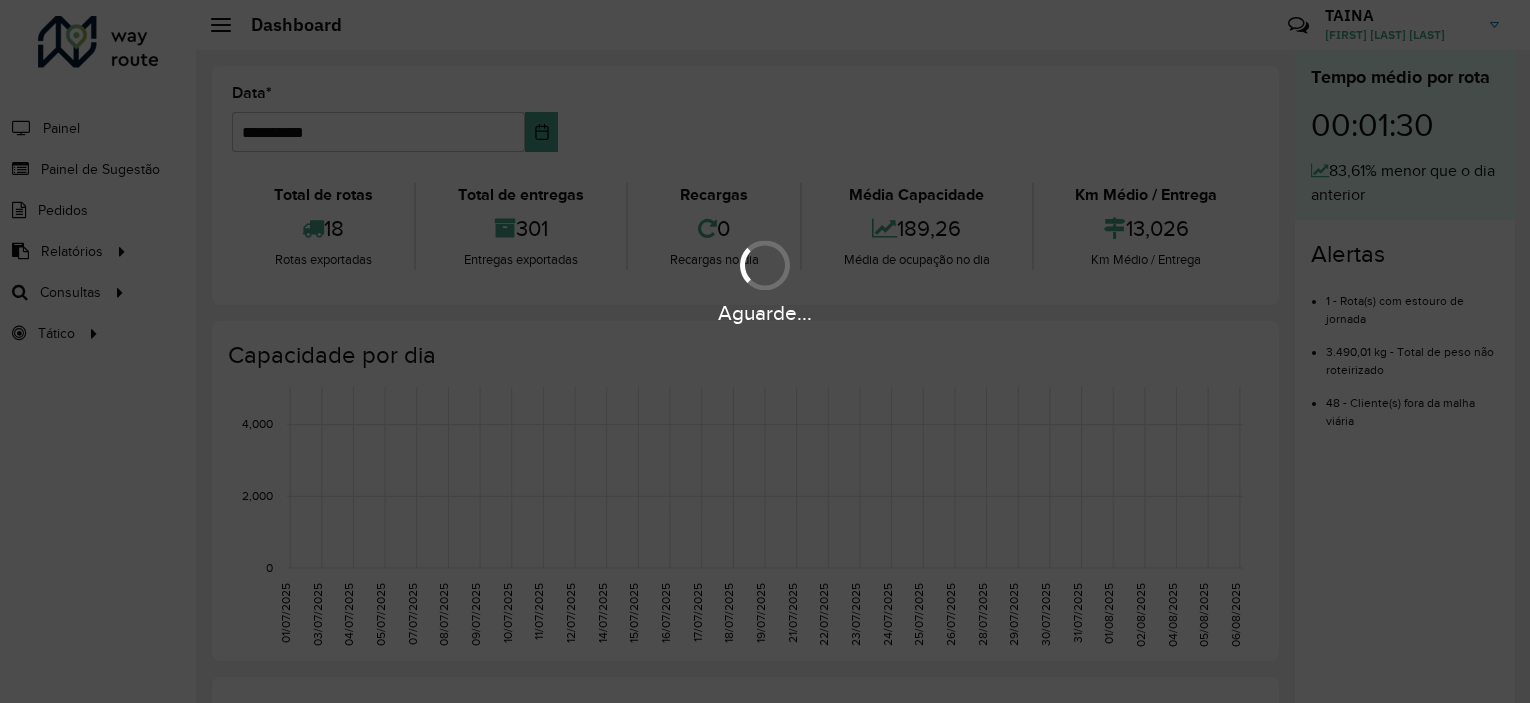 scroll, scrollTop: 0, scrollLeft: 0, axis: both 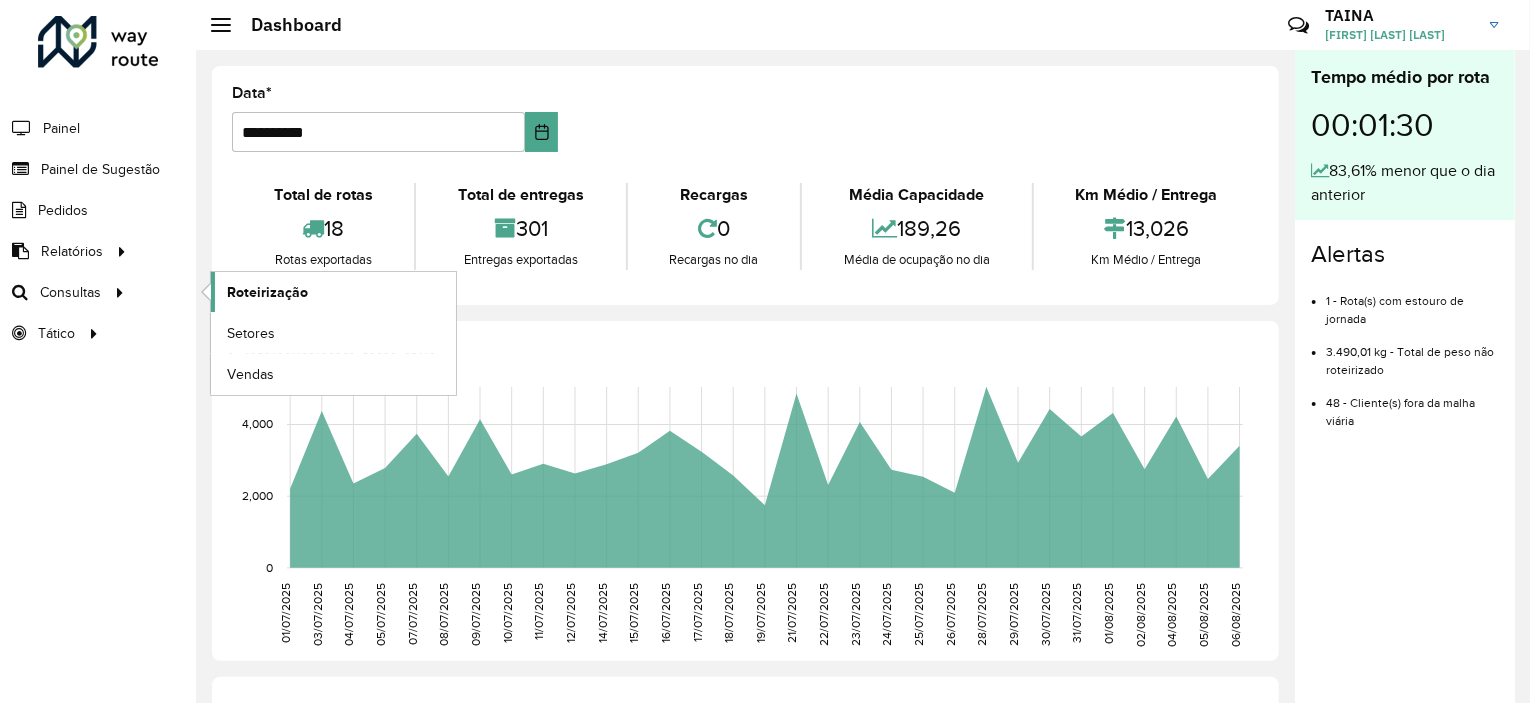 click on "Roteirização" 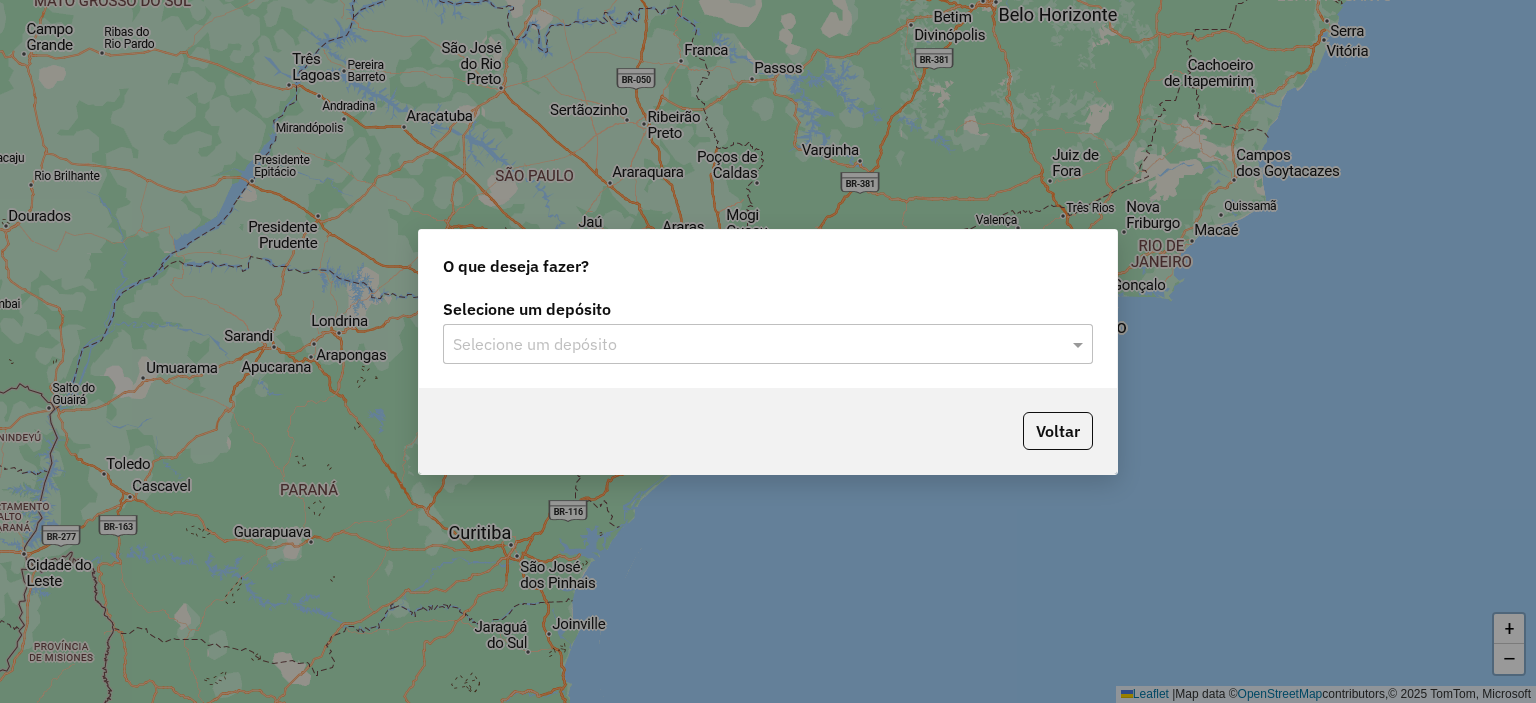 scroll, scrollTop: 0, scrollLeft: 0, axis: both 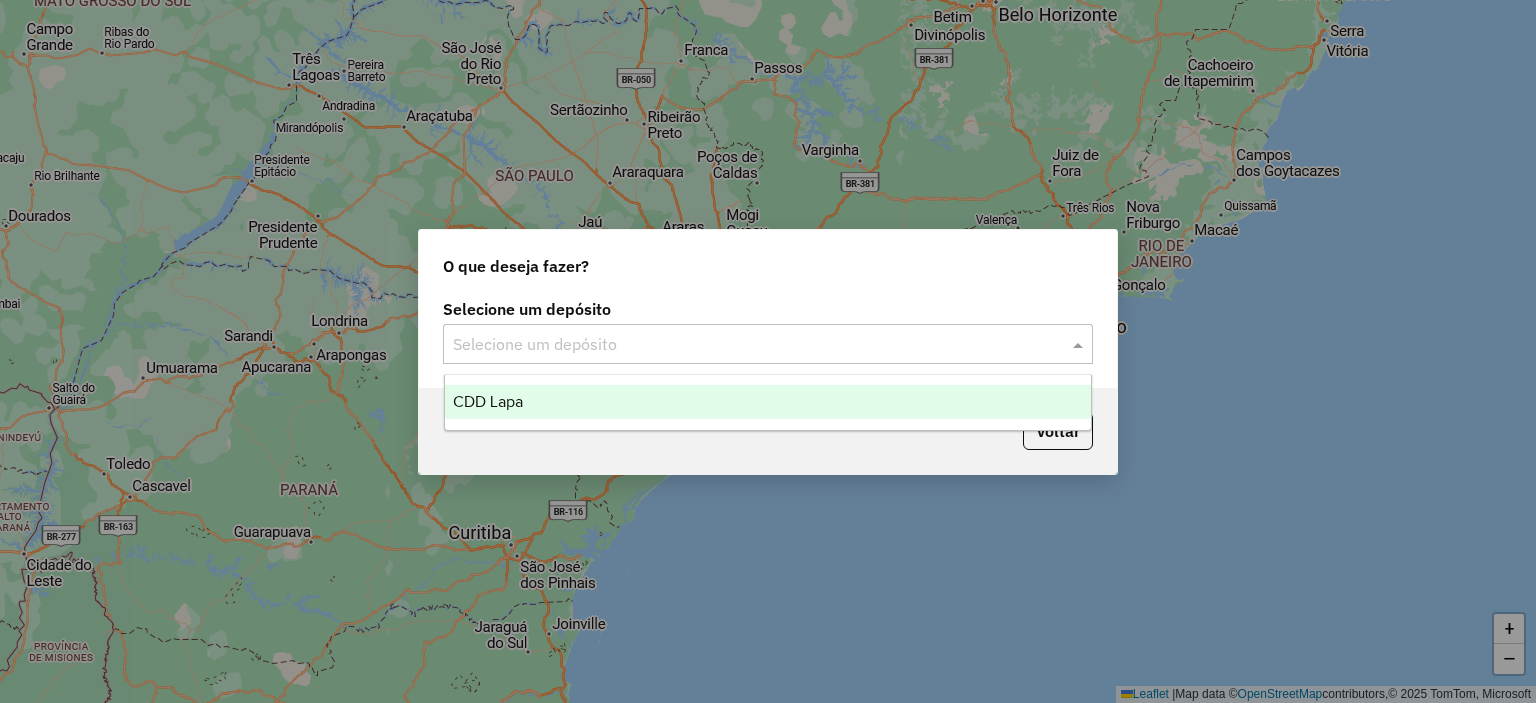 click on "CDD Lapa" at bounding box center (768, 402) 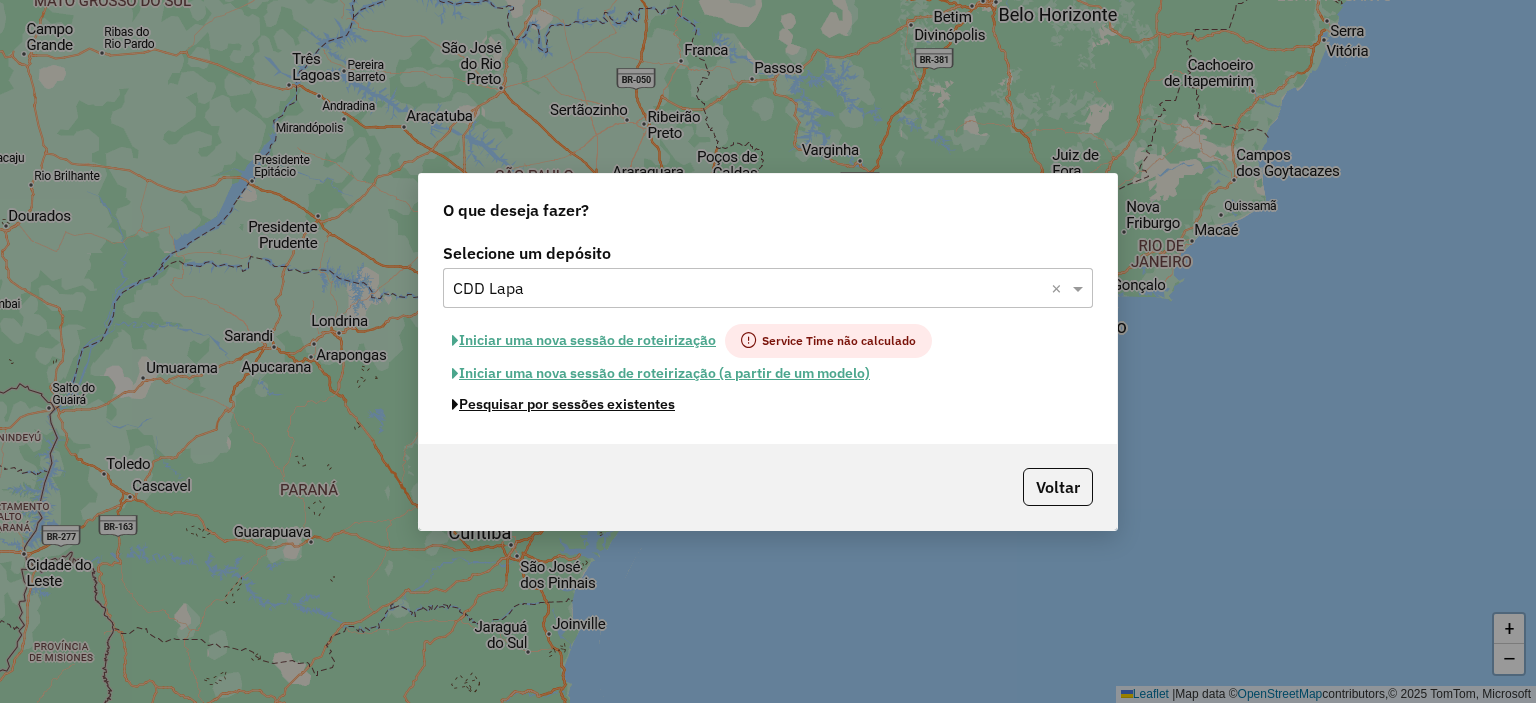 click on "Pesquisar por sessões existentes" 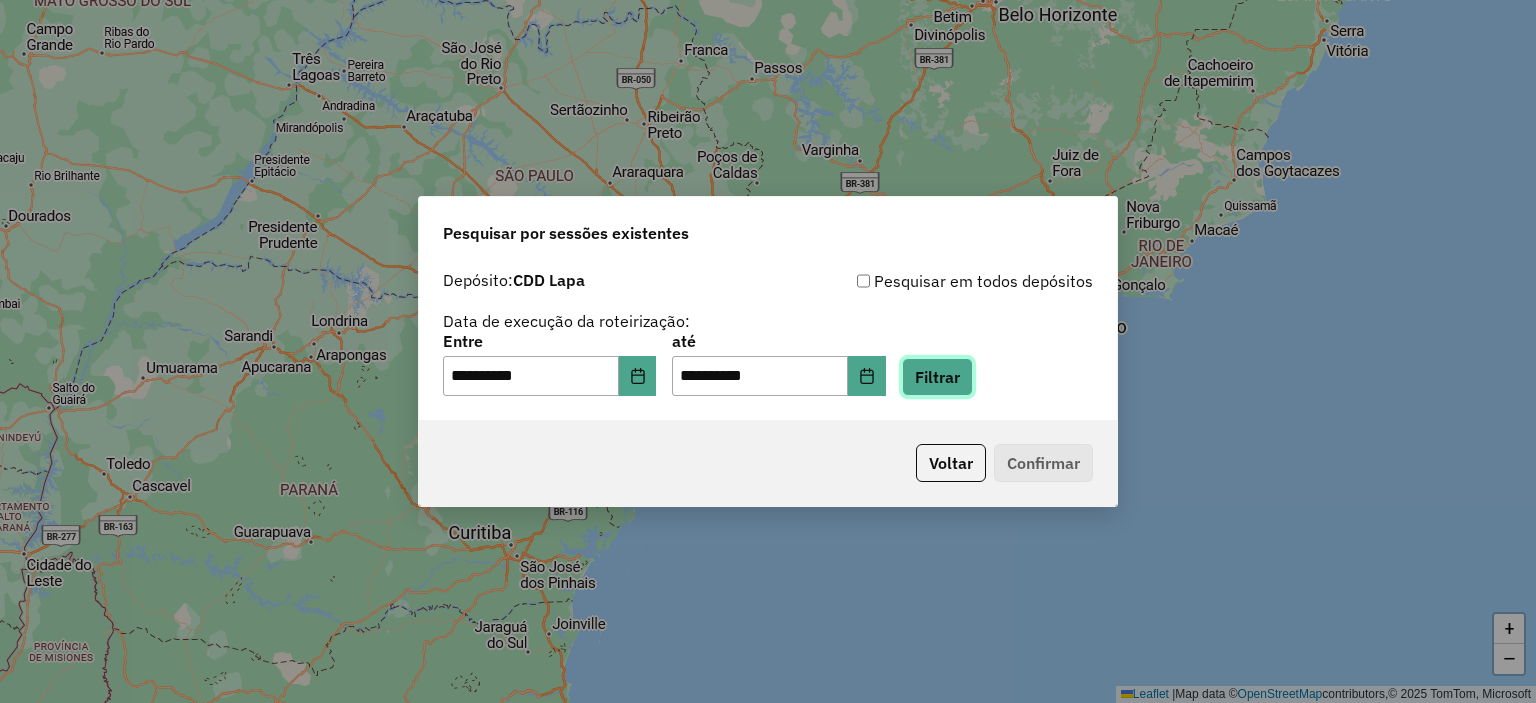 click on "Filtrar" 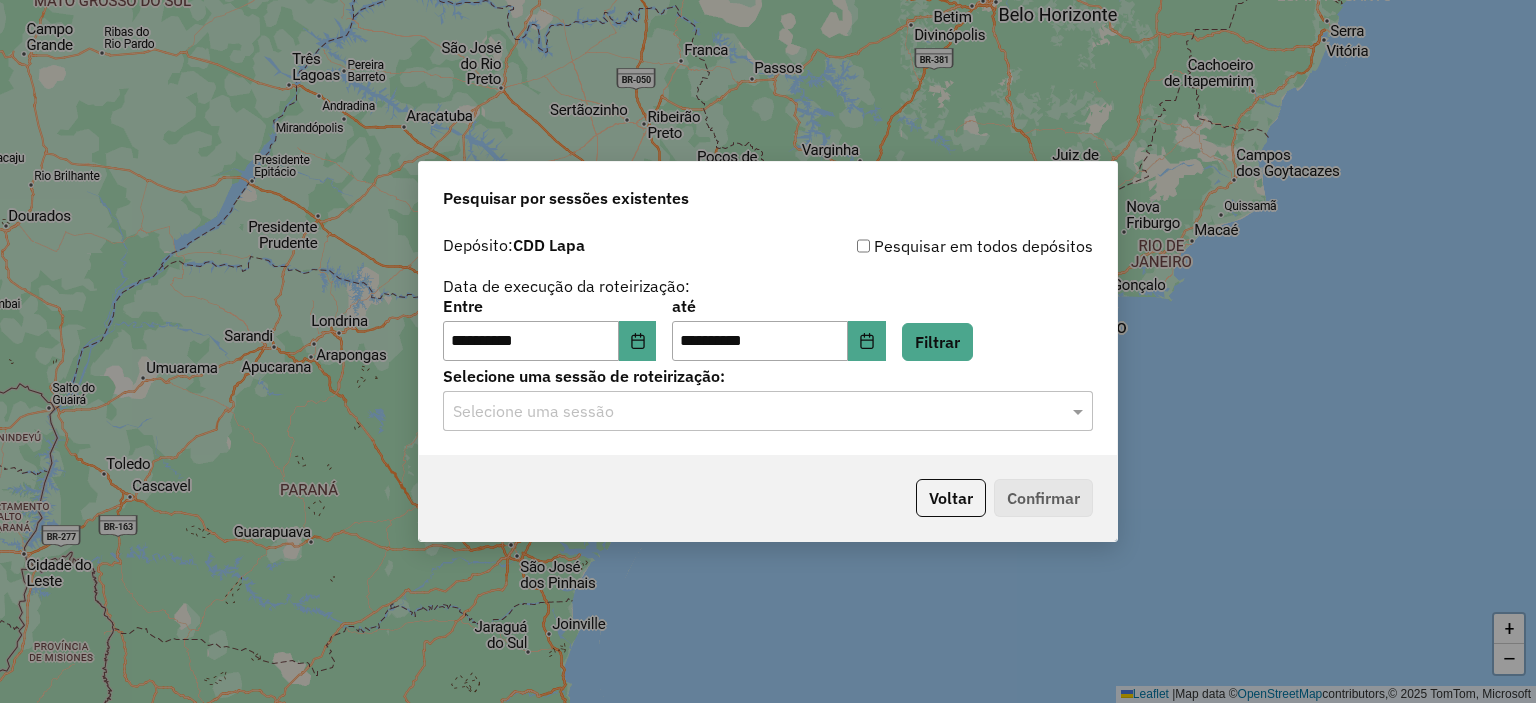 click 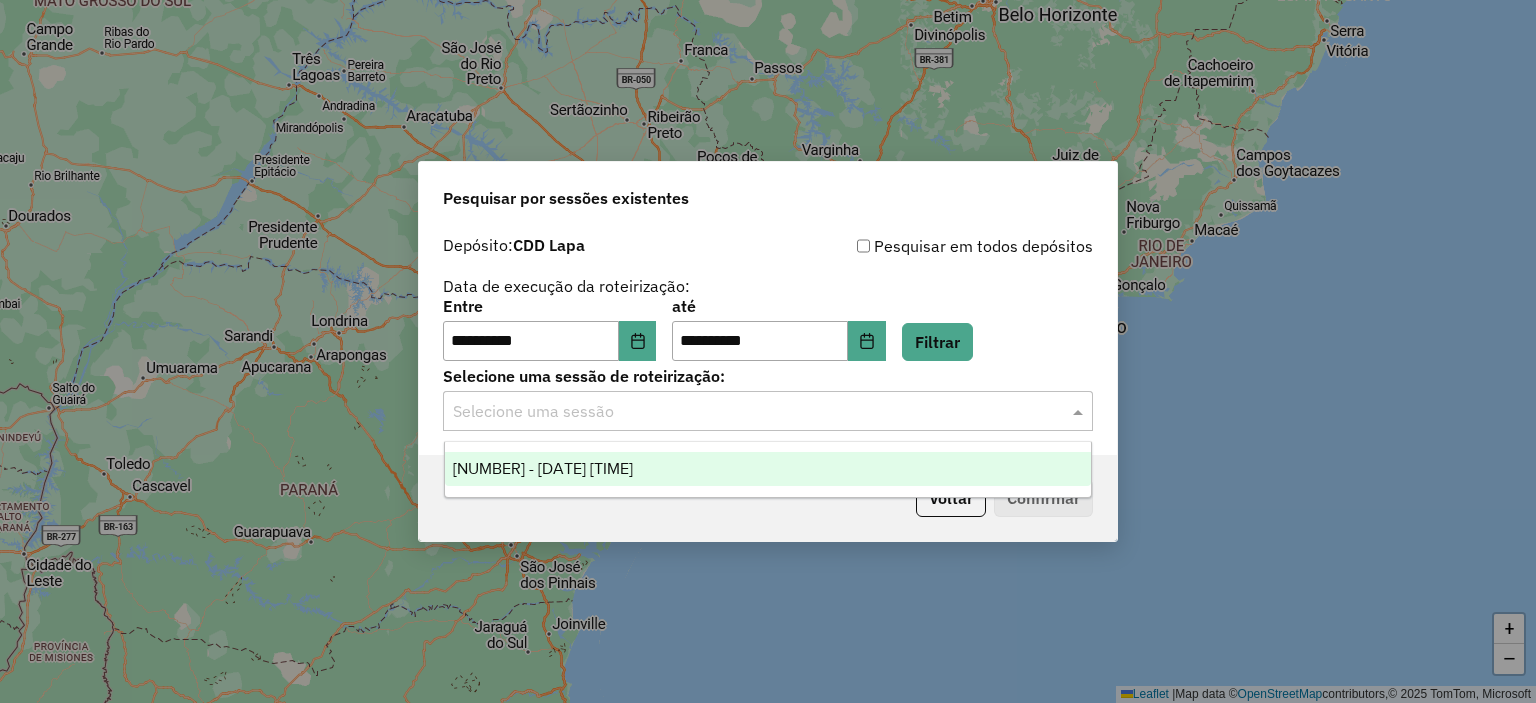 click on "[NUMBER] - [DATE] [TIME]" at bounding box center (768, 469) 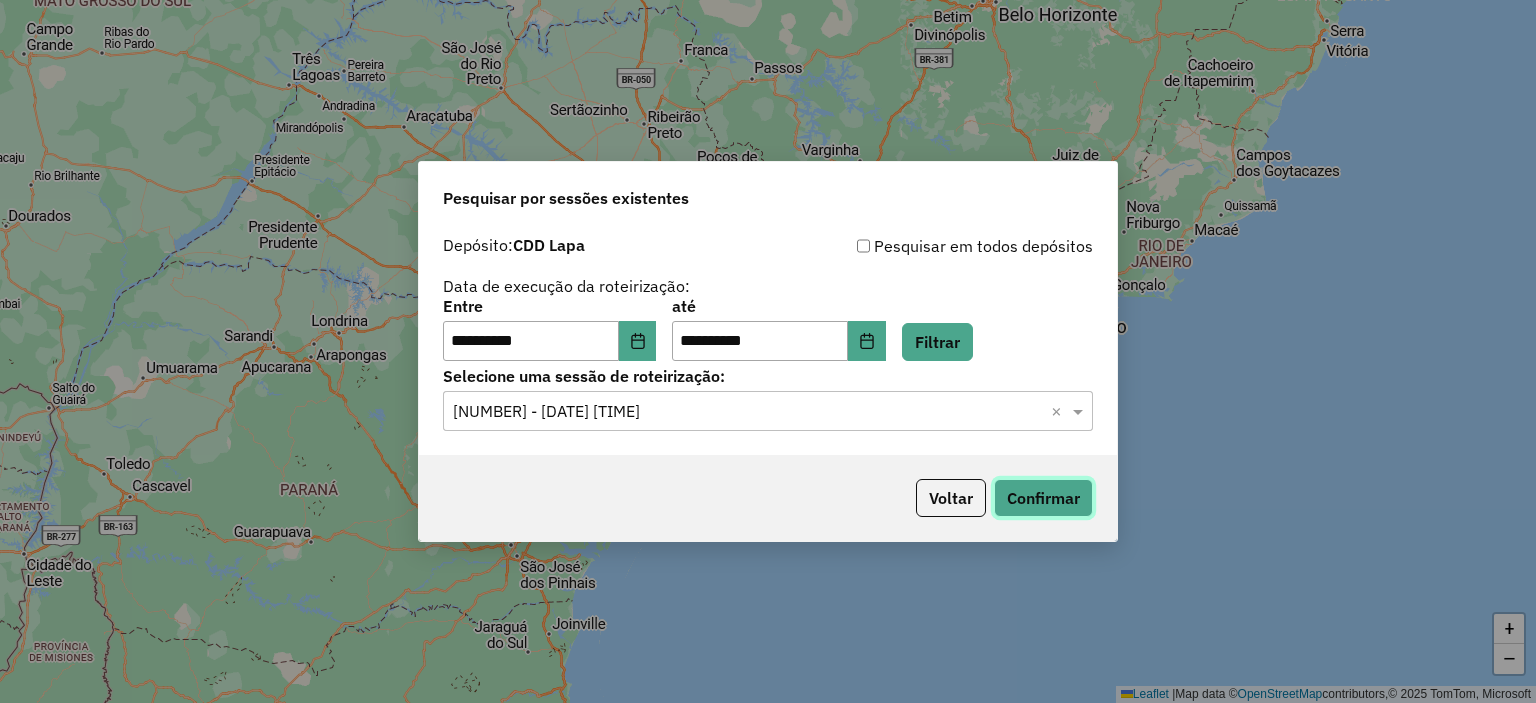 click on "Confirmar" 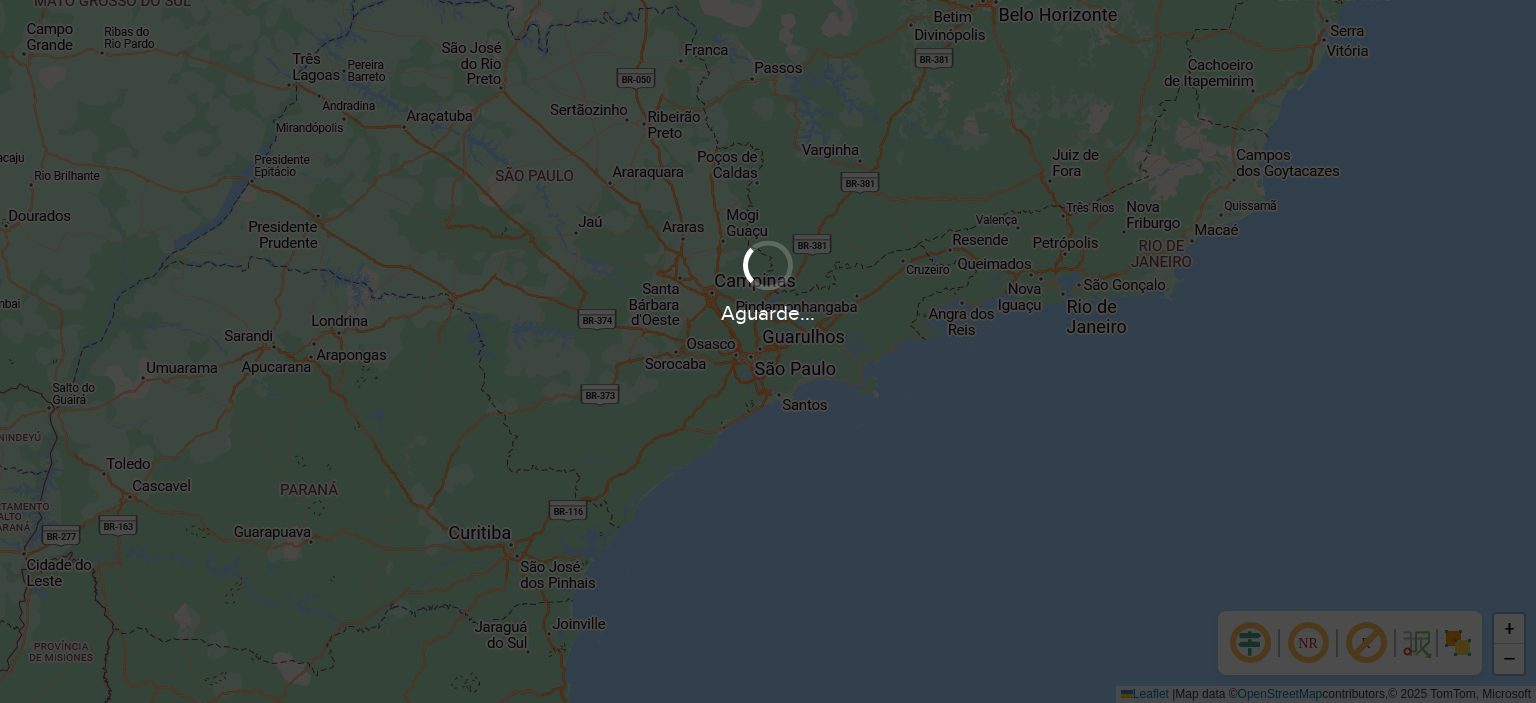 scroll, scrollTop: 0, scrollLeft: 0, axis: both 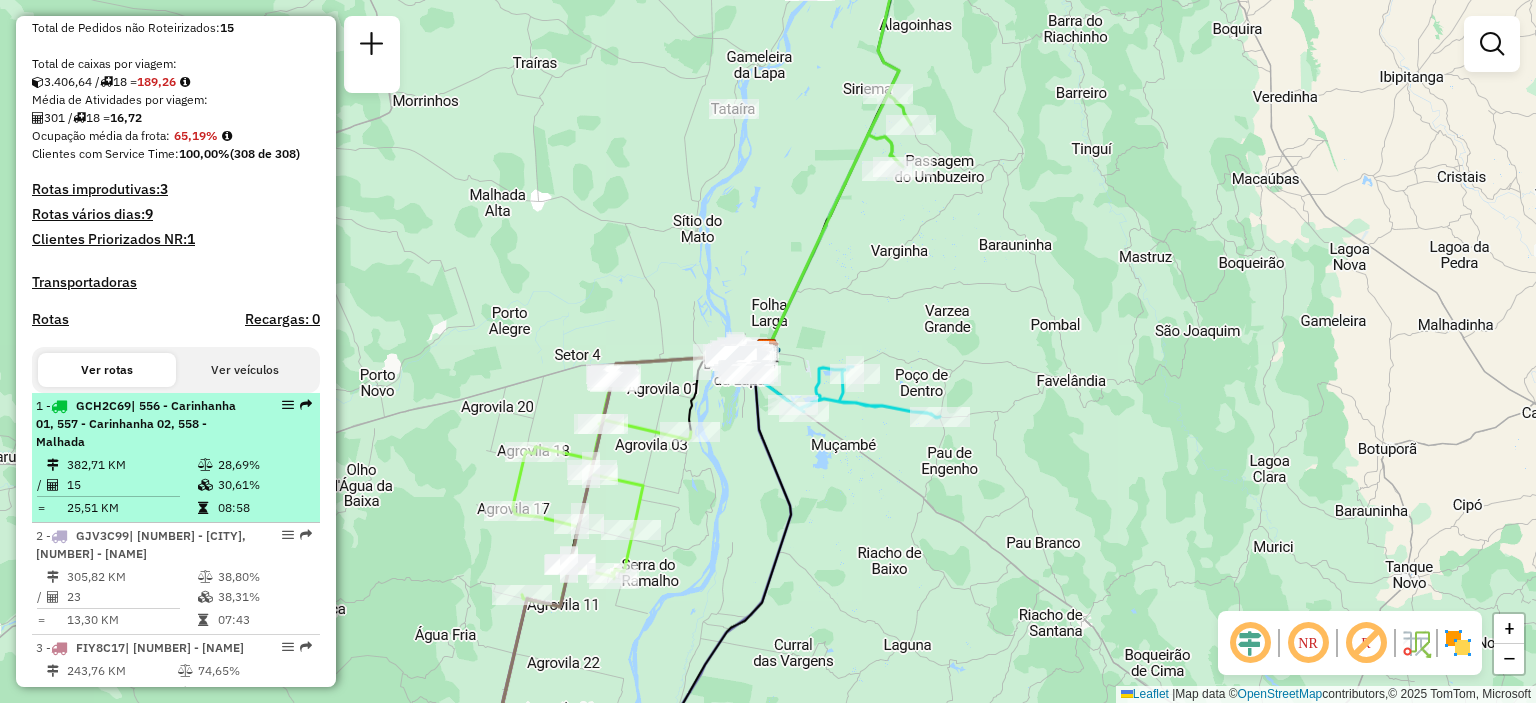 click on "| 556 - Carinhanha 01, 557 - Carinhanha 02, 558 - Malhada" at bounding box center (136, 423) 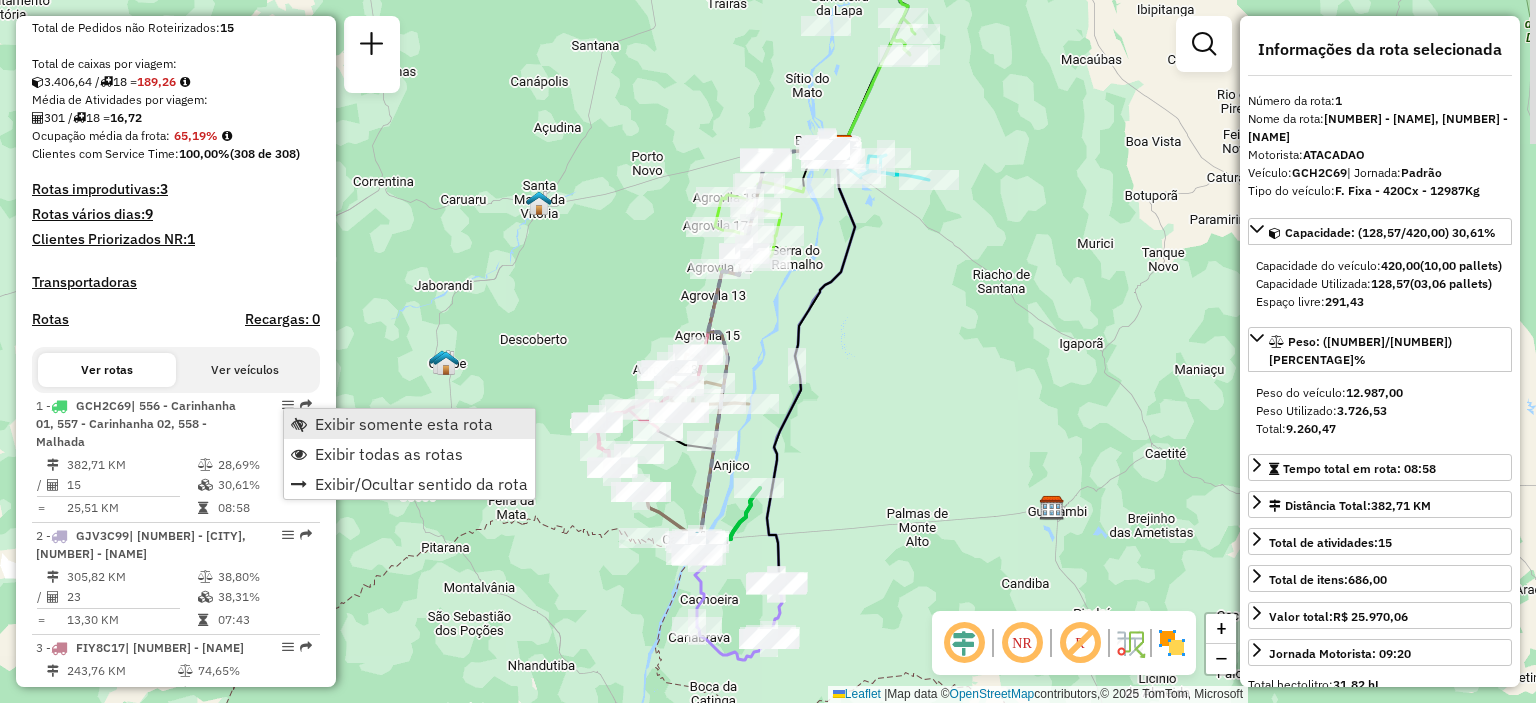 click at bounding box center (299, 424) 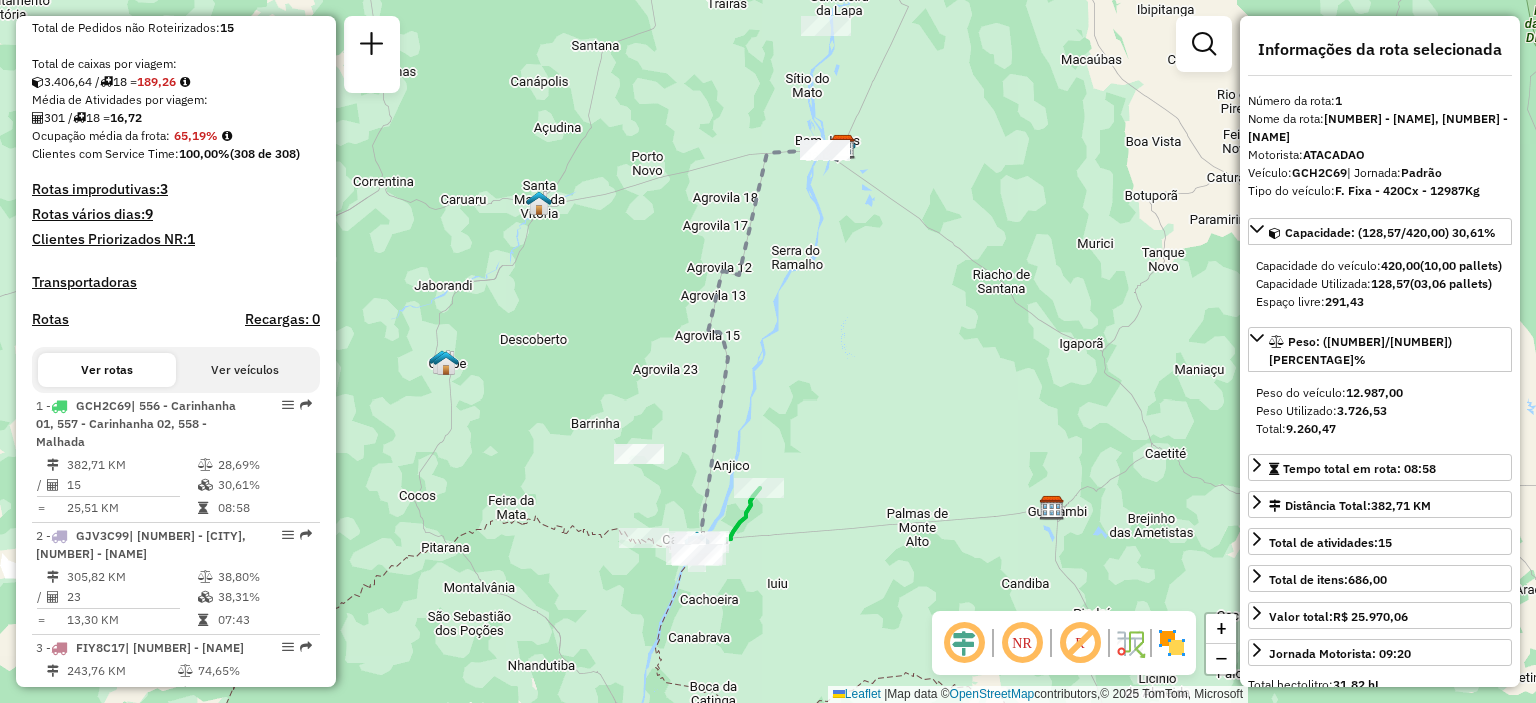 click 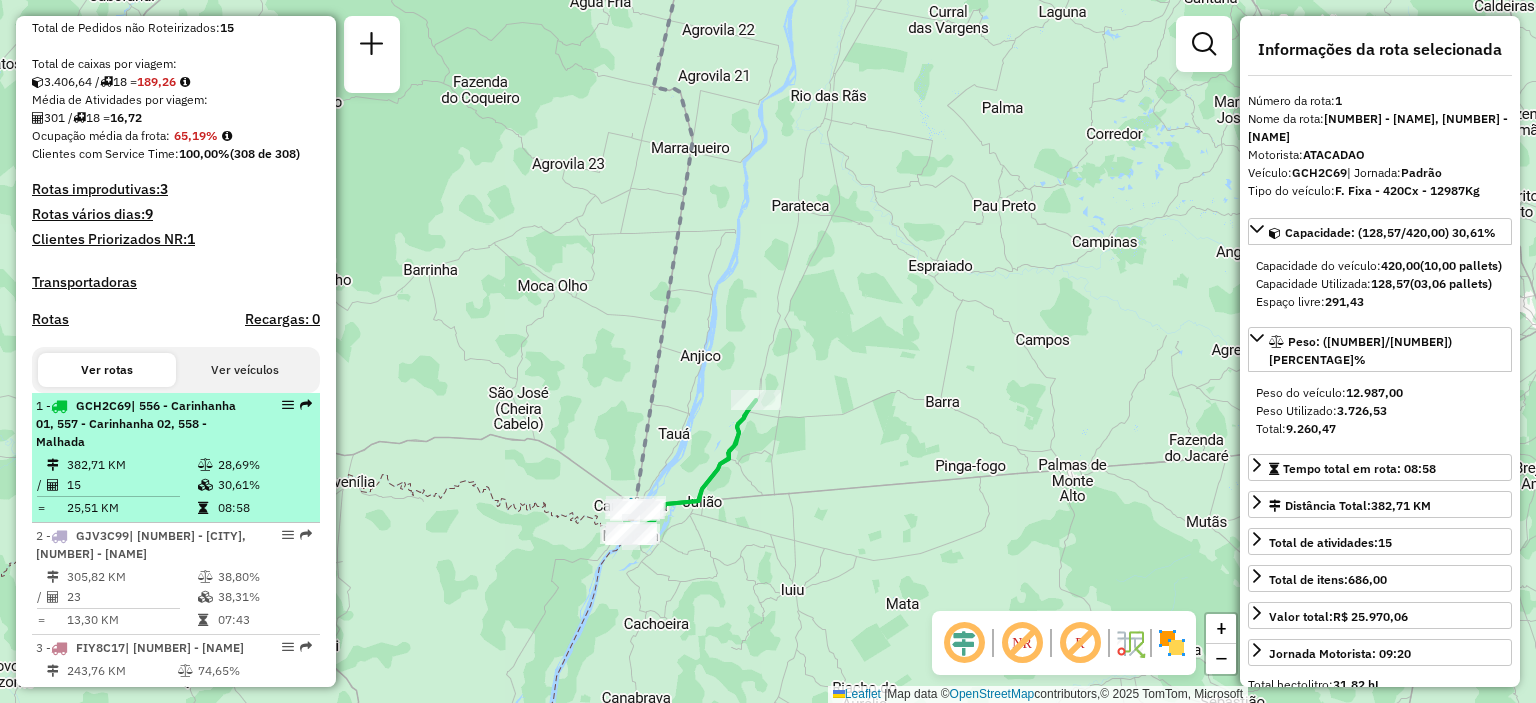 click on "| 556 - Carinhanha 01, 557 - Carinhanha 02, 558 - Malhada" at bounding box center [136, 423] 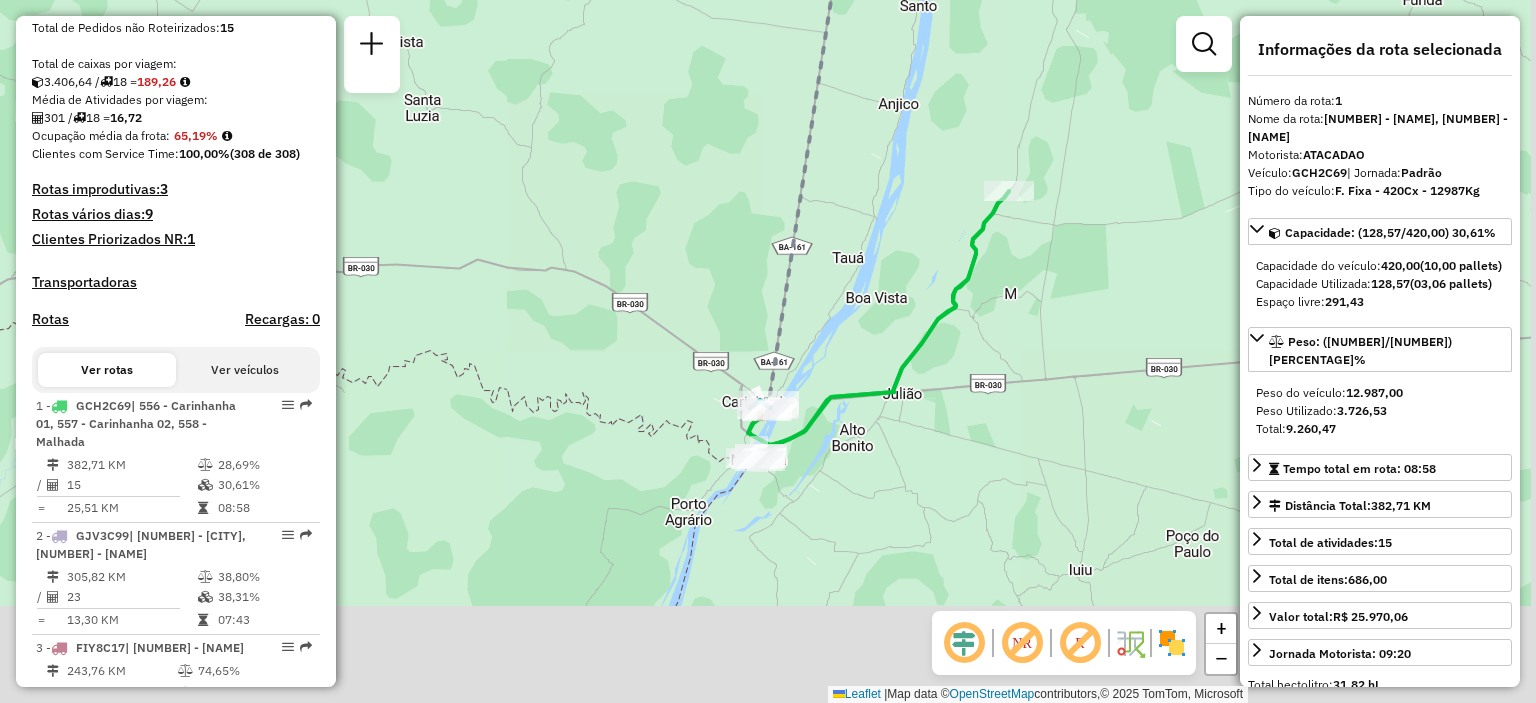 drag, startPoint x: 720, startPoint y: 480, endPoint x: 644, endPoint y: 347, distance: 153.18289 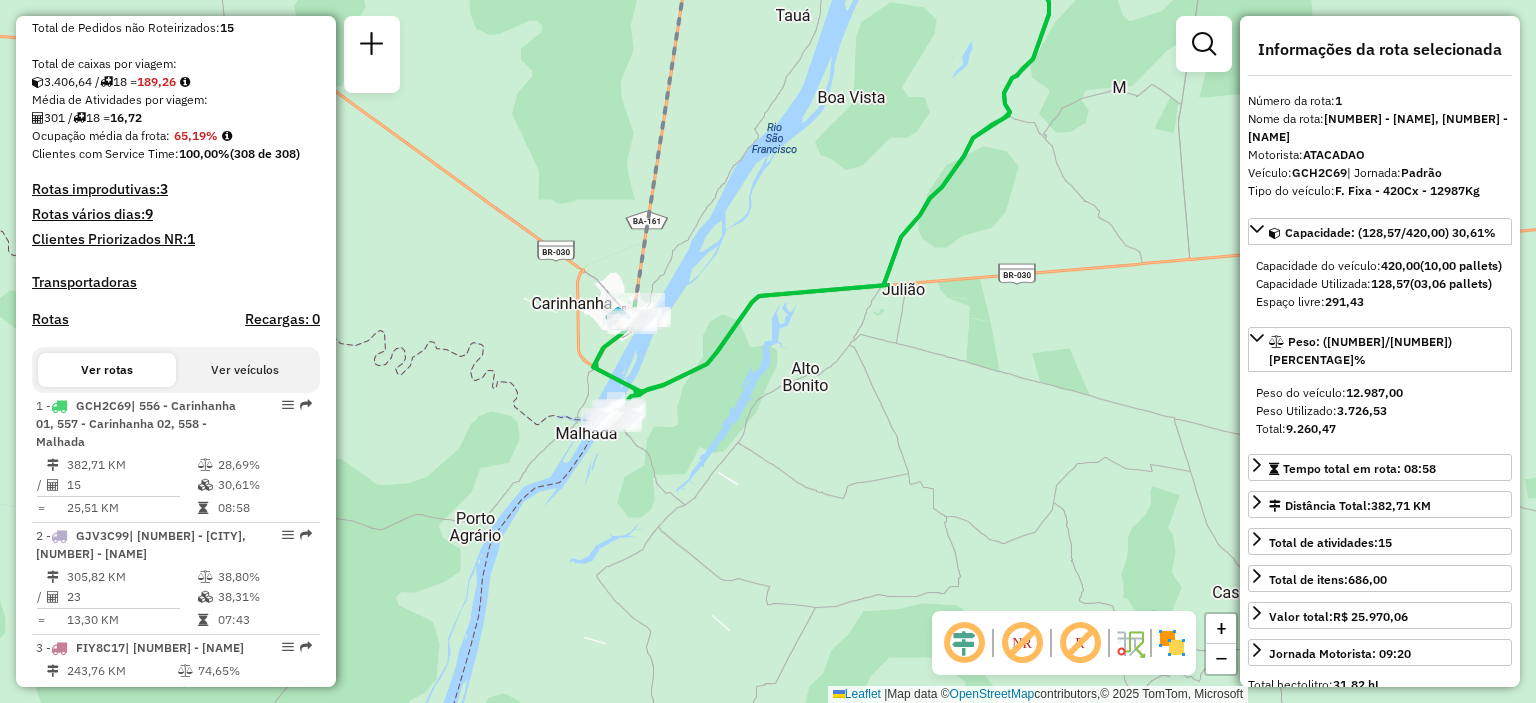 drag, startPoint x: 734, startPoint y: 272, endPoint x: 728, endPoint y: 297, distance: 25.70992 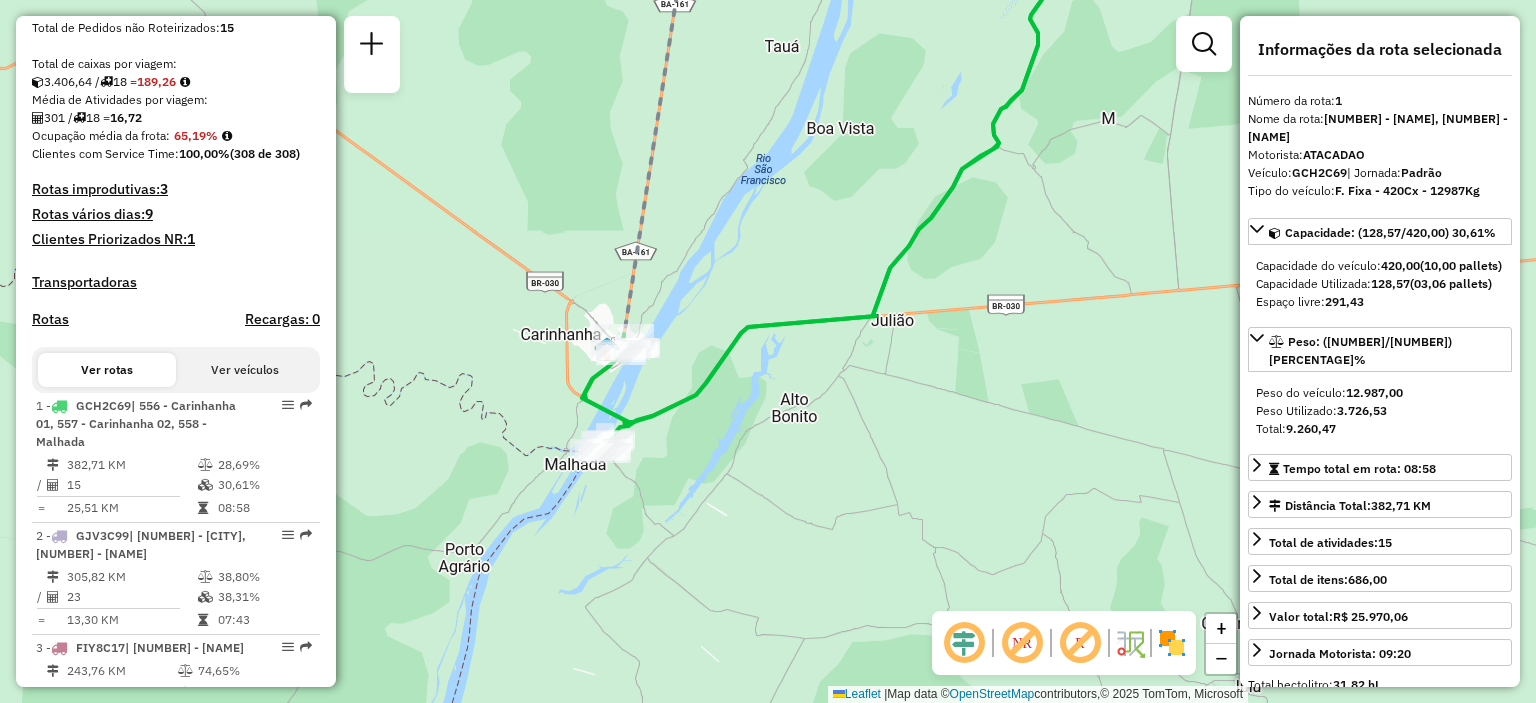 drag, startPoint x: 839, startPoint y: 453, endPoint x: 705, endPoint y: 584, distance: 187.39531 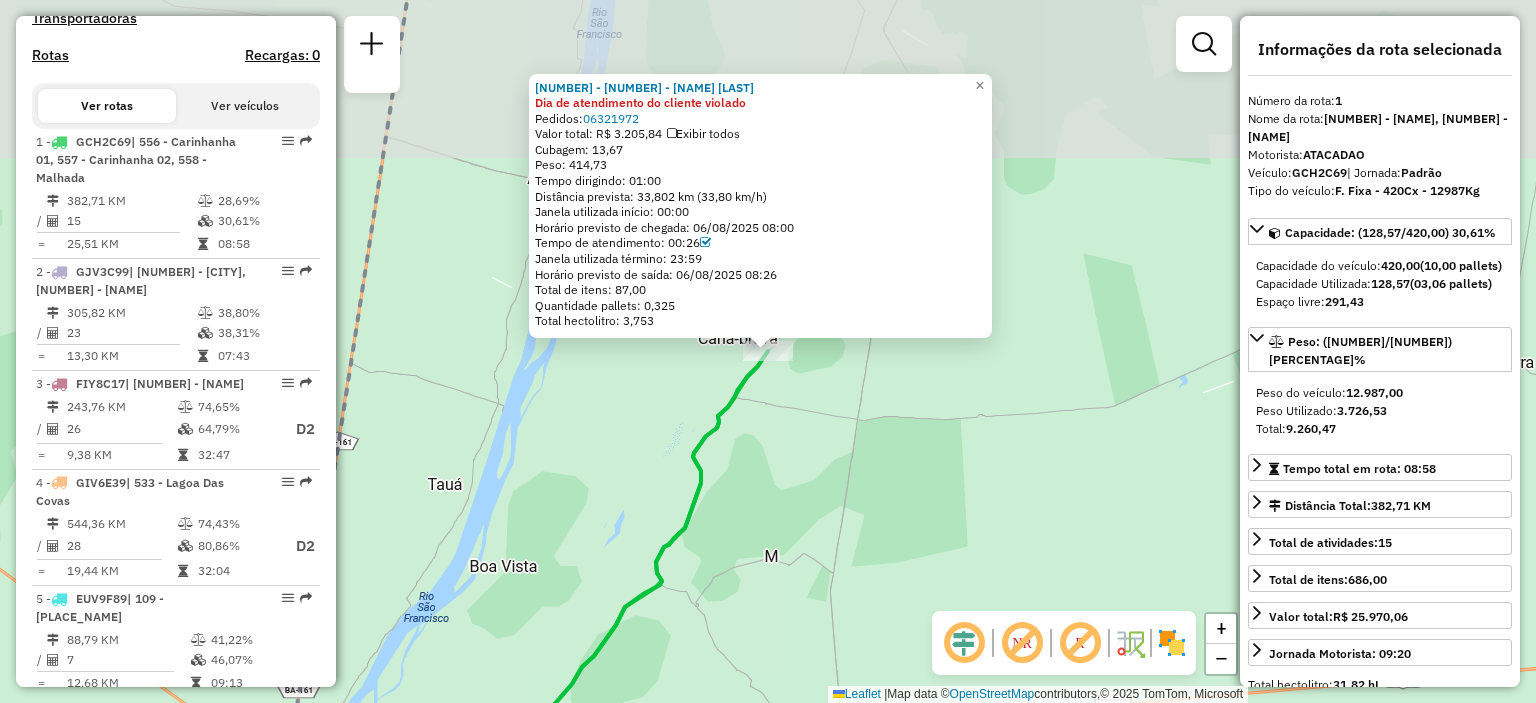 scroll, scrollTop: 776, scrollLeft: 0, axis: vertical 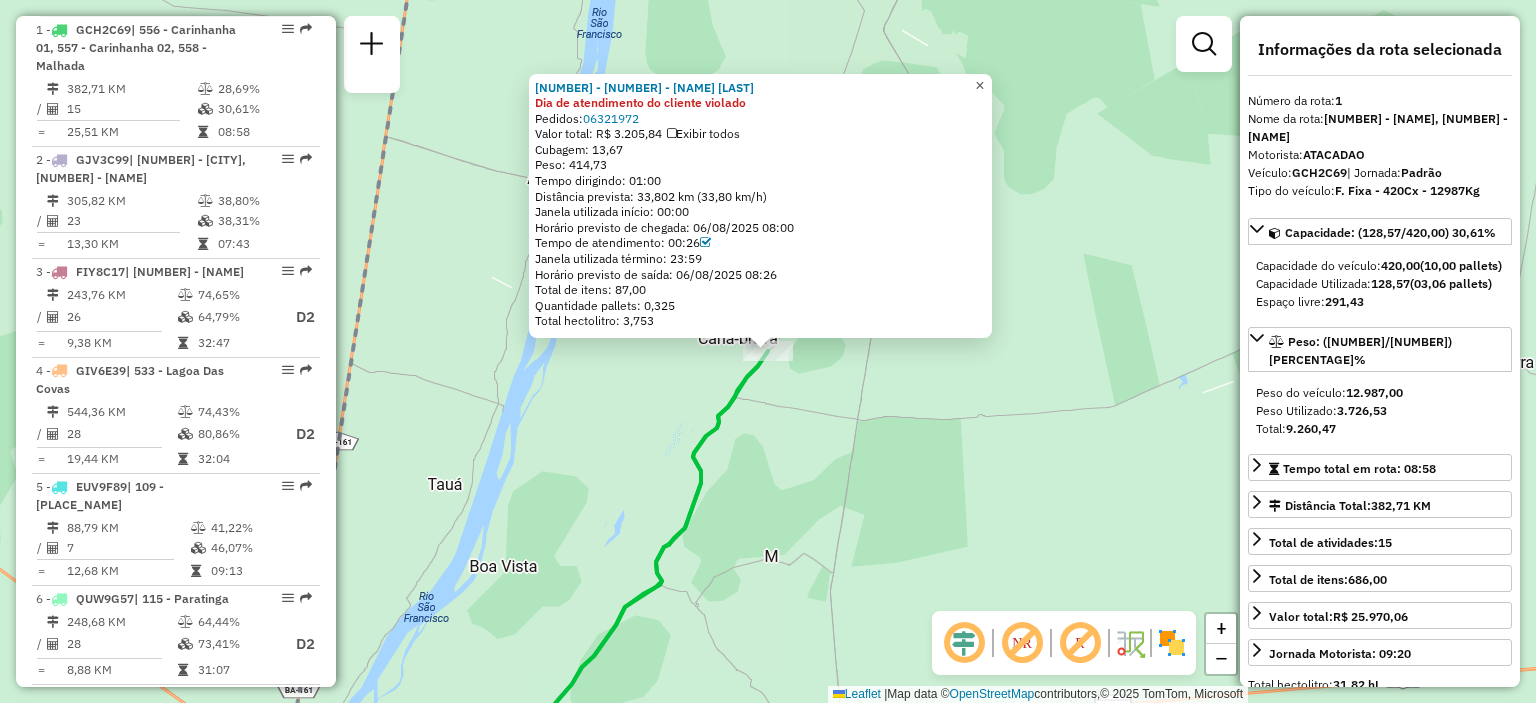 click on "×" 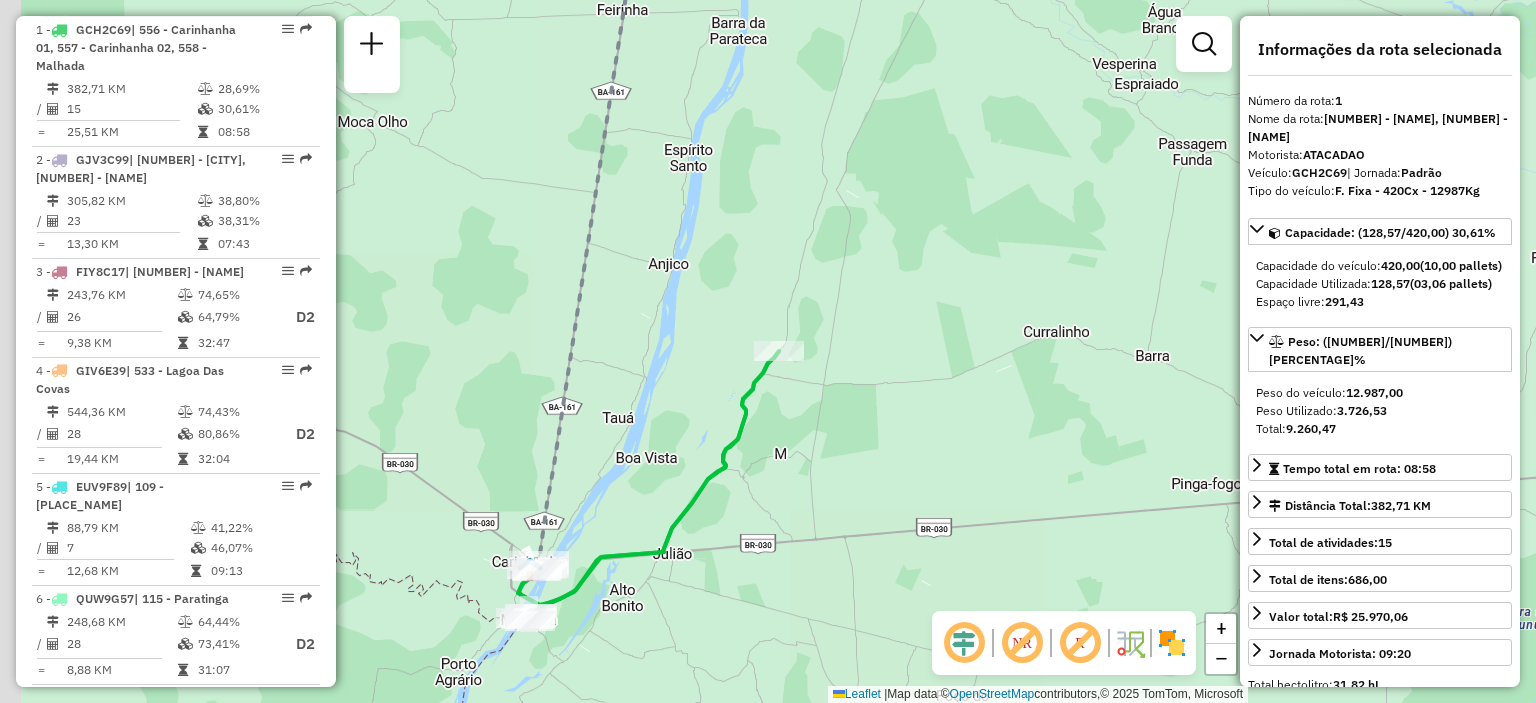 drag, startPoint x: 620, startPoint y: 462, endPoint x: 668, endPoint y: 286, distance: 182.42807 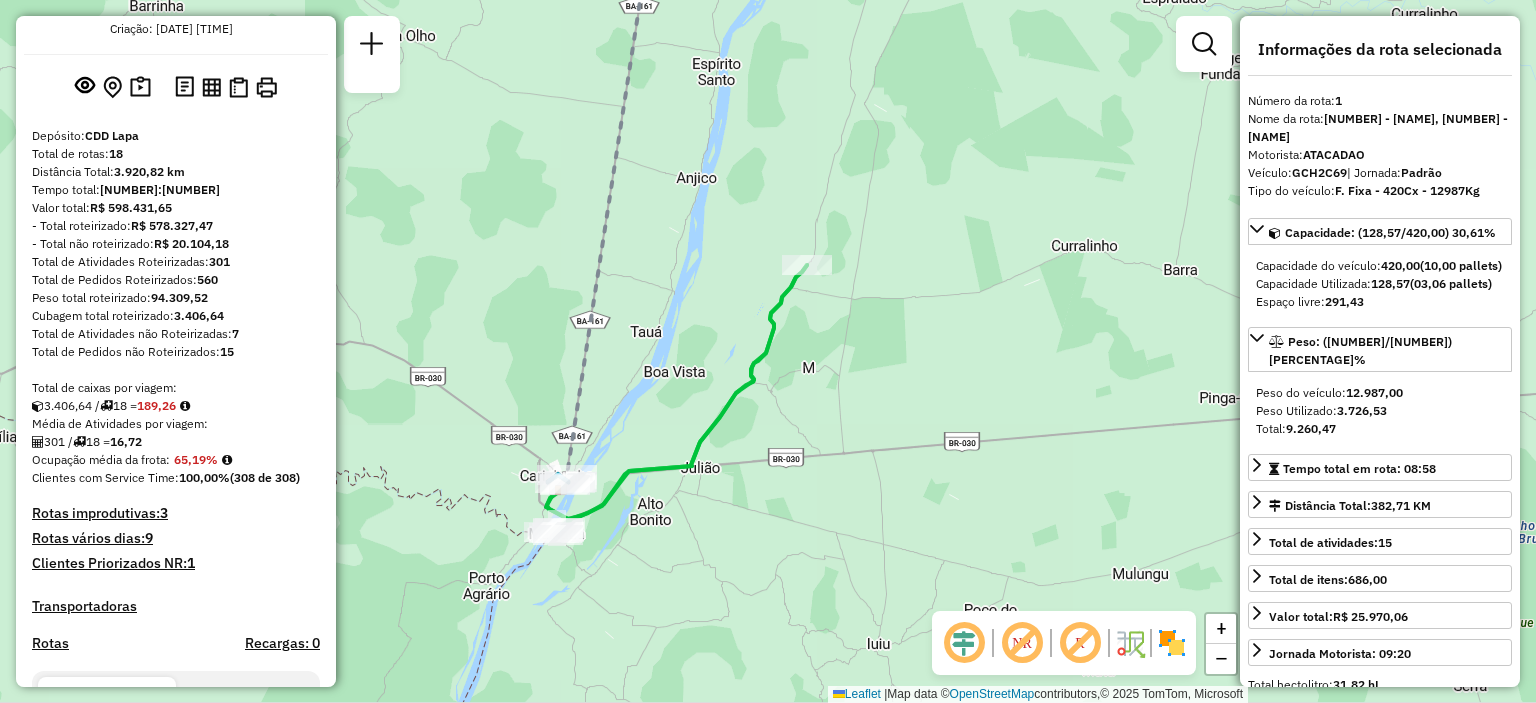 scroll, scrollTop: 476, scrollLeft: 0, axis: vertical 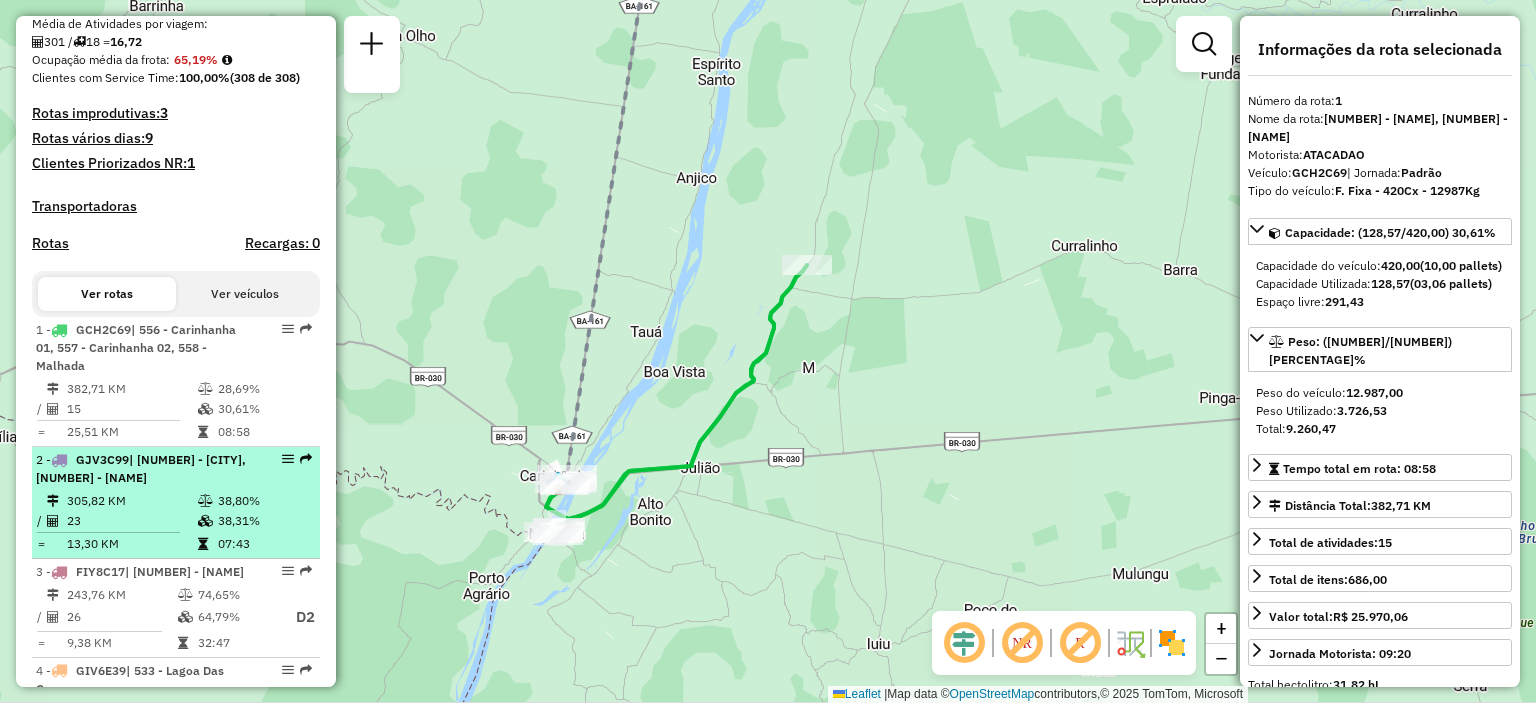 click on "| [NUMBER] - [CITY], [NUMBER] - [NAME]" at bounding box center [141, 468] 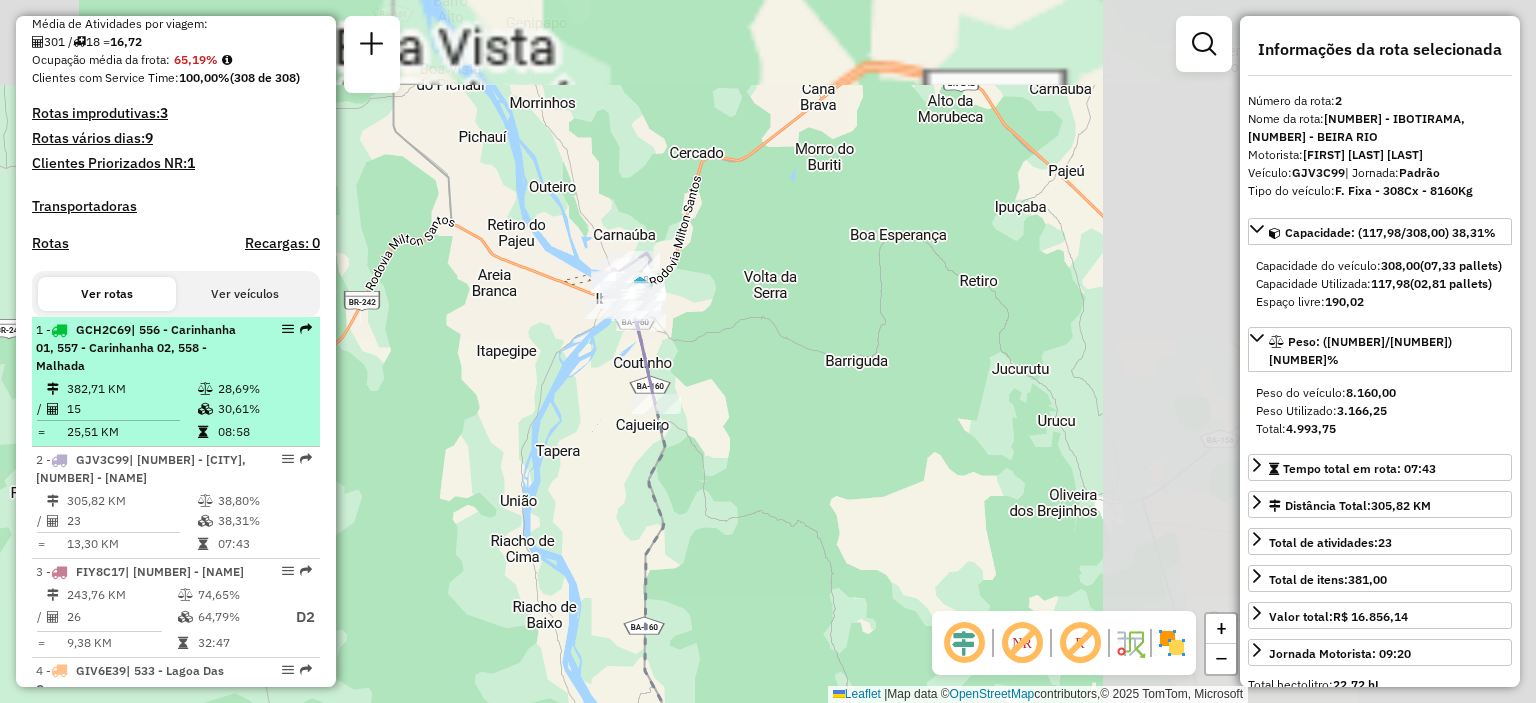 drag, startPoint x: 847, startPoint y: 186, endPoint x: 303, endPoint y: 366, distance: 573.0061 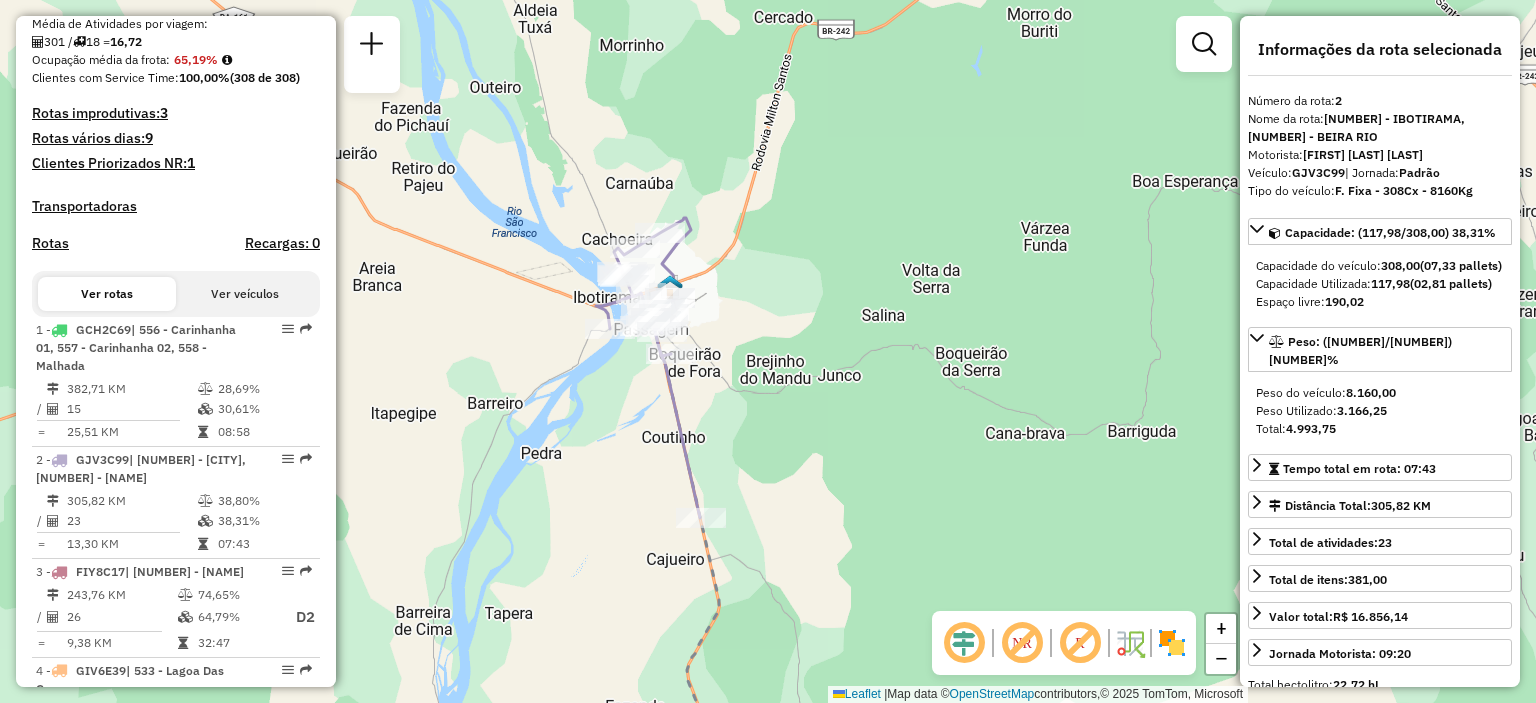 drag, startPoint x: 604, startPoint y: 296, endPoint x: 564, endPoint y: 317, distance: 45.17743 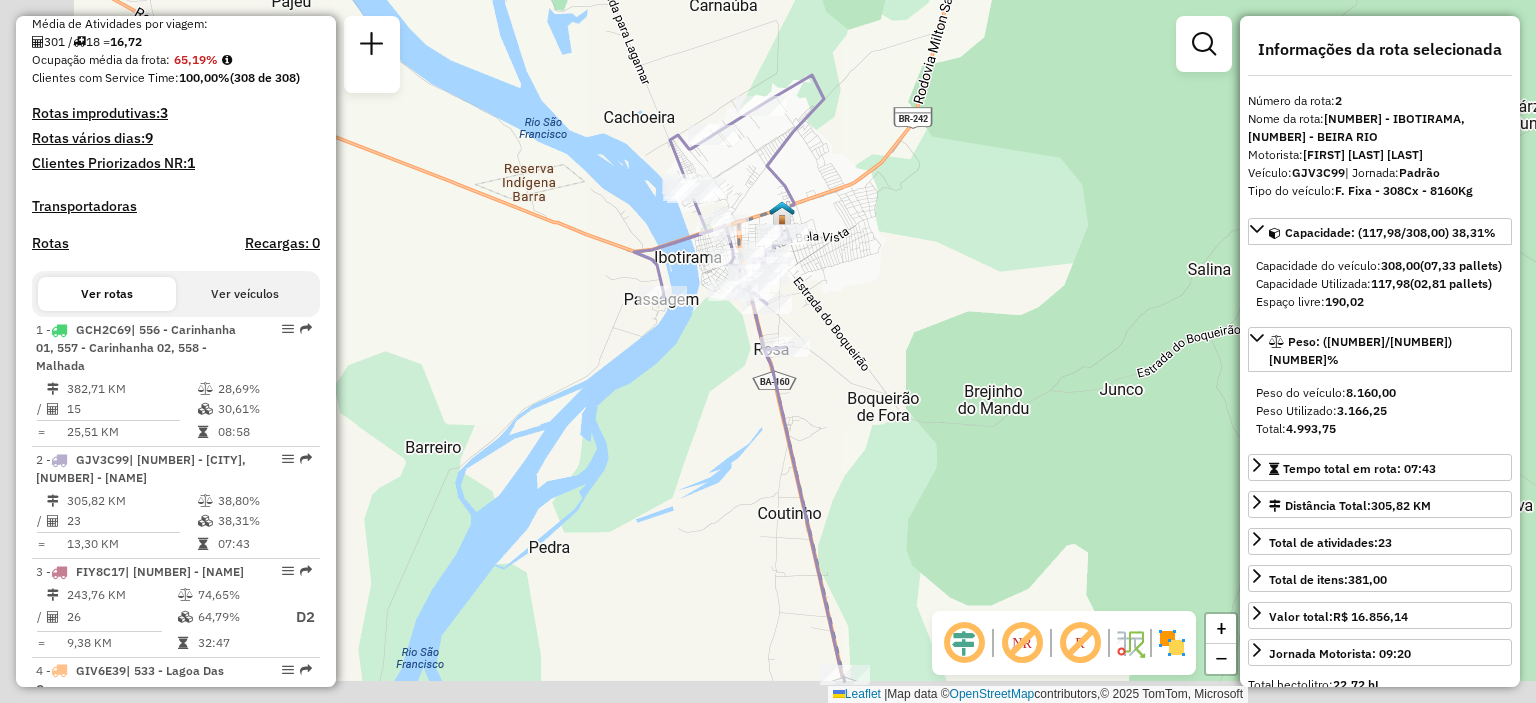 drag, startPoint x: 723, startPoint y: 283, endPoint x: 934, endPoint y: 243, distance: 214.75801 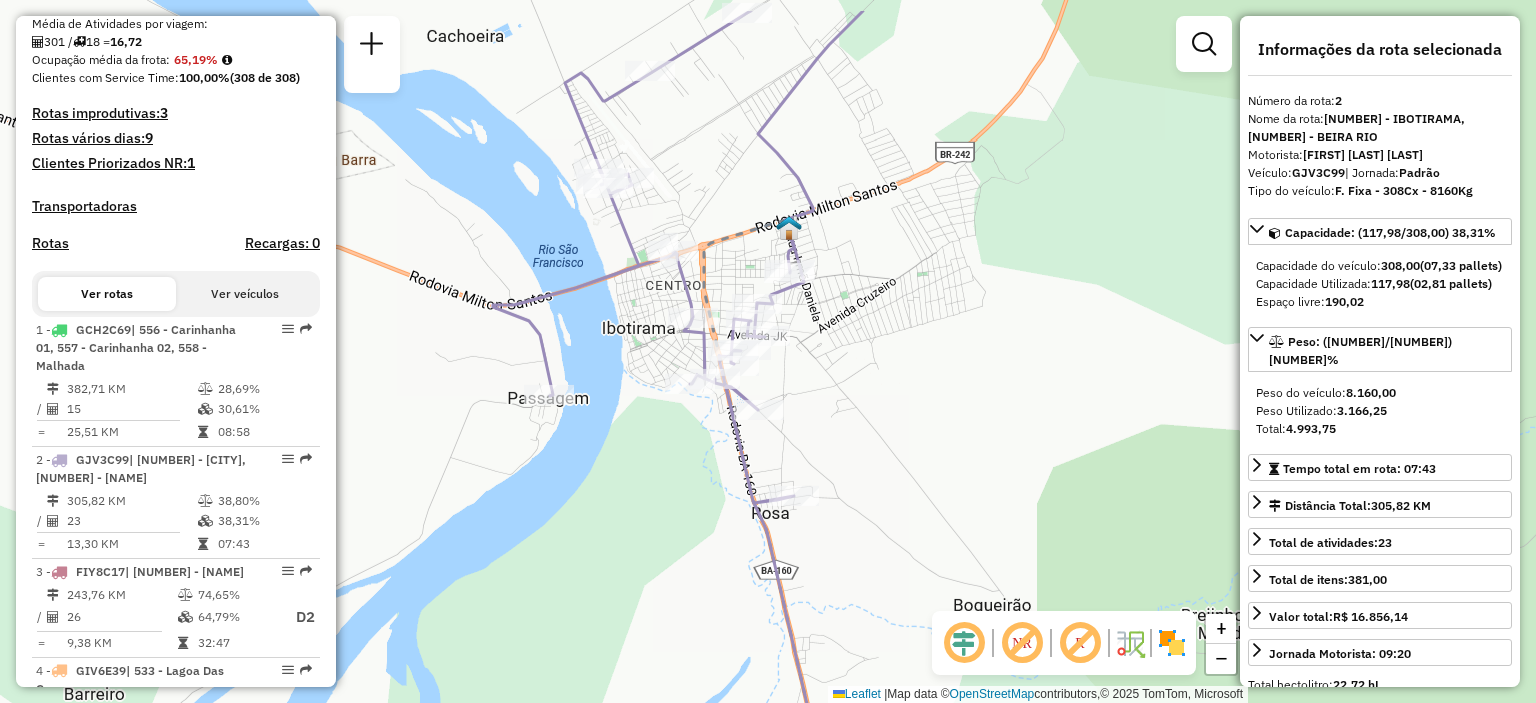 drag, startPoint x: 812, startPoint y: 136, endPoint x: 884, endPoint y: 252, distance: 136.52838 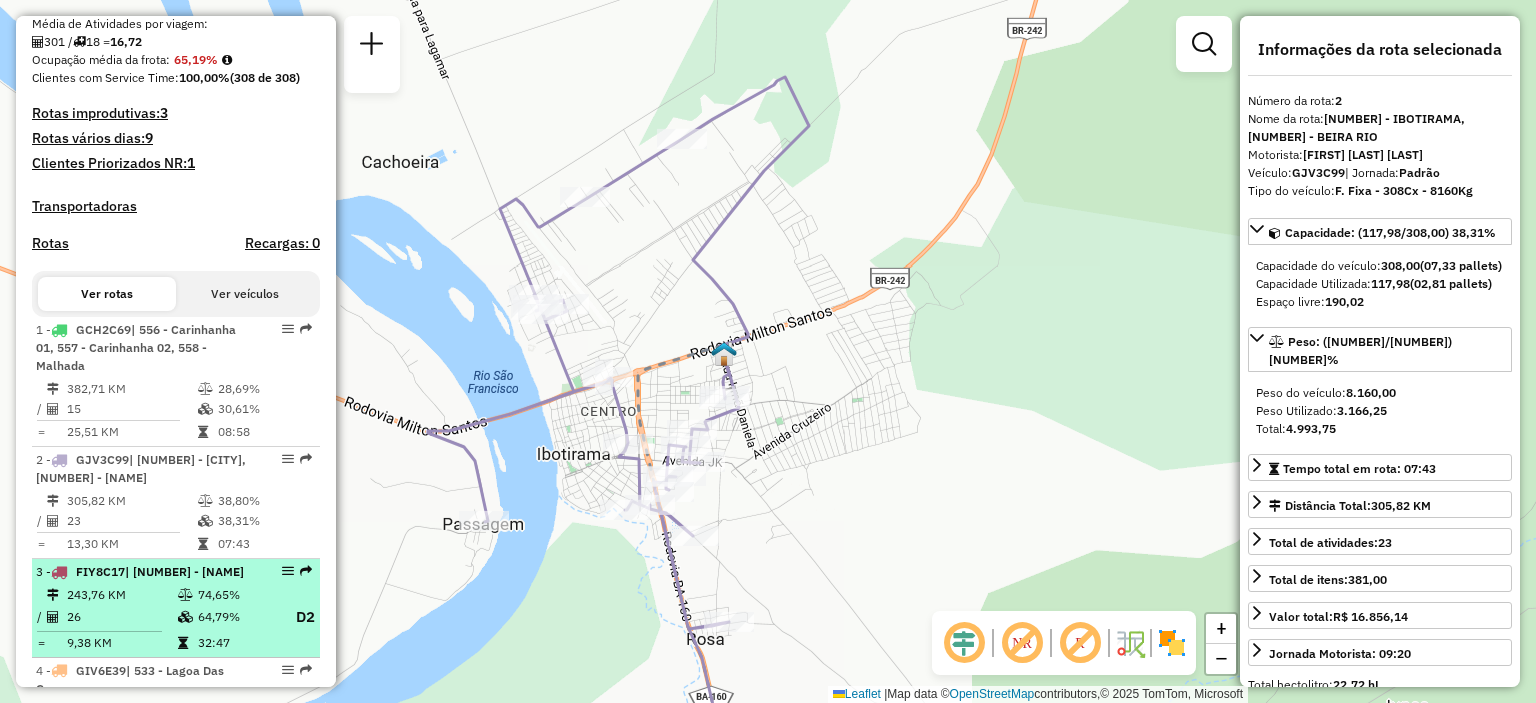 click at bounding box center (185, 595) 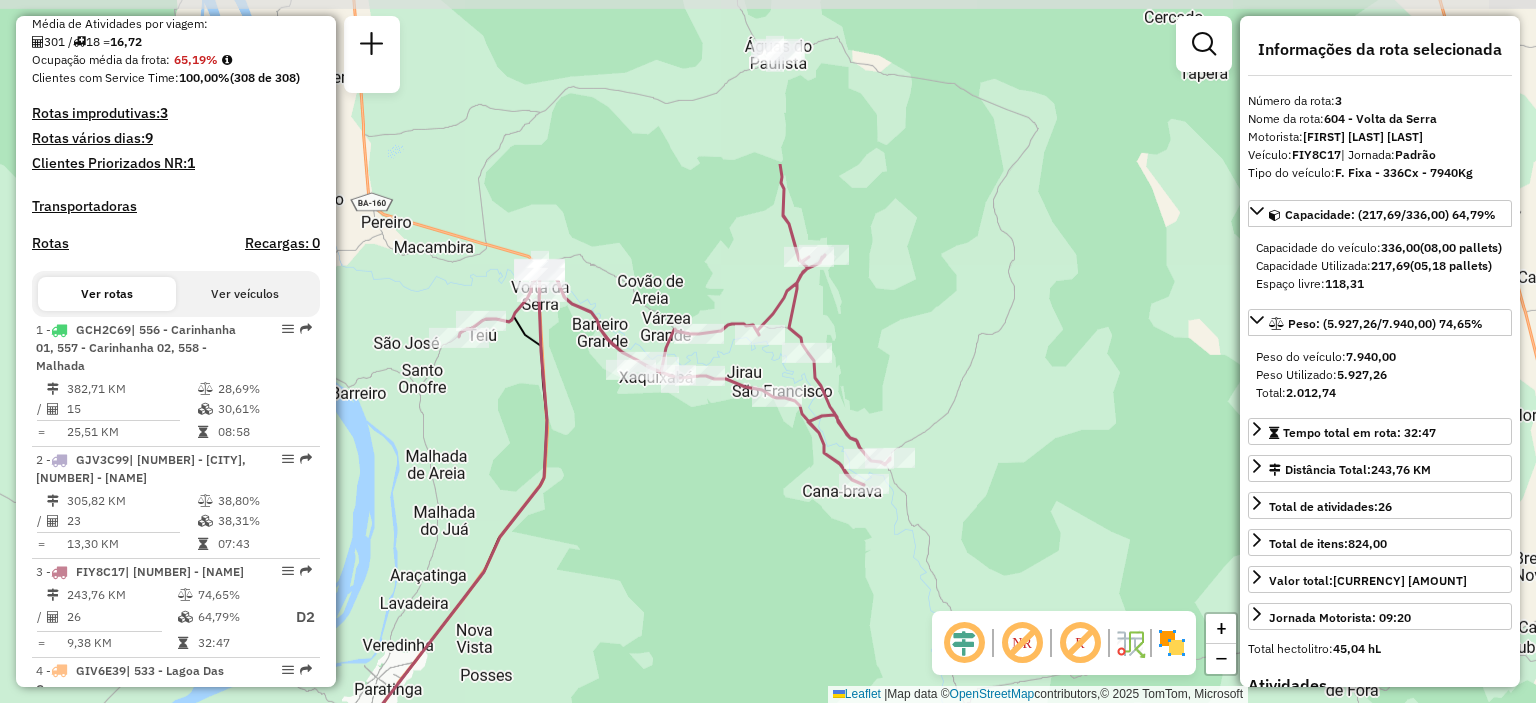 drag, startPoint x: 700, startPoint y: 107, endPoint x: 900, endPoint y: 338, distance: 305.55032 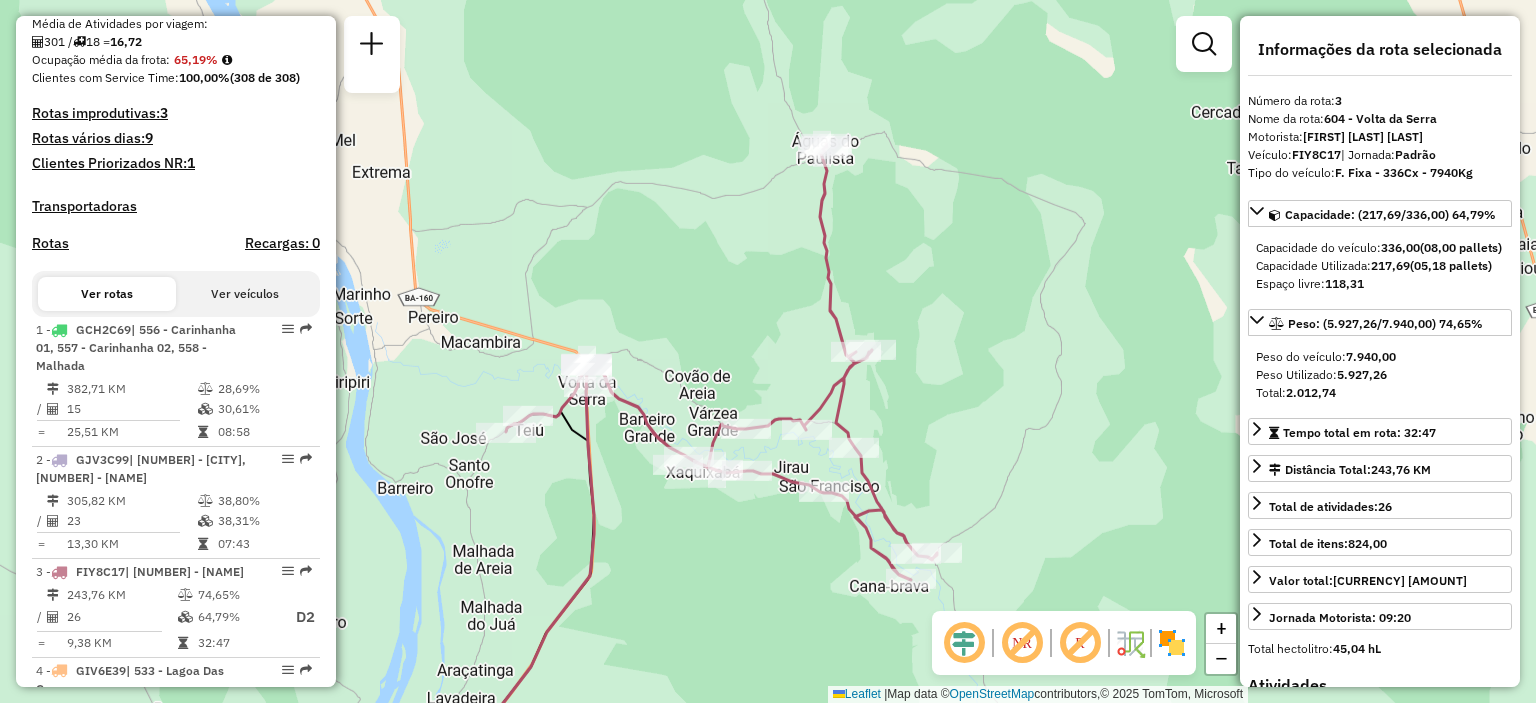 drag, startPoint x: 945, startPoint y: 260, endPoint x: 991, endPoint y: 355, distance: 105.550934 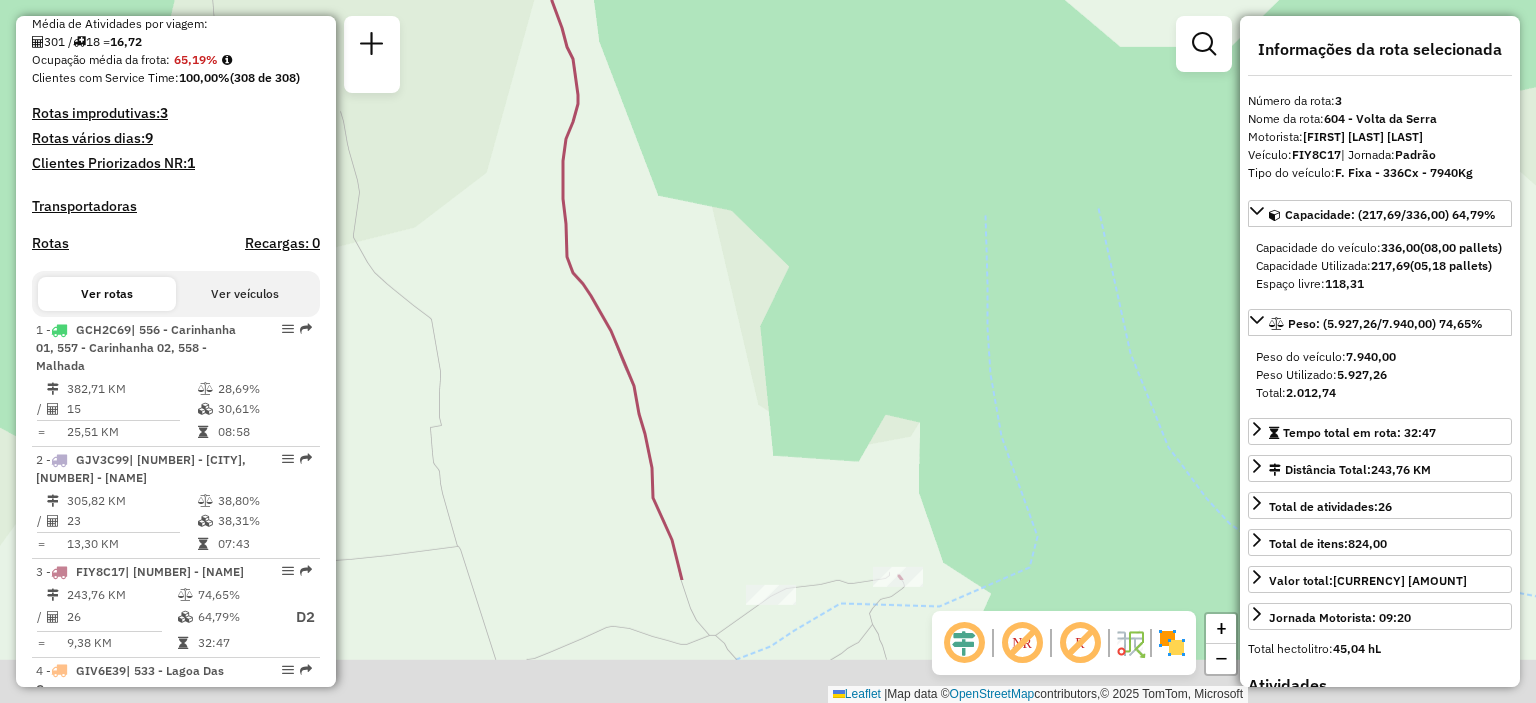 drag, startPoint x: 852, startPoint y: 519, endPoint x: 908, endPoint y: 214, distance: 310.09836 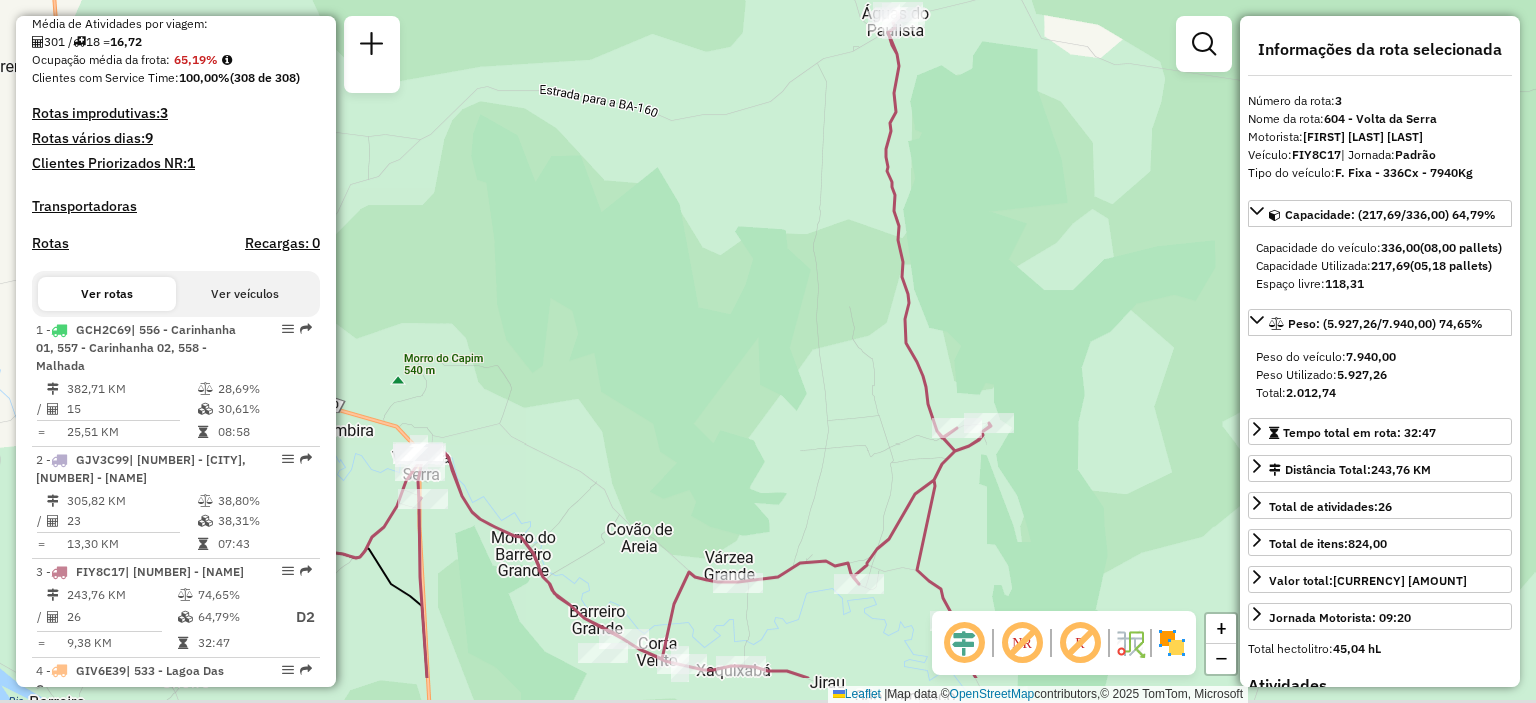 drag, startPoint x: 777, startPoint y: 315, endPoint x: 776, endPoint y: 219, distance: 96.00521 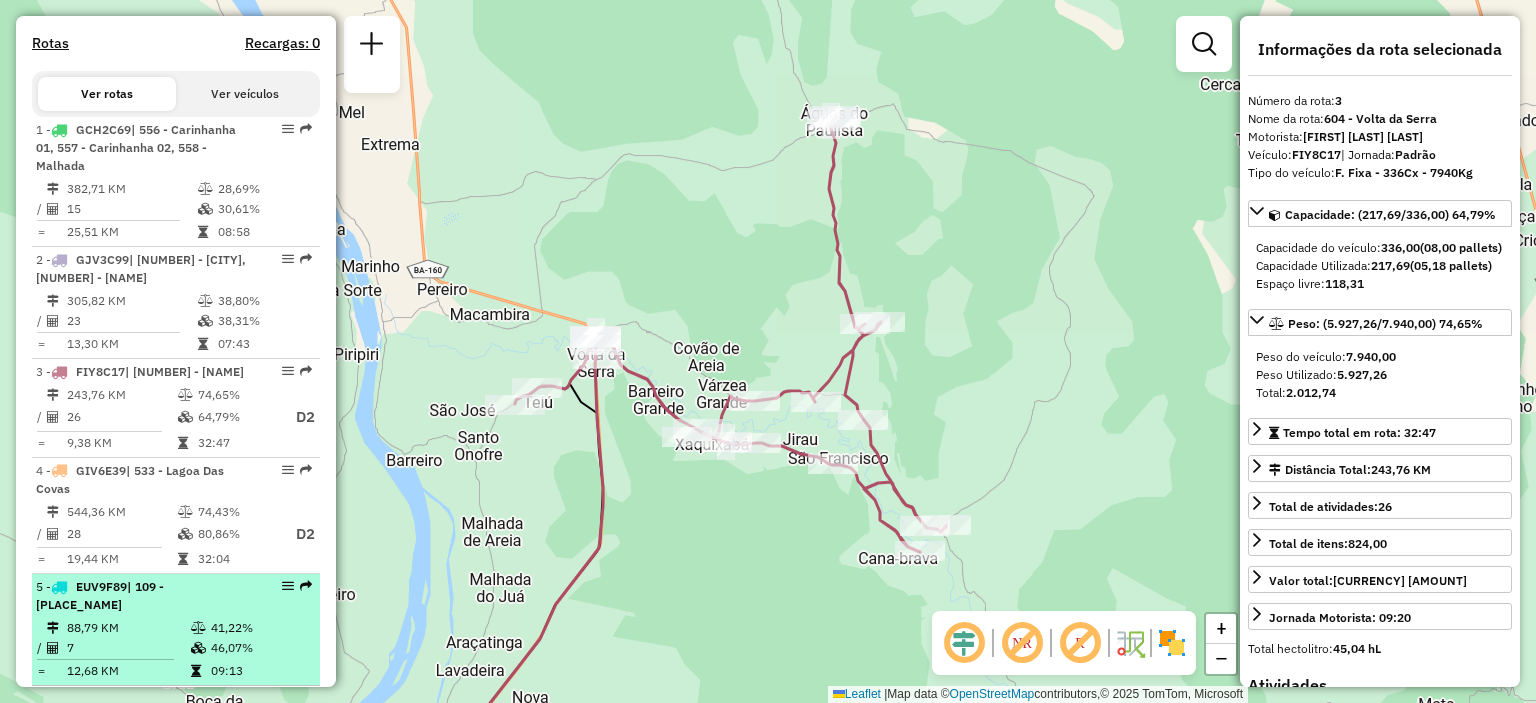 scroll, scrollTop: 776, scrollLeft: 0, axis: vertical 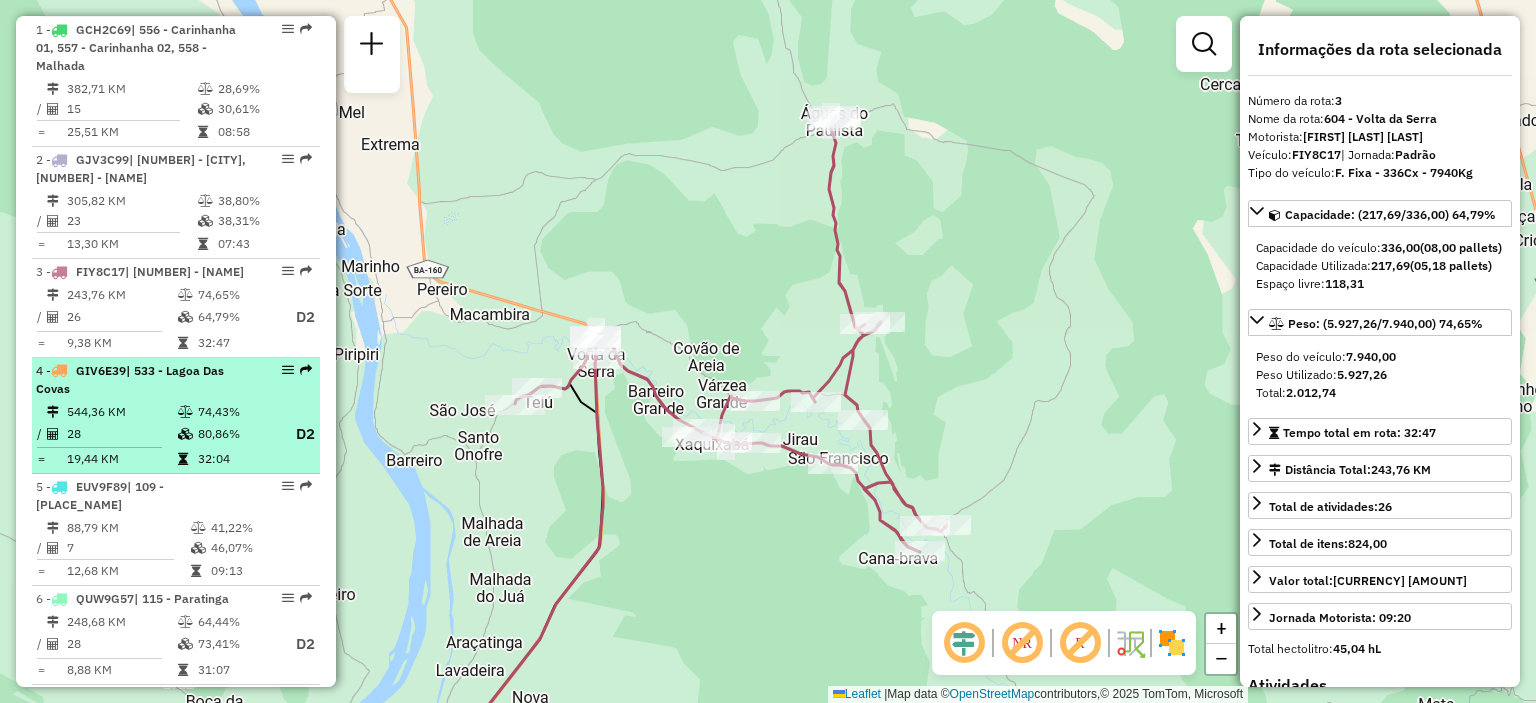 click on "74,43%" at bounding box center (237, 412) 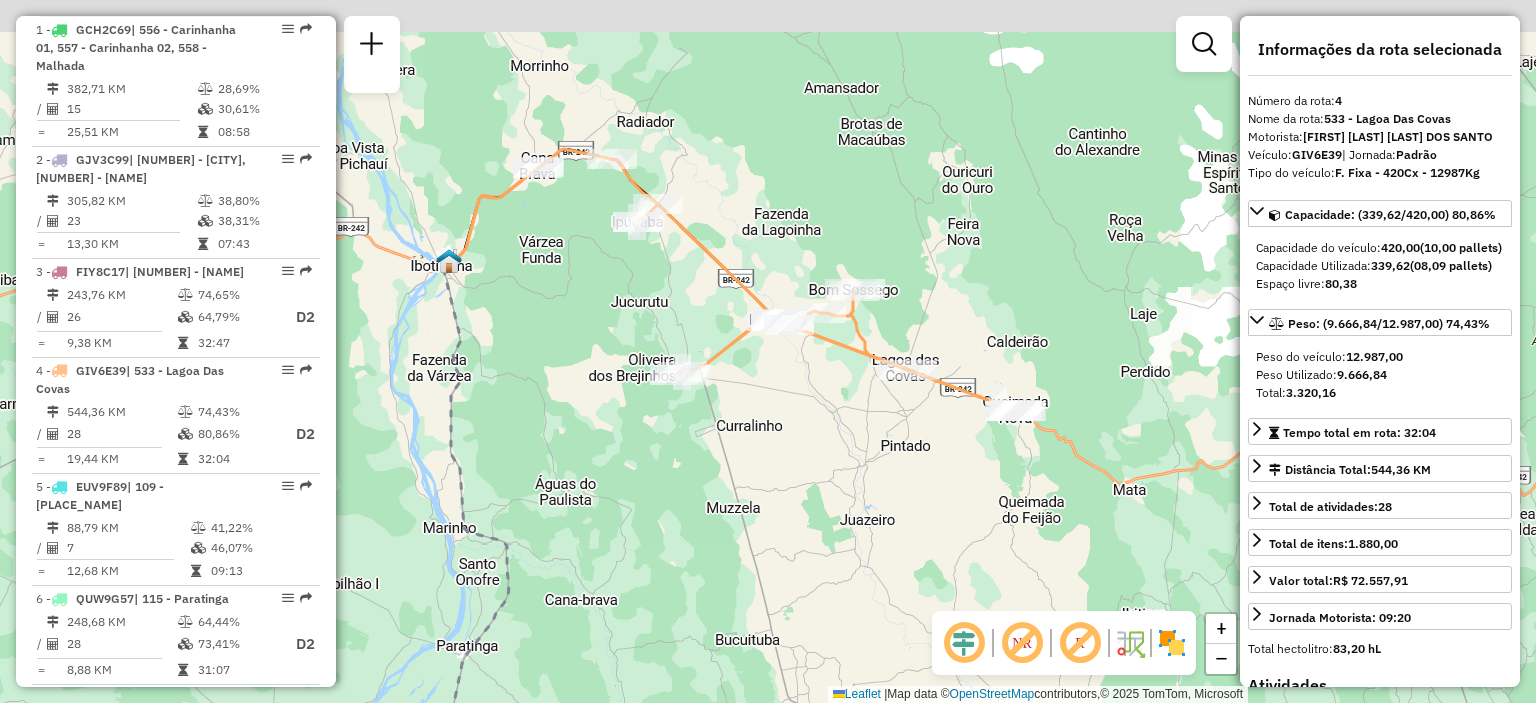 drag, startPoint x: 808, startPoint y: 251, endPoint x: 803, endPoint y: 372, distance: 121.103264 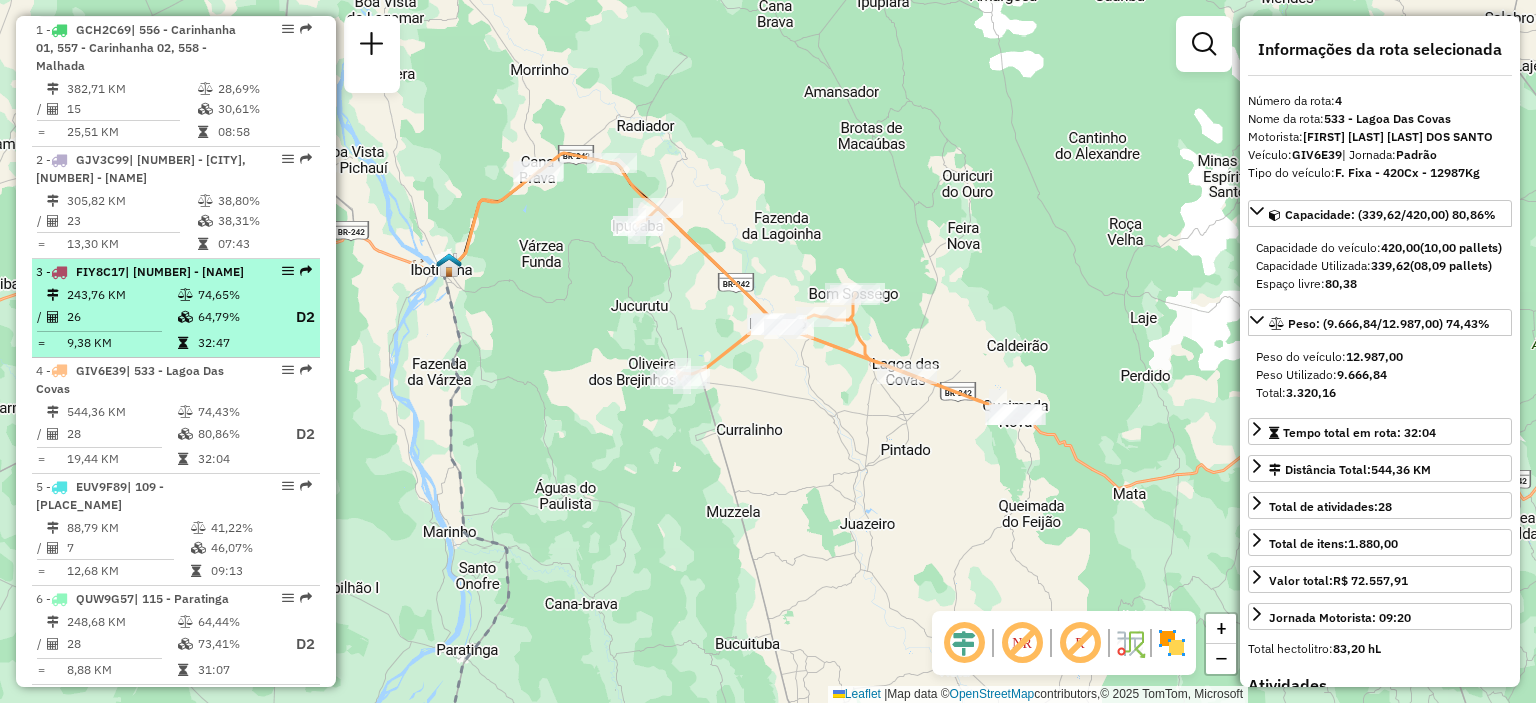 click on "| [NUMBER] - [NAME]" at bounding box center [142, 272] 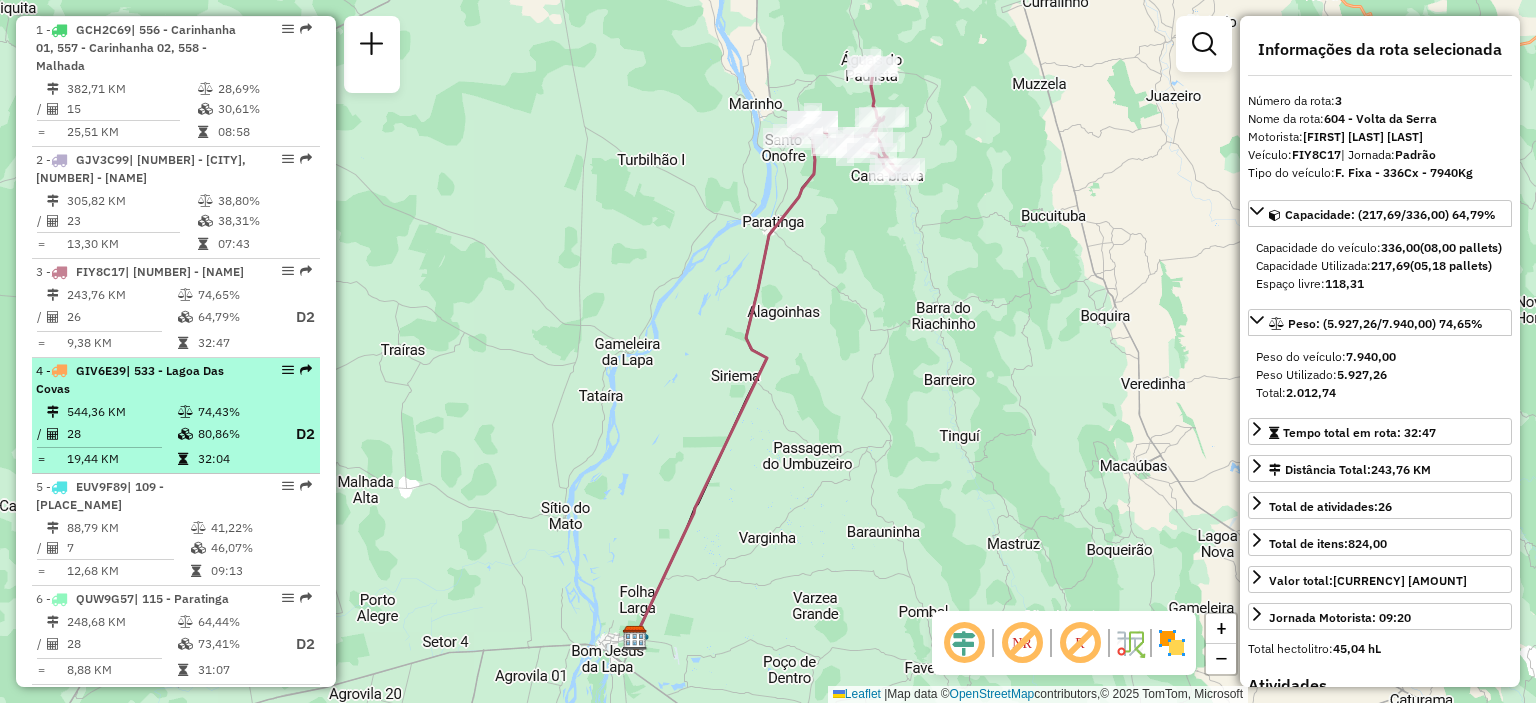 click on "| [NUMBER] - [NAME]" at bounding box center [142, 380] 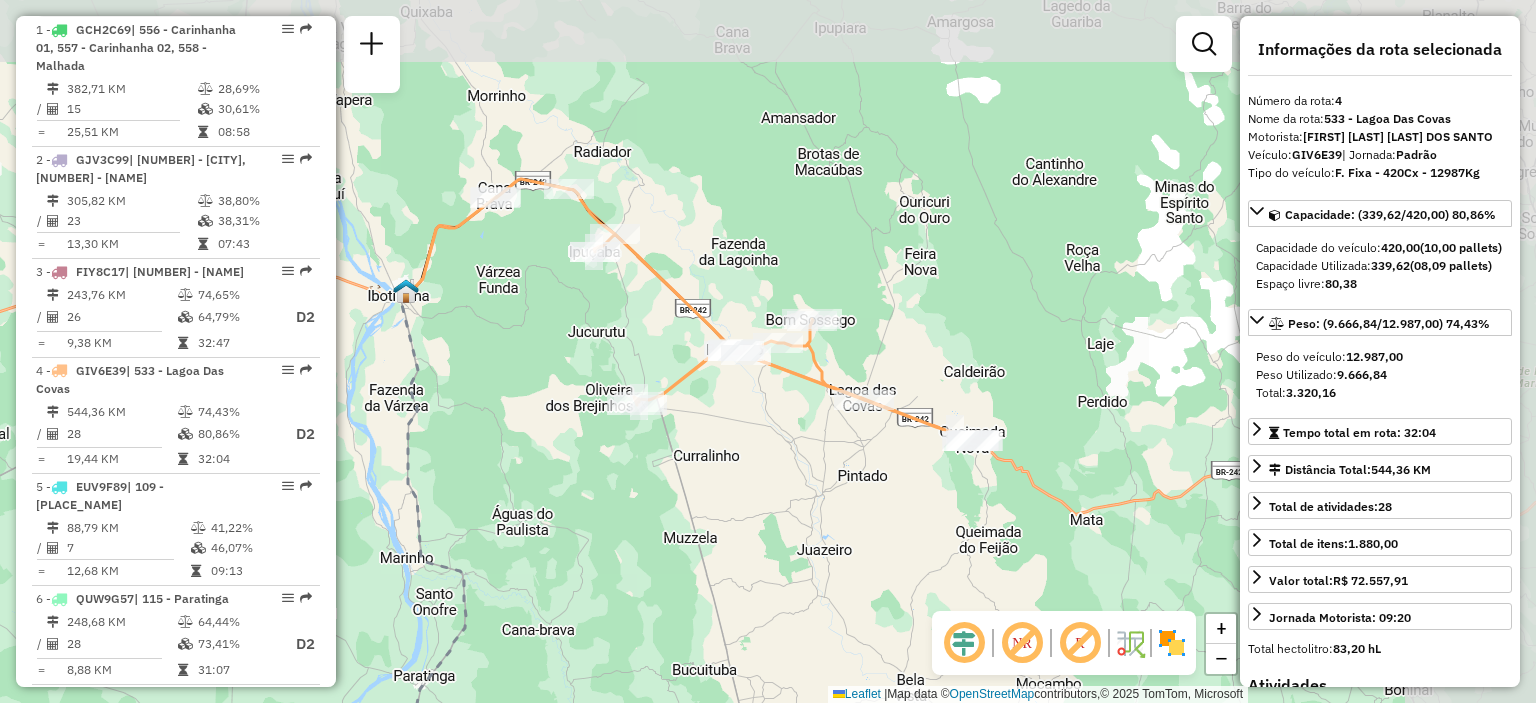 drag, startPoint x: 763, startPoint y: 183, endPoint x: 571, endPoint y: 334, distance: 244.2642 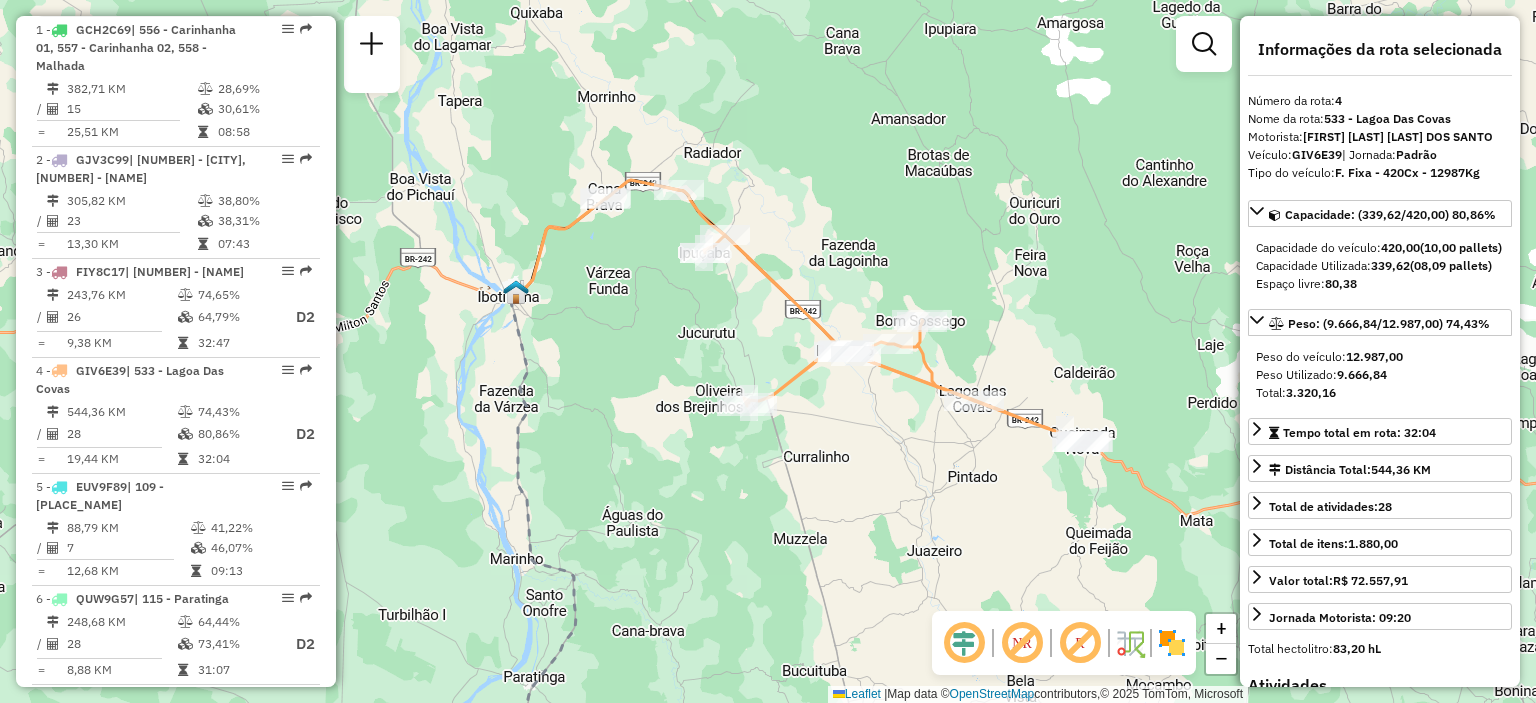 drag, startPoint x: 567, startPoint y: 503, endPoint x: 700, endPoint y: 487, distance: 133.95895 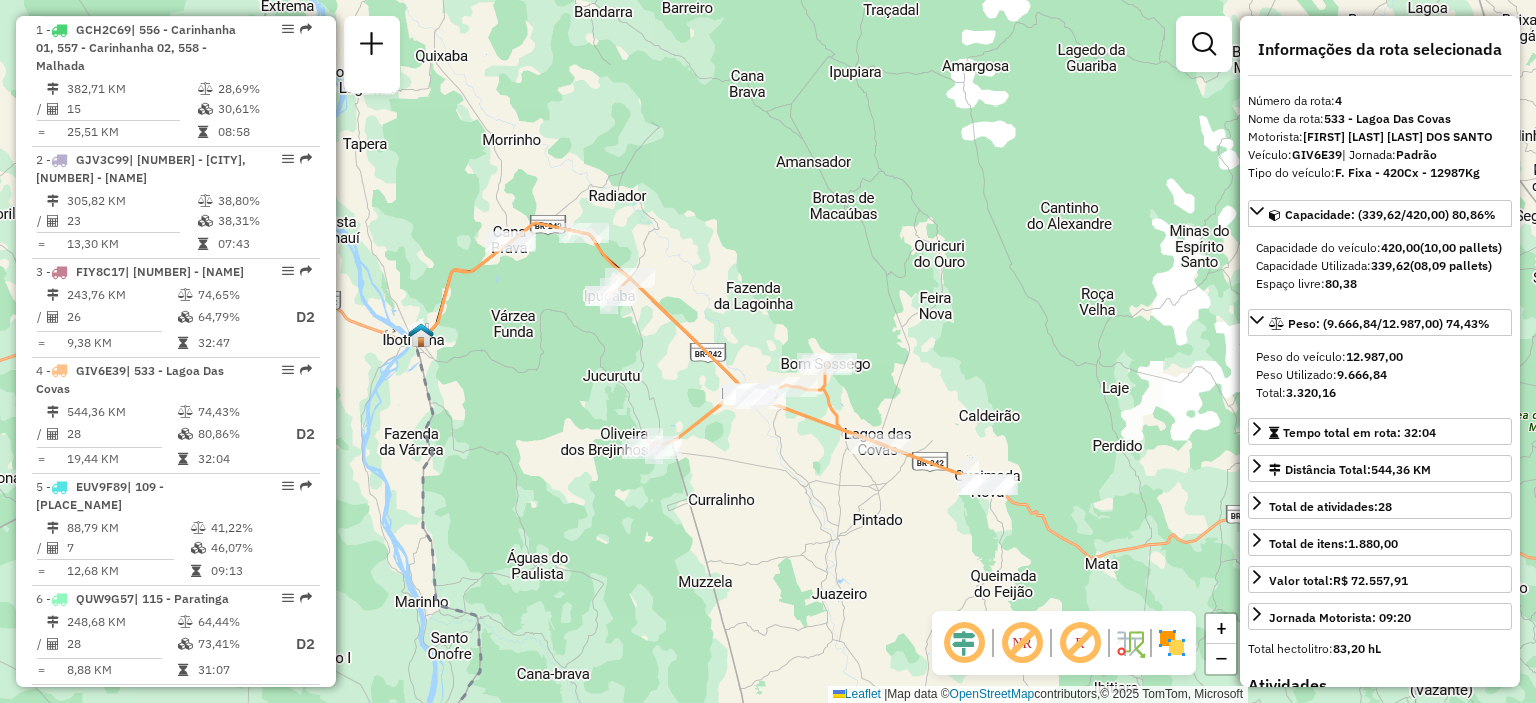 drag, startPoint x: 765, startPoint y: 348, endPoint x: 804, endPoint y: 323, distance: 46.32494 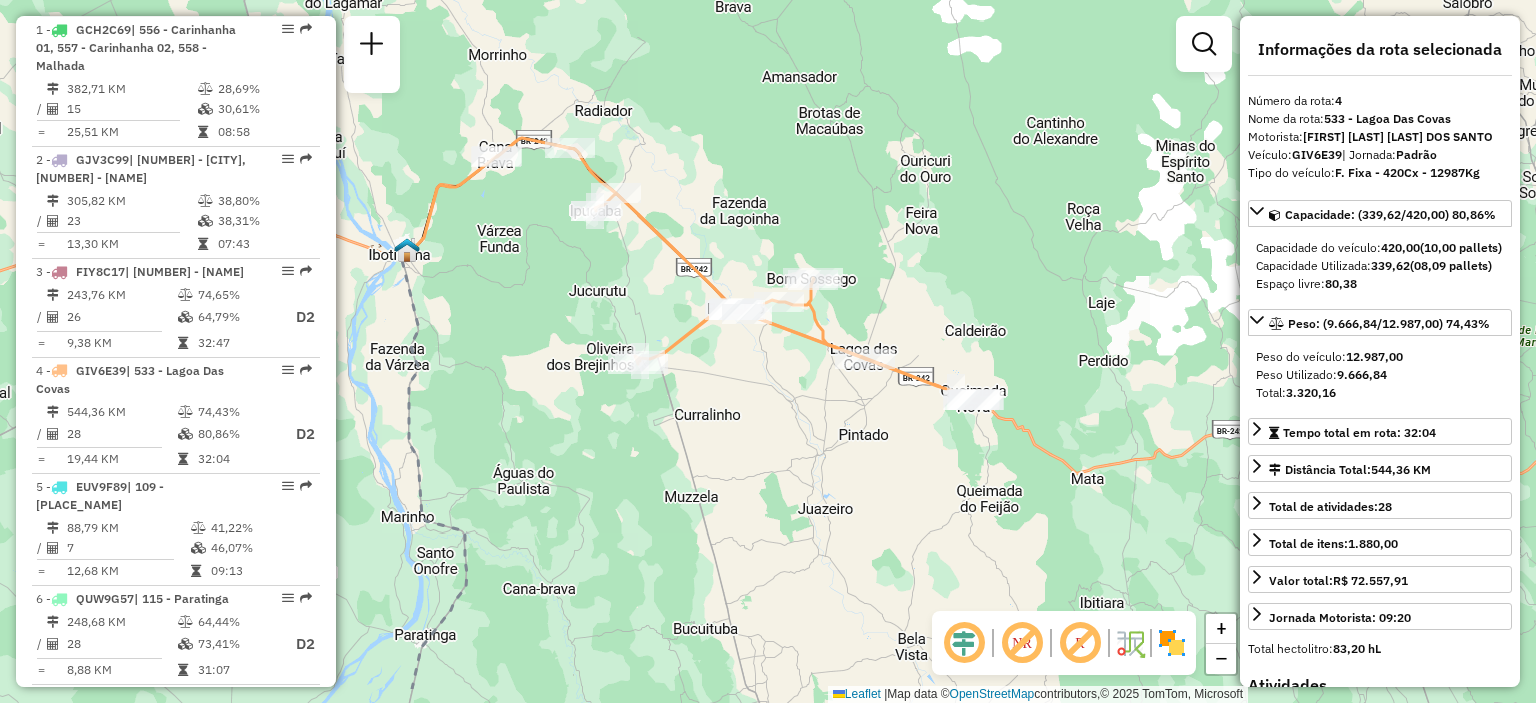drag, startPoint x: 565, startPoint y: 377, endPoint x: 554, endPoint y: 301, distance: 76.79192 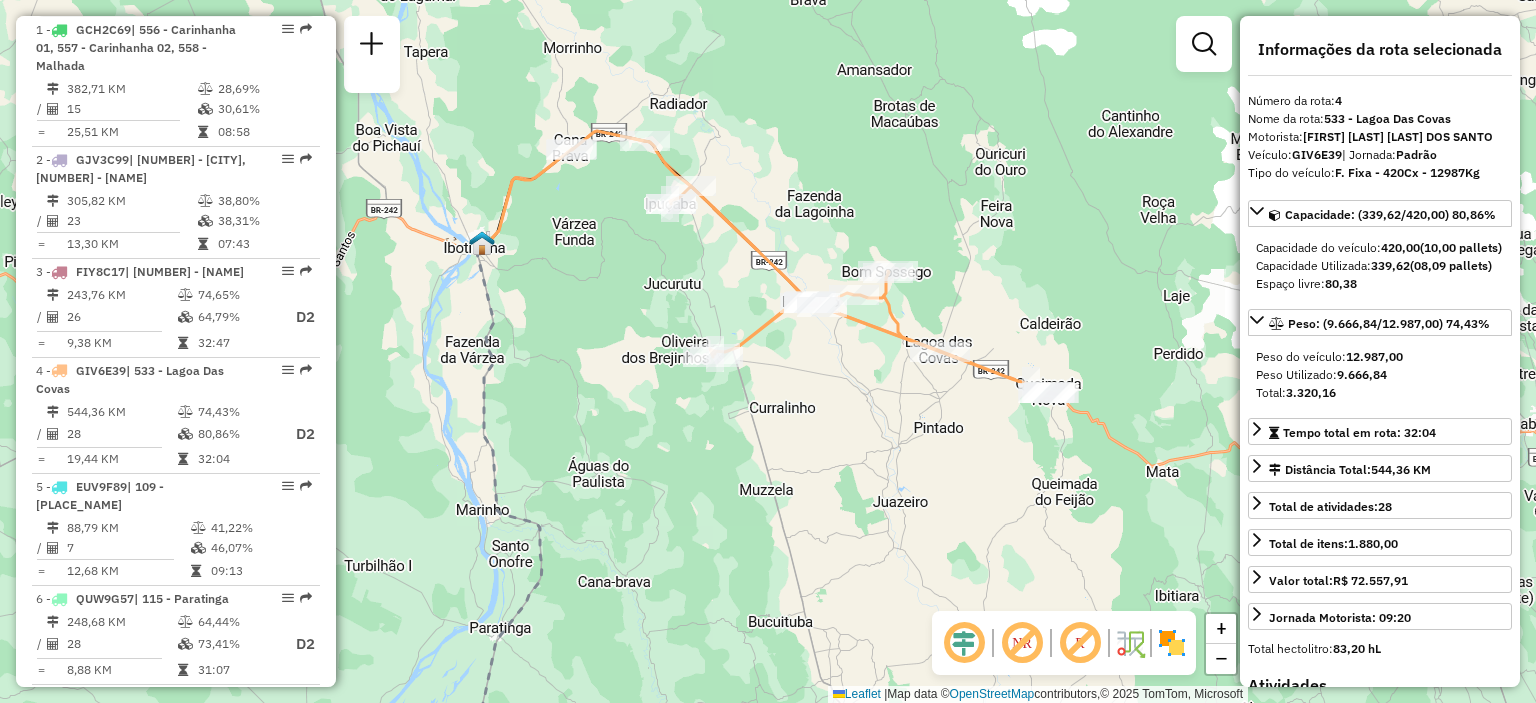 drag, startPoint x: 512, startPoint y: 350, endPoint x: 587, endPoint y: 347, distance: 75.059975 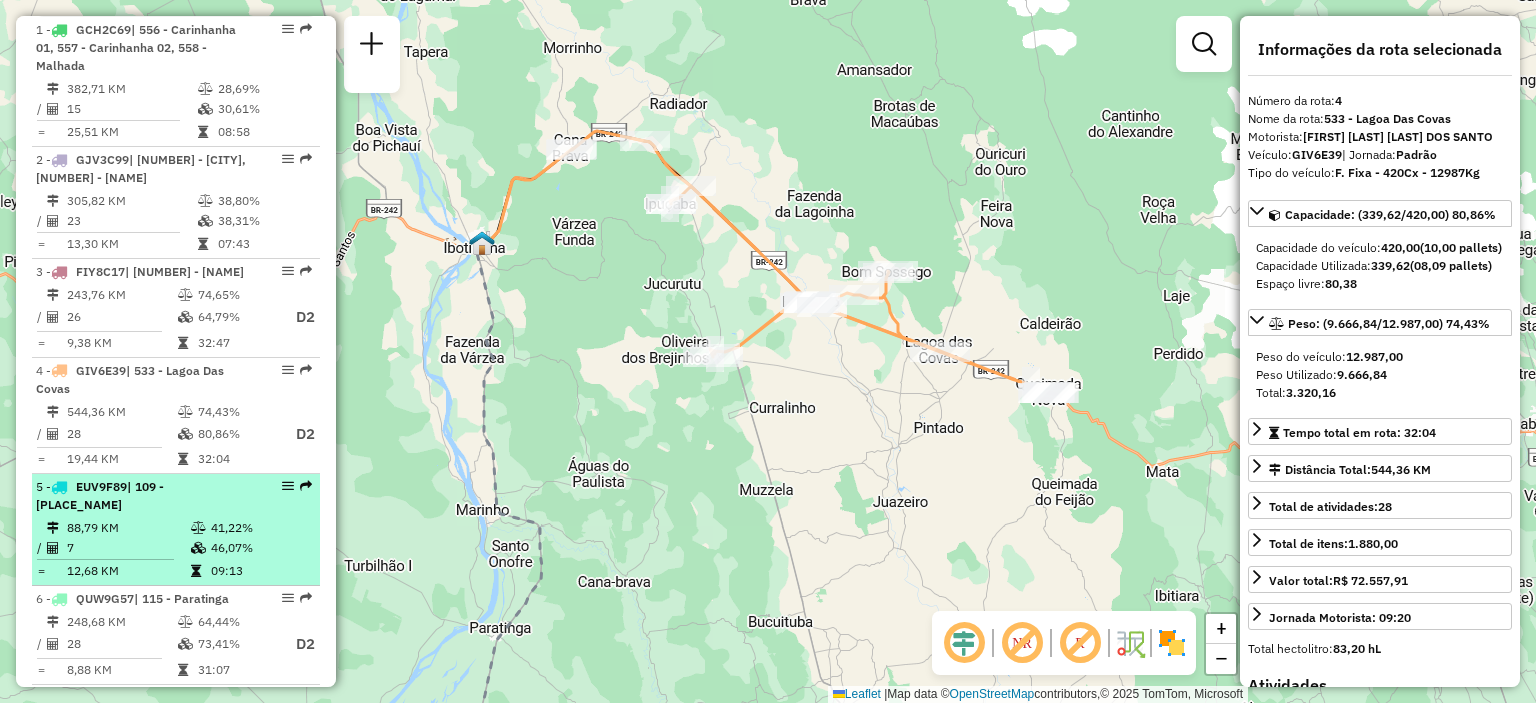 click on "88,79 KM" at bounding box center (128, 528) 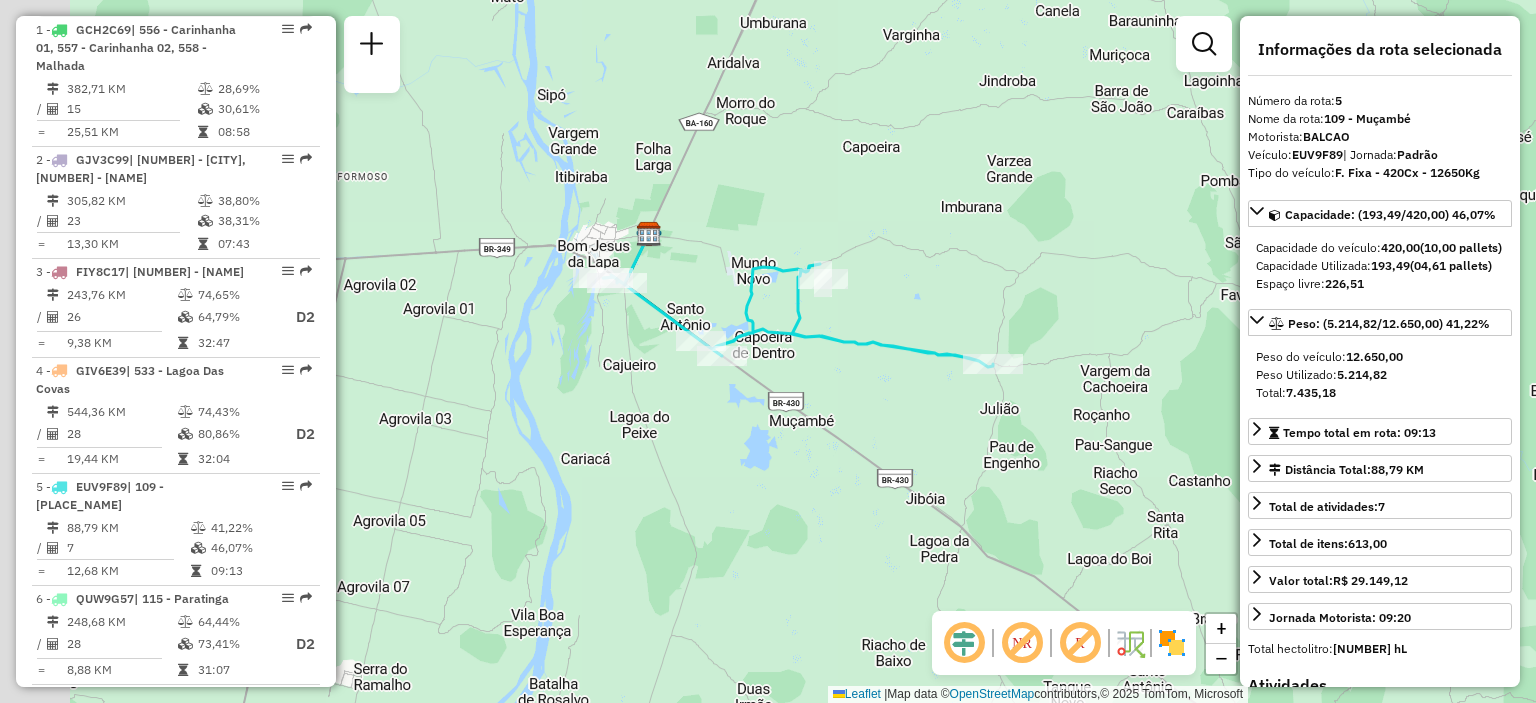 drag, startPoint x: 705, startPoint y: 463, endPoint x: 782, endPoint y: 399, distance: 100.12492 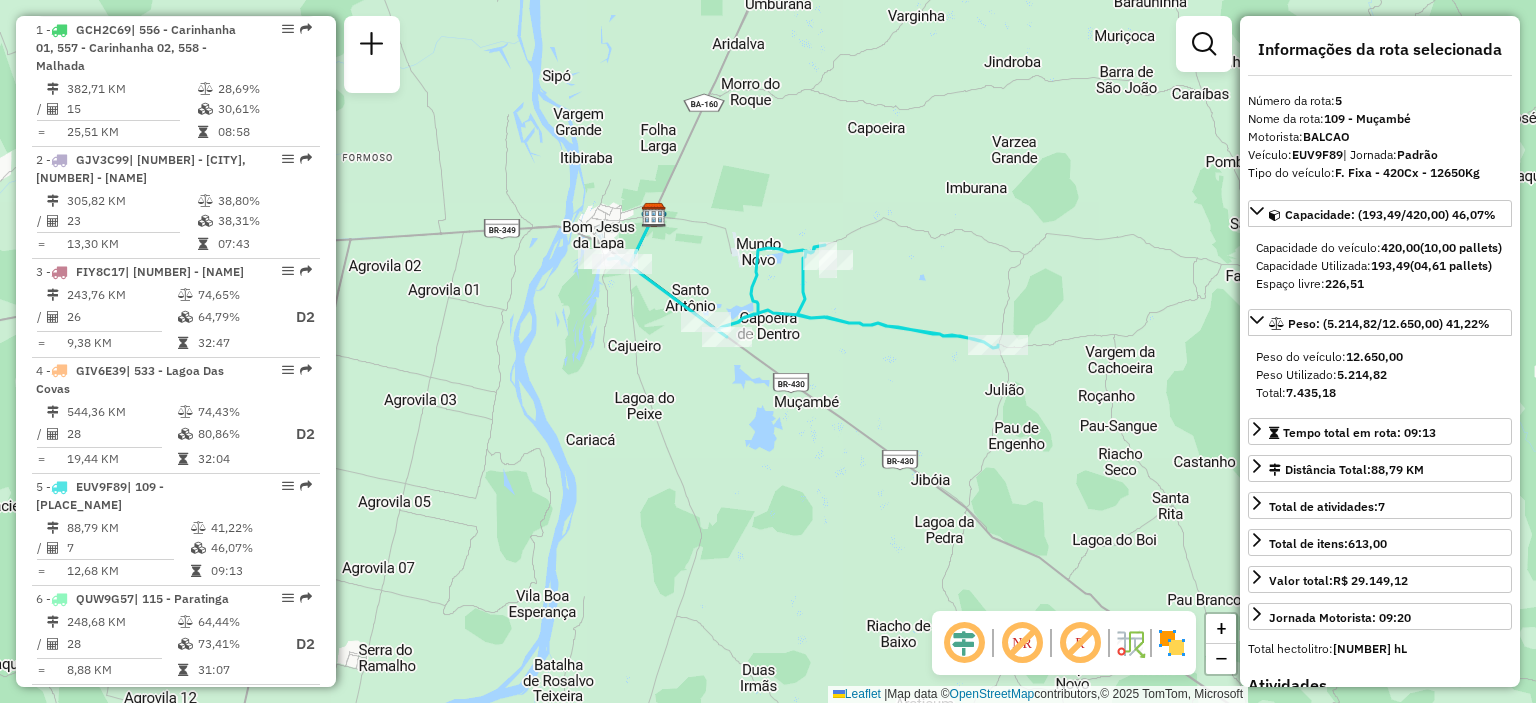 drag, startPoint x: 871, startPoint y: 213, endPoint x: 874, endPoint y: 198, distance: 15.297058 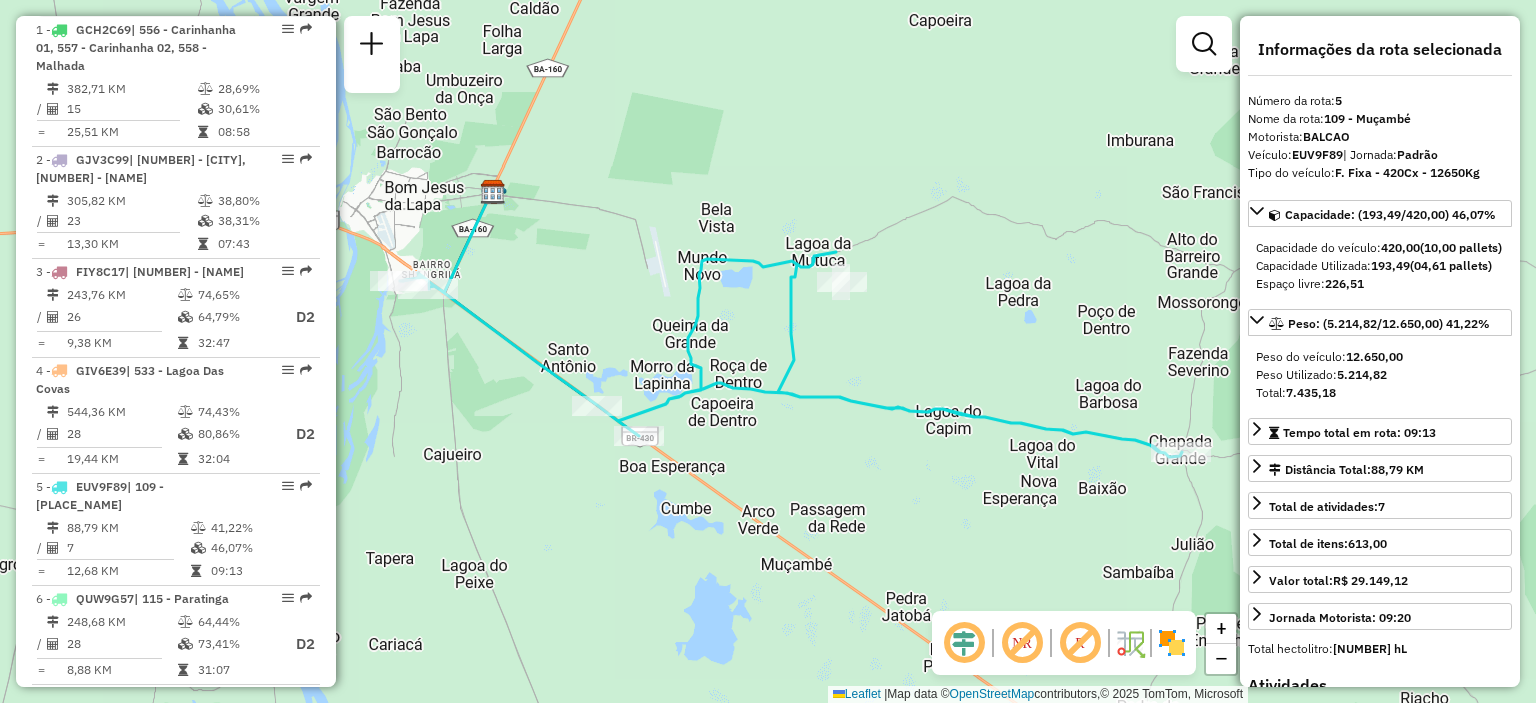 drag, startPoint x: 863, startPoint y: 248, endPoint x: 921, endPoint y: 283, distance: 67.74216 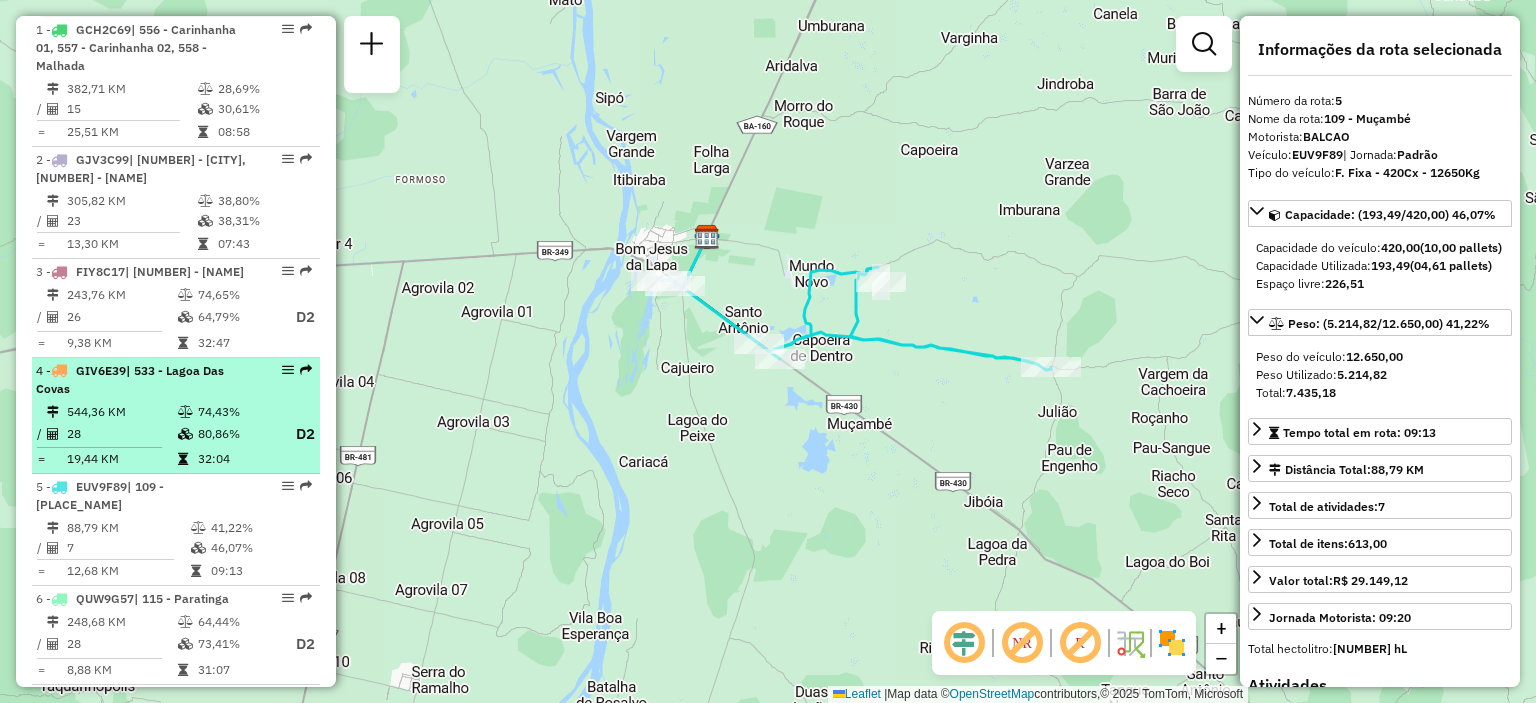 scroll, scrollTop: 876, scrollLeft: 0, axis: vertical 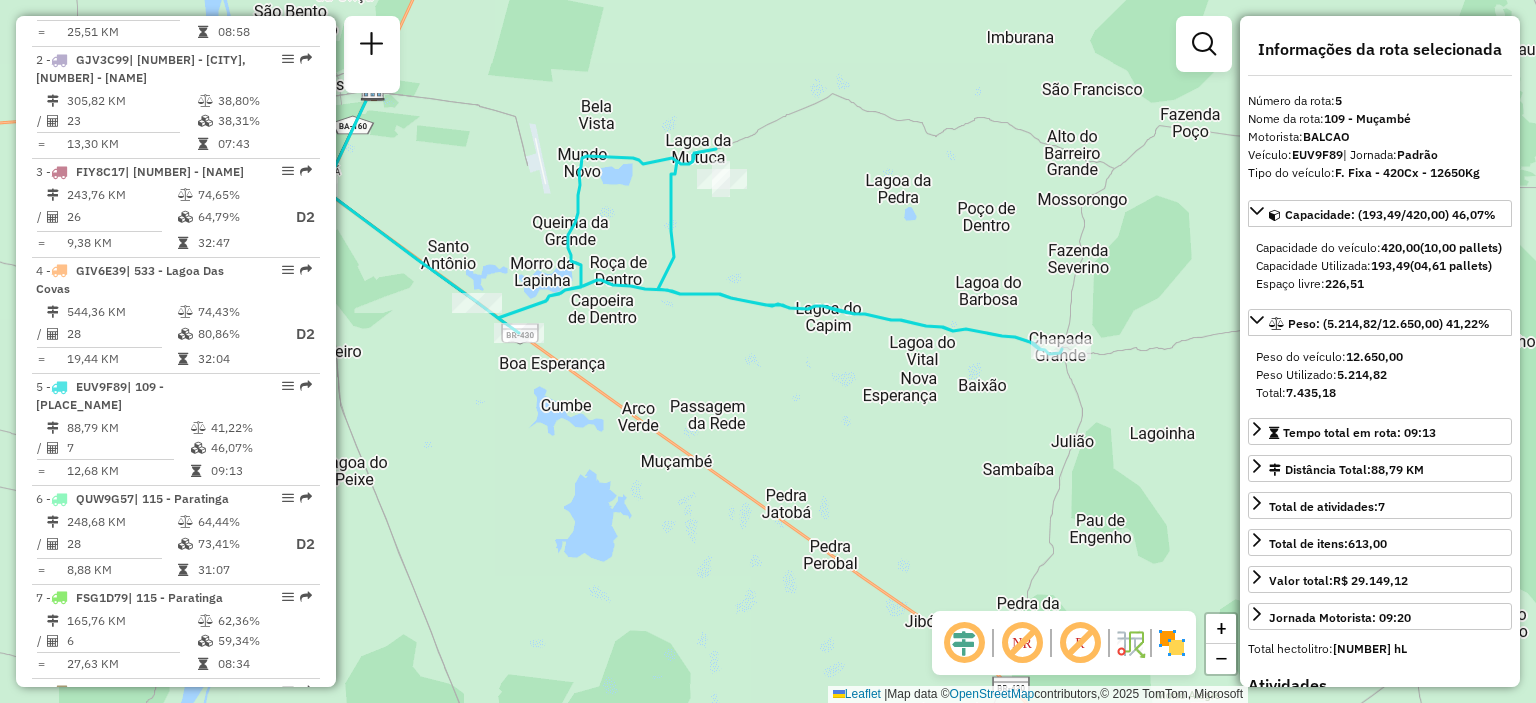 drag, startPoint x: 986, startPoint y: 352, endPoint x: 980, endPoint y: 389, distance: 37.48333 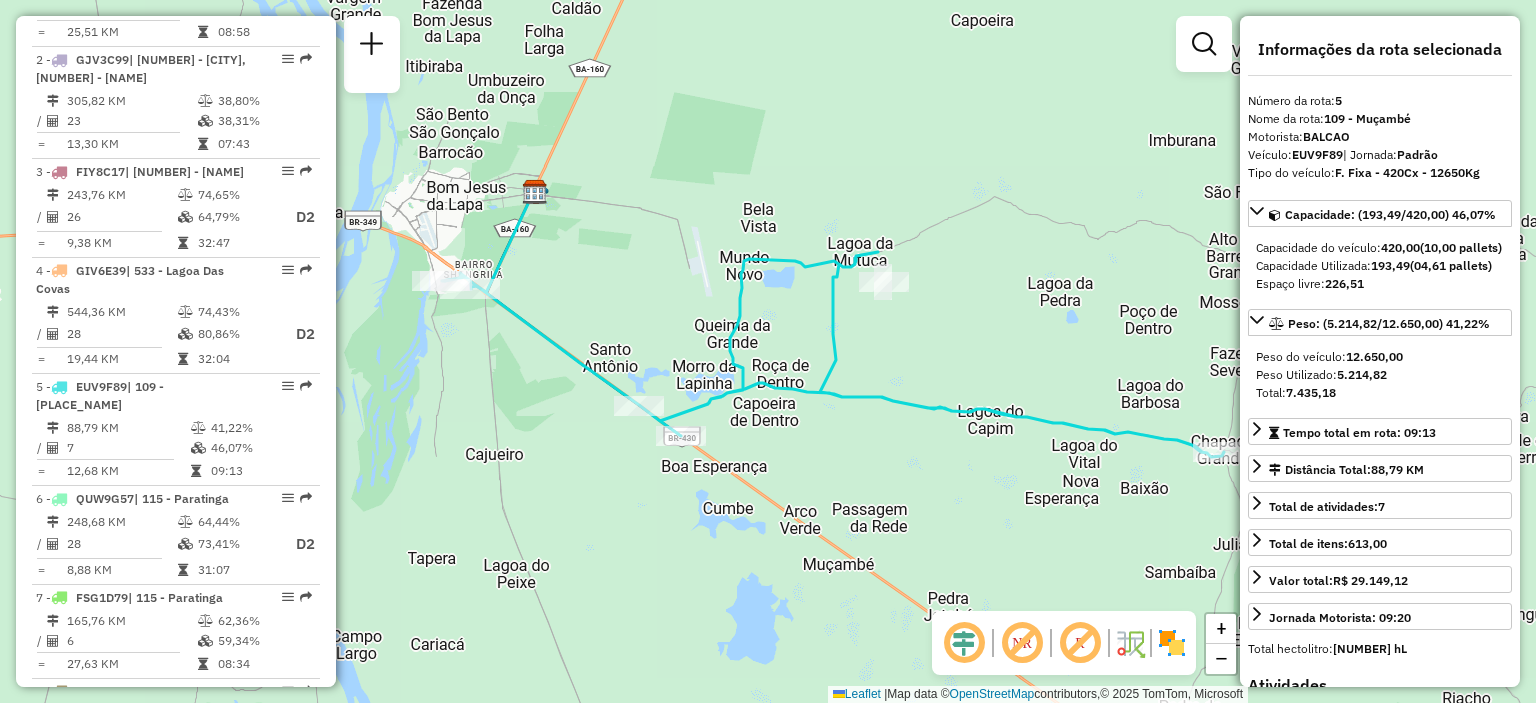 drag, startPoint x: 488, startPoint y: 318, endPoint x: 507, endPoint y: 355, distance: 41.59327 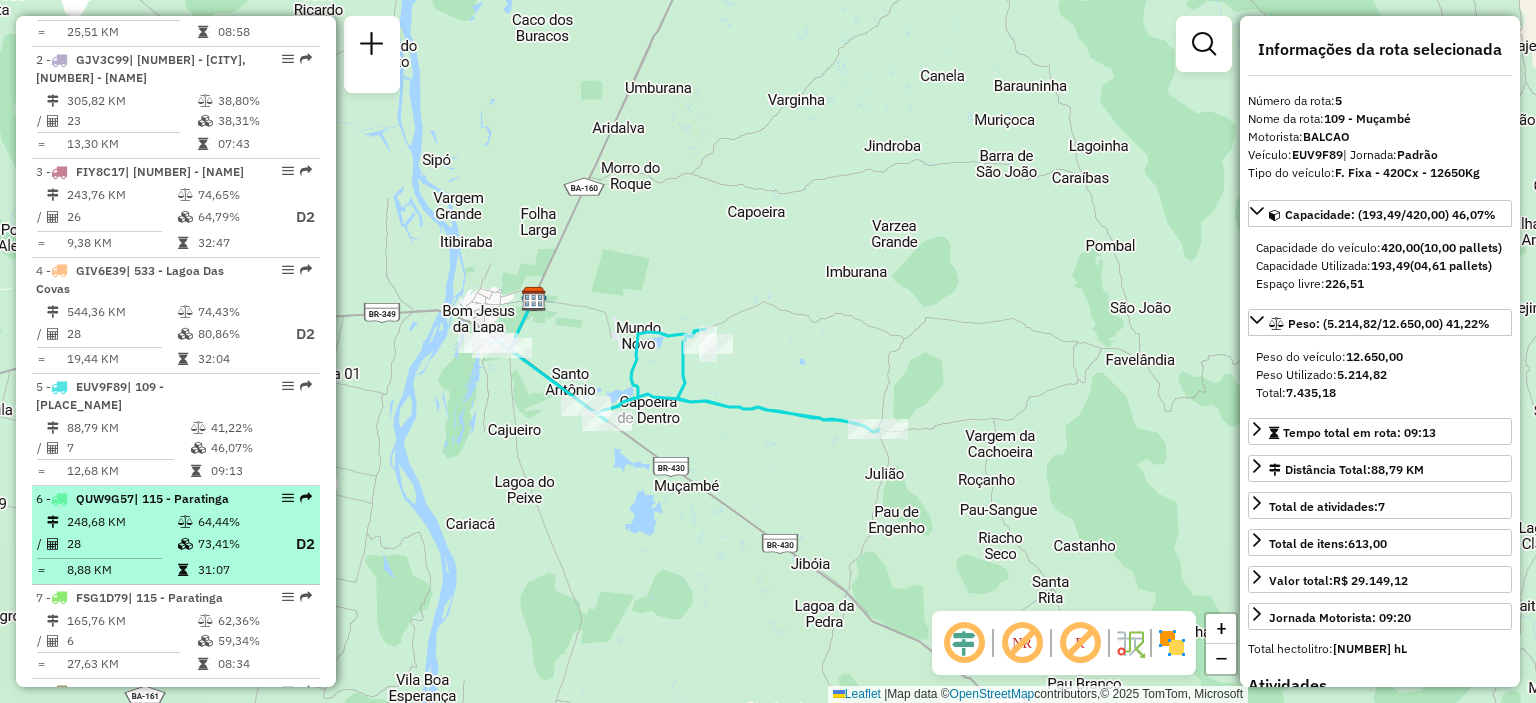 click on "6 -       QUW9G57   | 115 - Paratinga  248,68 KM   64,44%  /  28   73,41%   D2  =  8,88 KM   31:07" at bounding box center (176, 535) 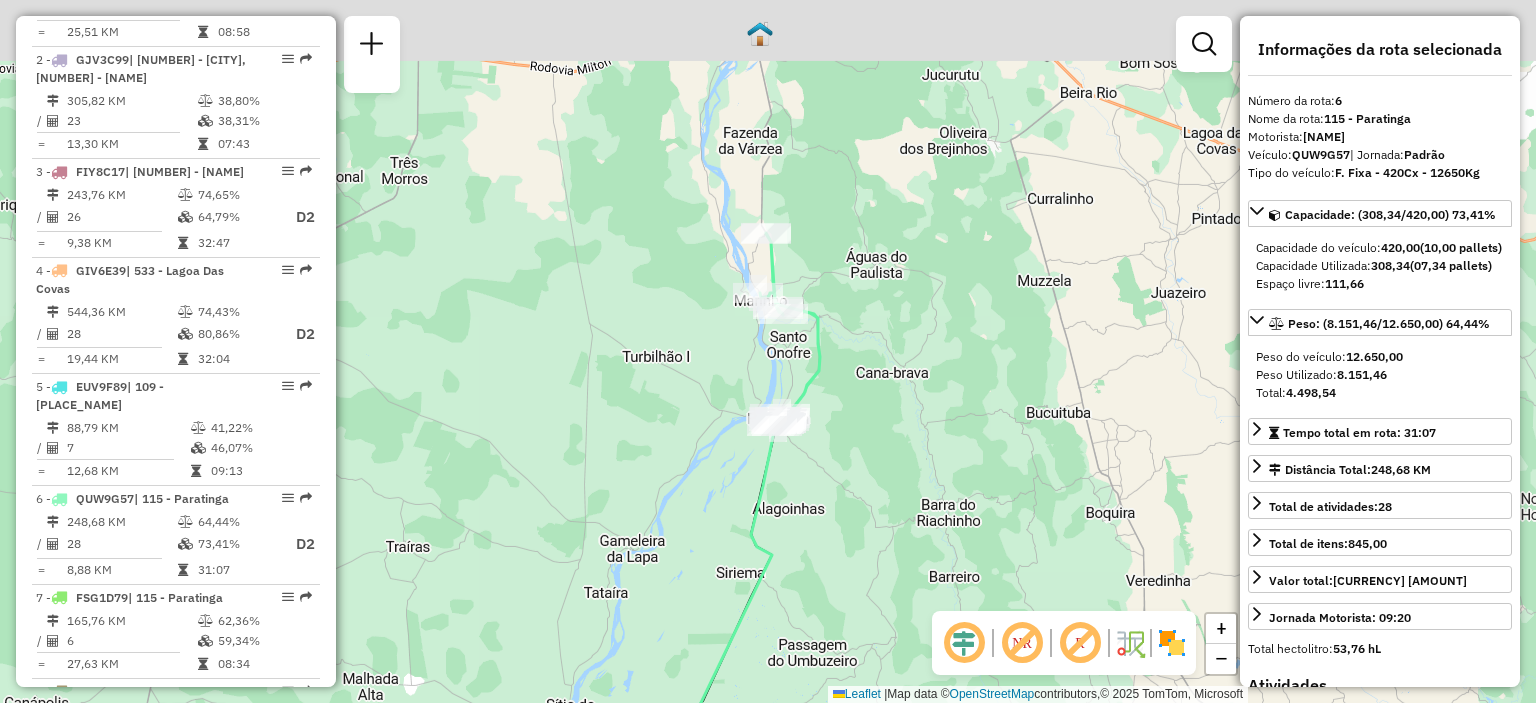 drag, startPoint x: 951, startPoint y: 140, endPoint x: 912, endPoint y: 323, distance: 187.10959 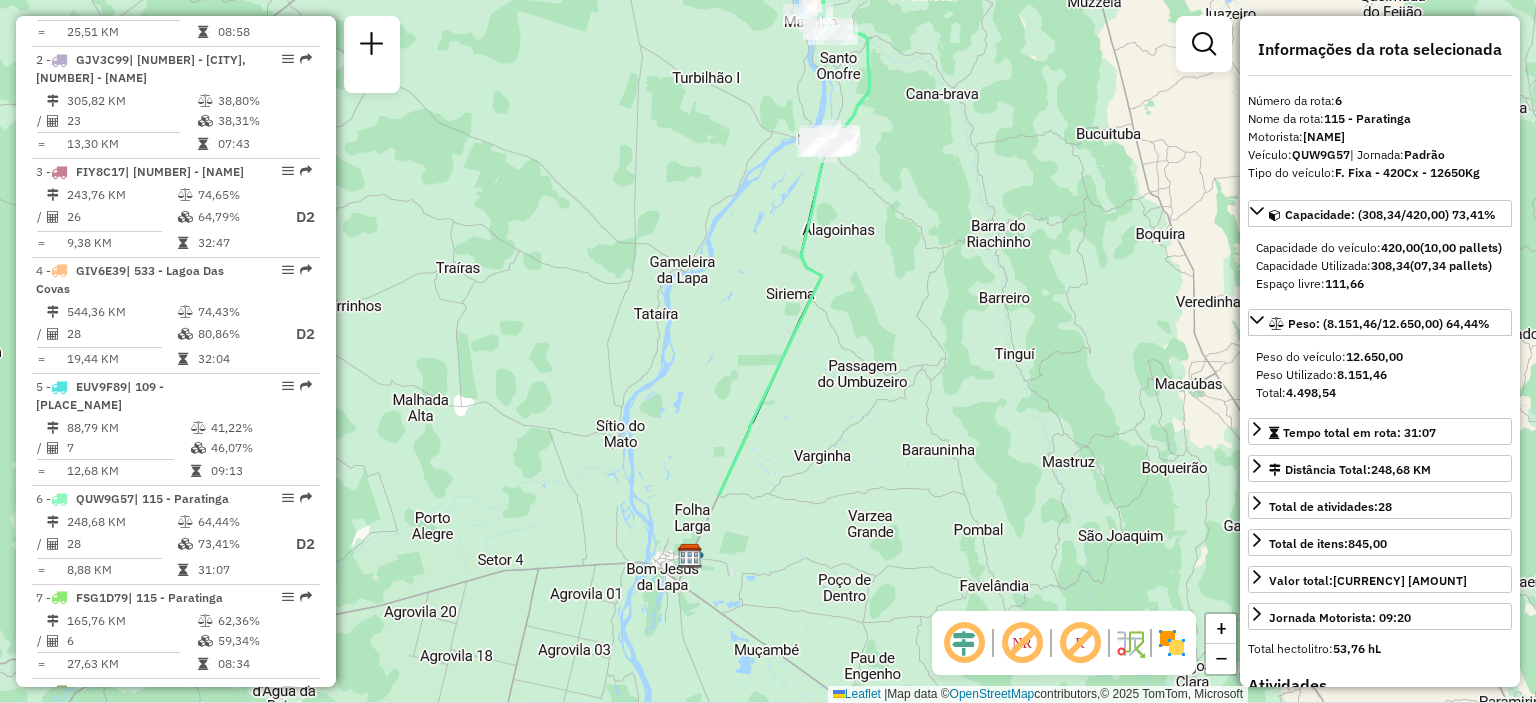 drag, startPoint x: 830, startPoint y: 603, endPoint x: 880, endPoint y: 326, distance: 281.47647 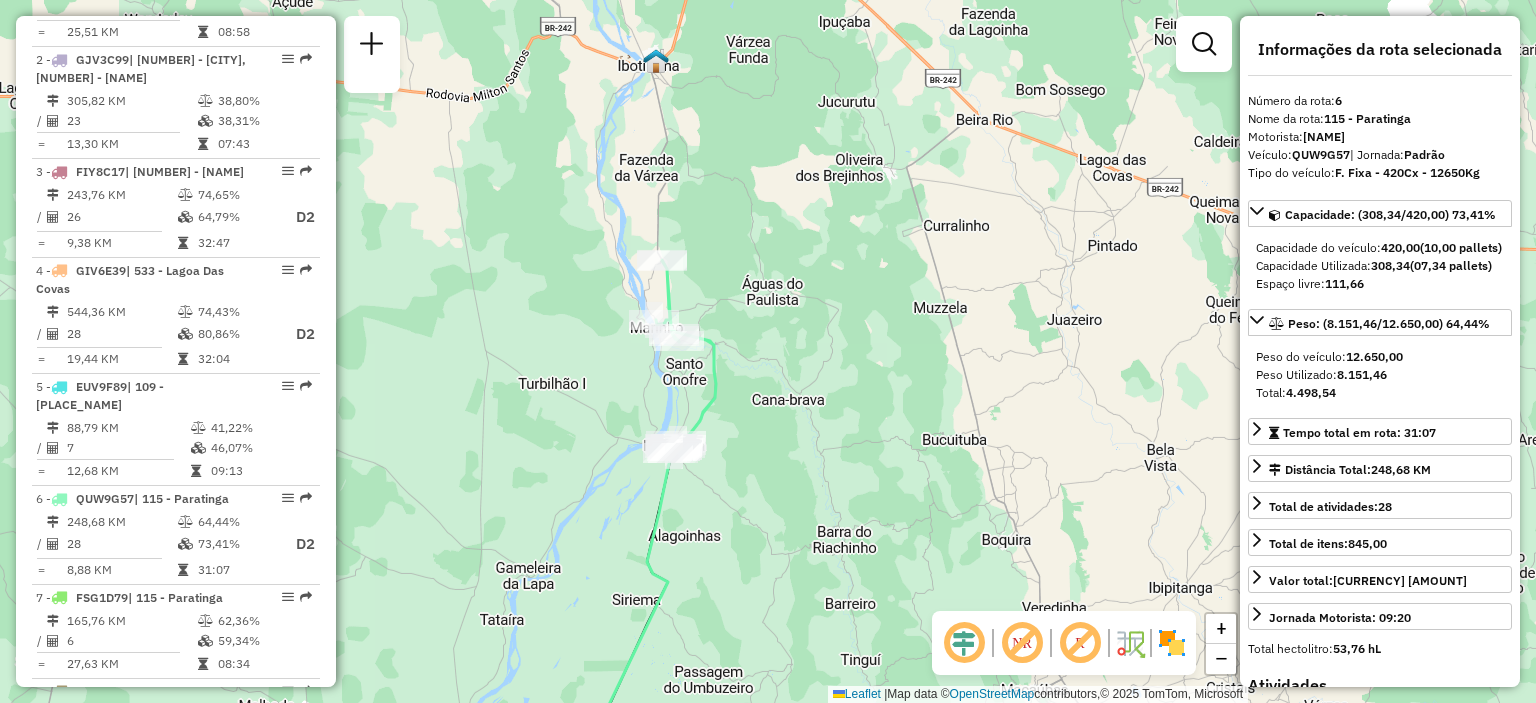 drag, startPoint x: 912, startPoint y: 291, endPoint x: 760, endPoint y: 595, distance: 339.88232 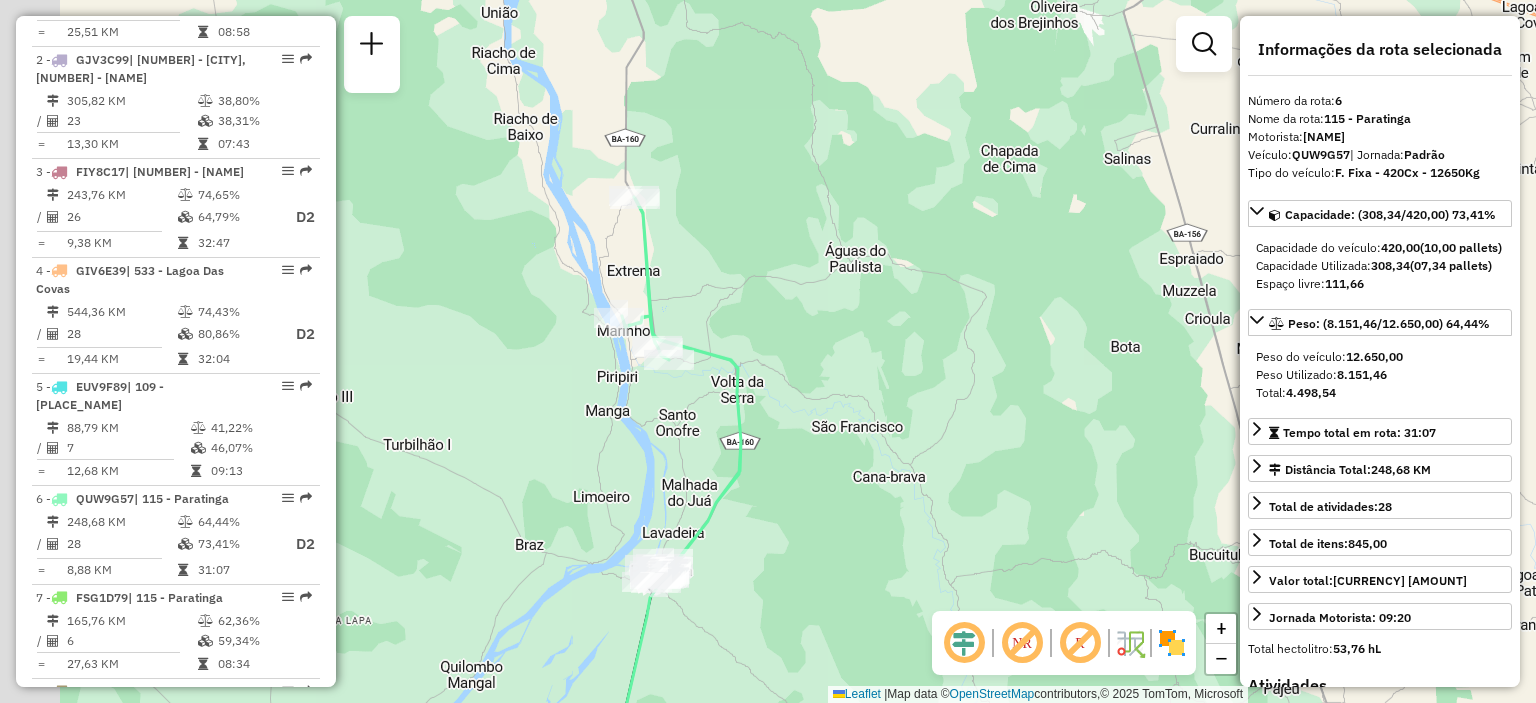 drag, startPoint x: 730, startPoint y: 384, endPoint x: 756, endPoint y: 403, distance: 32.202484 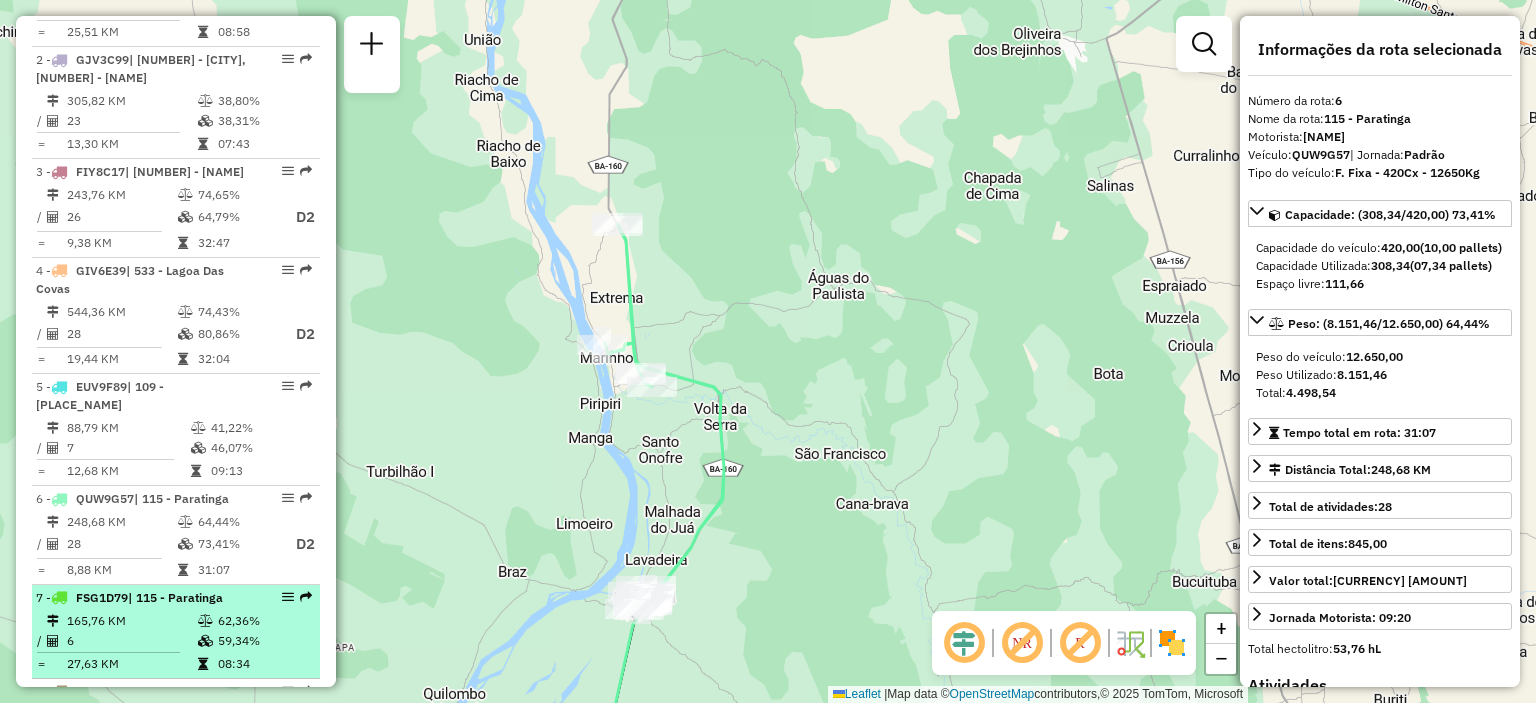 scroll, scrollTop: 976, scrollLeft: 0, axis: vertical 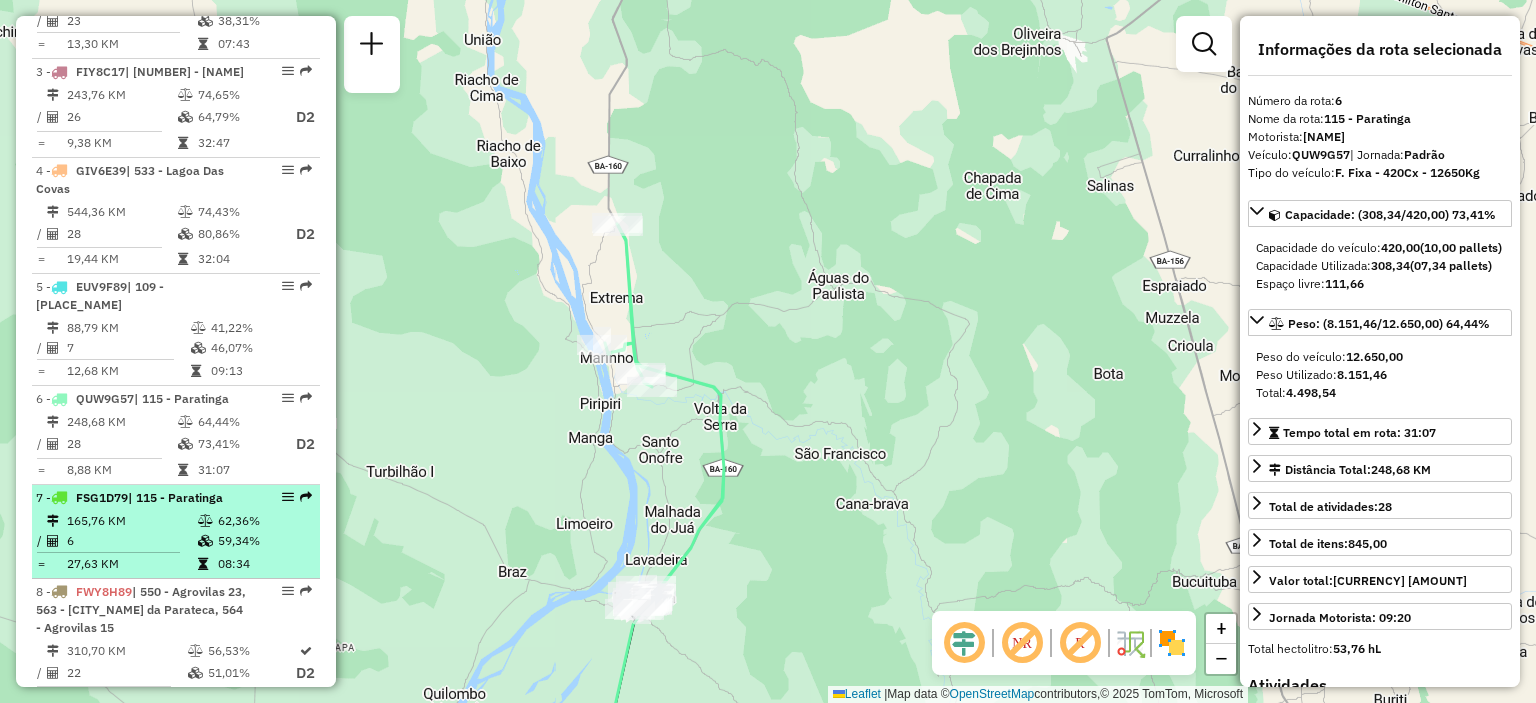 click on "165,76 KM" at bounding box center [131, 521] 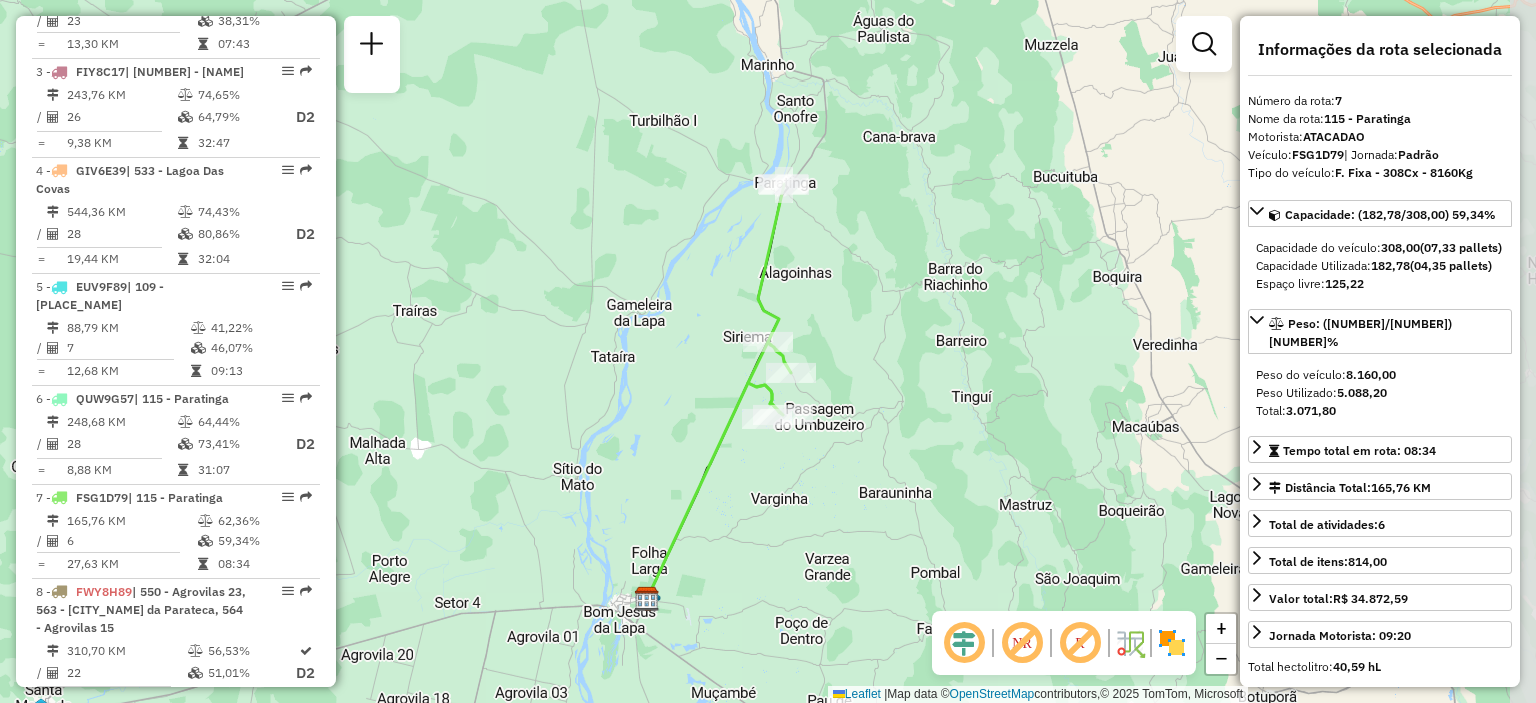 drag, startPoint x: 924, startPoint y: 279, endPoint x: 887, endPoint y: 309, distance: 47.63402 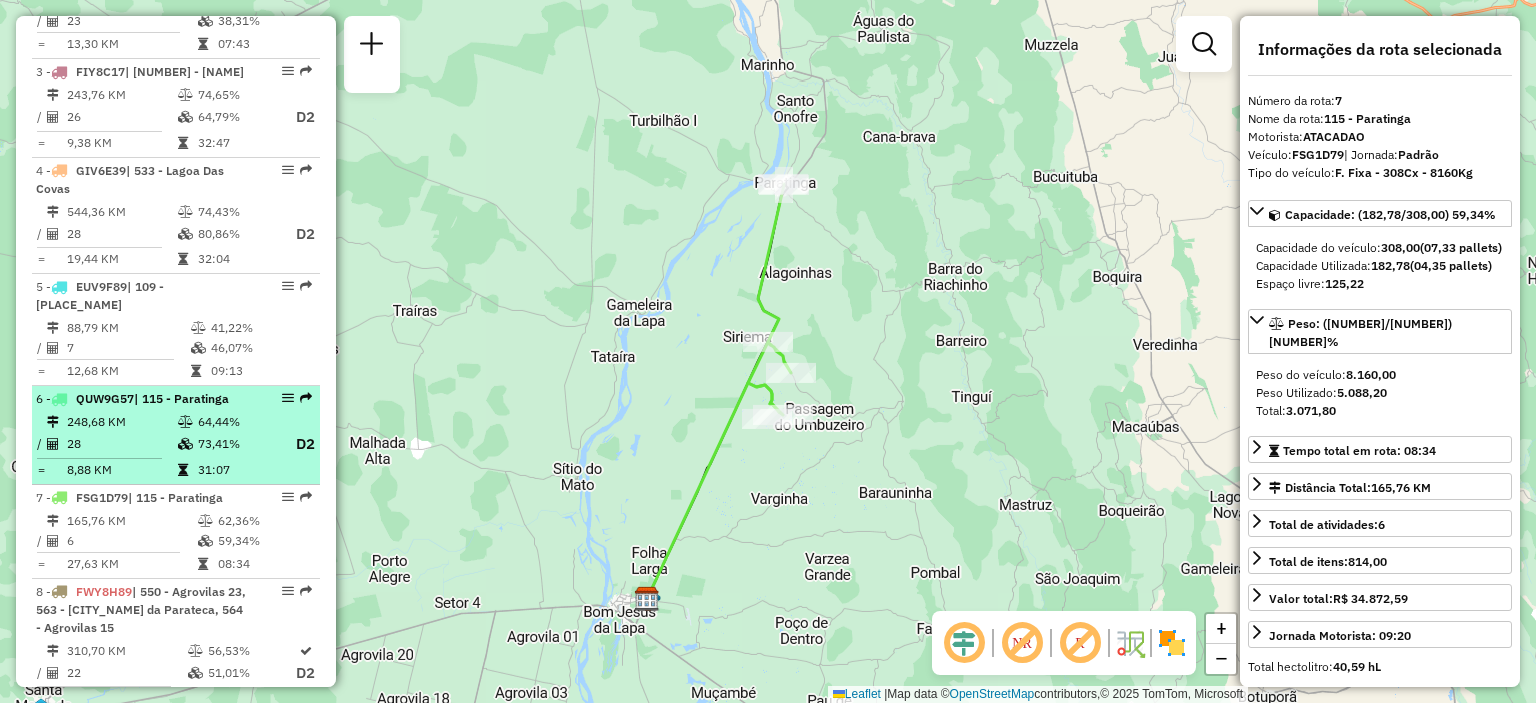 click on "248,68 KM" at bounding box center (121, 422) 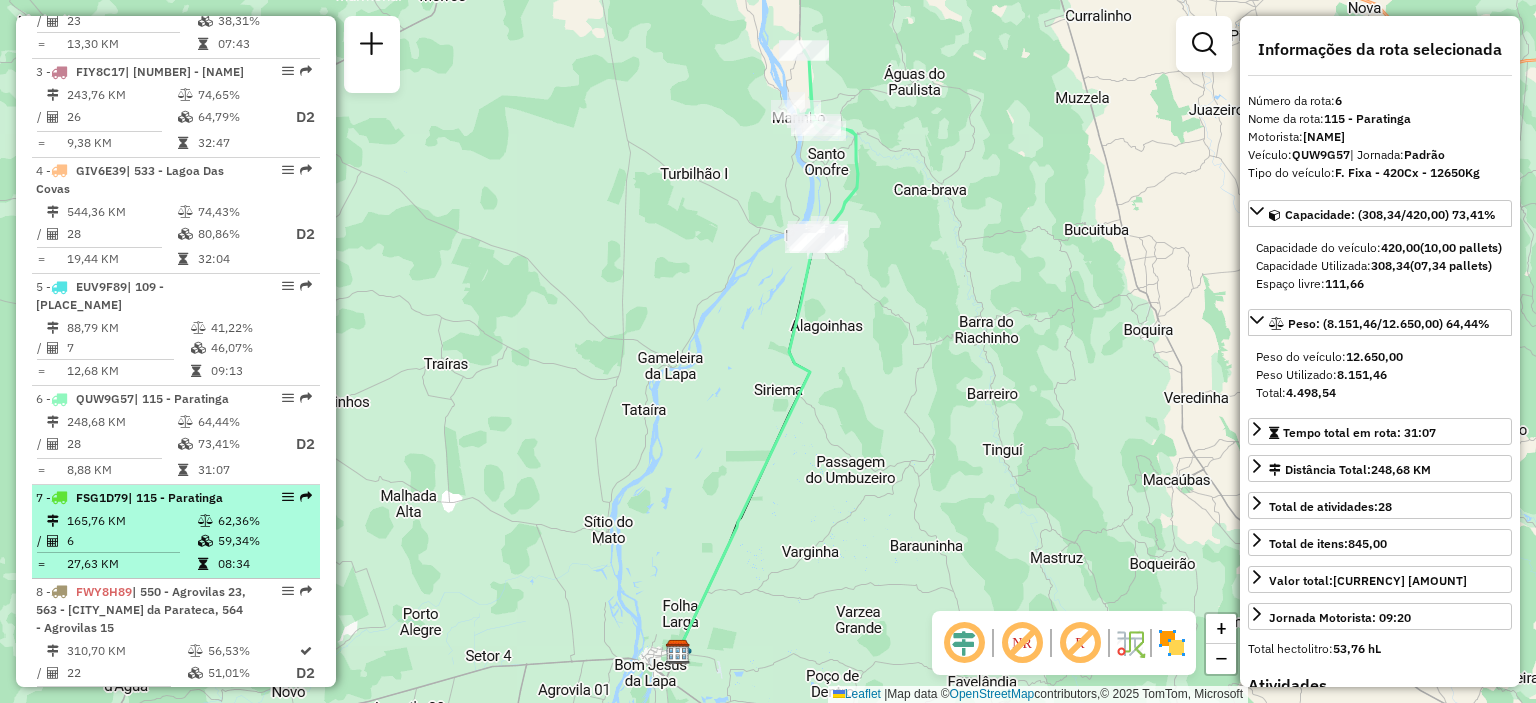 click on "165,76 KM" at bounding box center [131, 521] 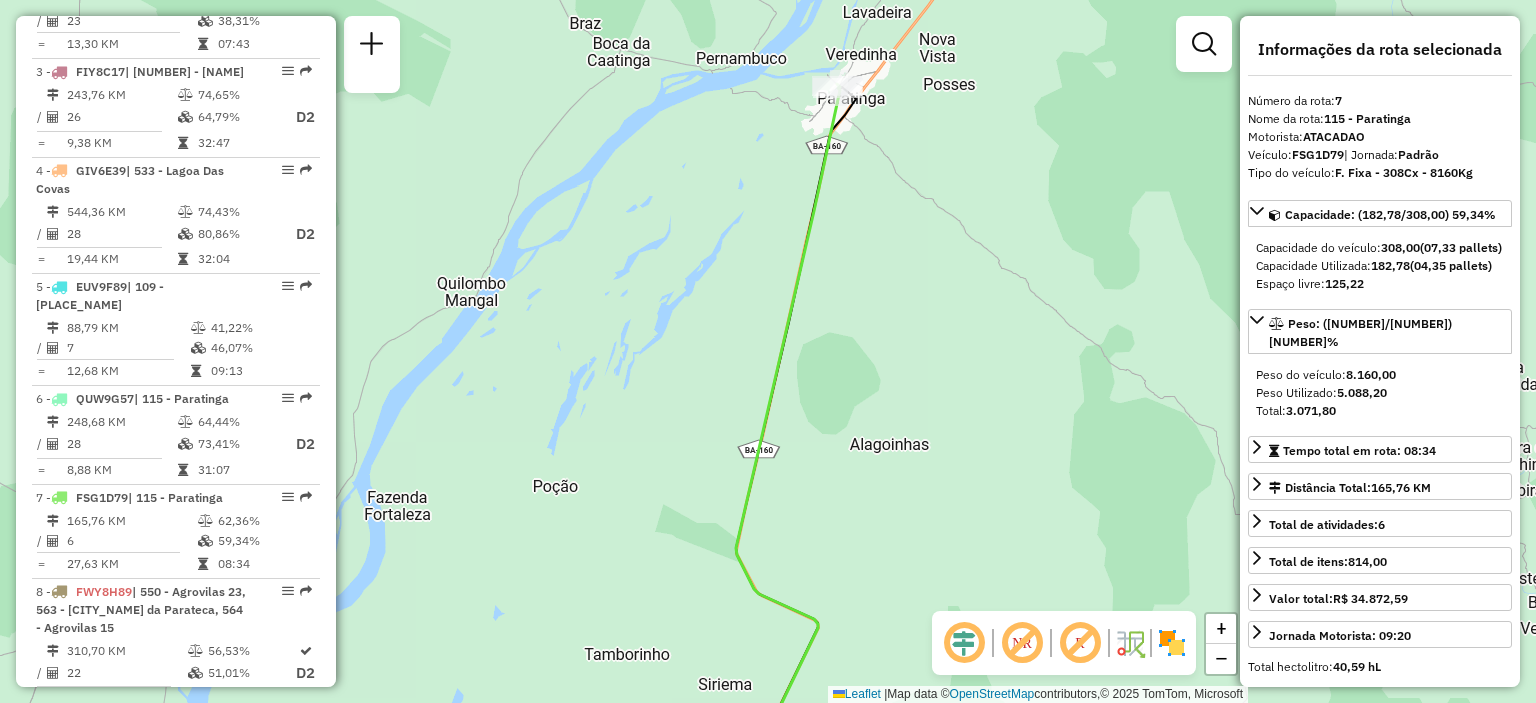 drag, startPoint x: 868, startPoint y: 70, endPoint x: 808, endPoint y: 385, distance: 320.66336 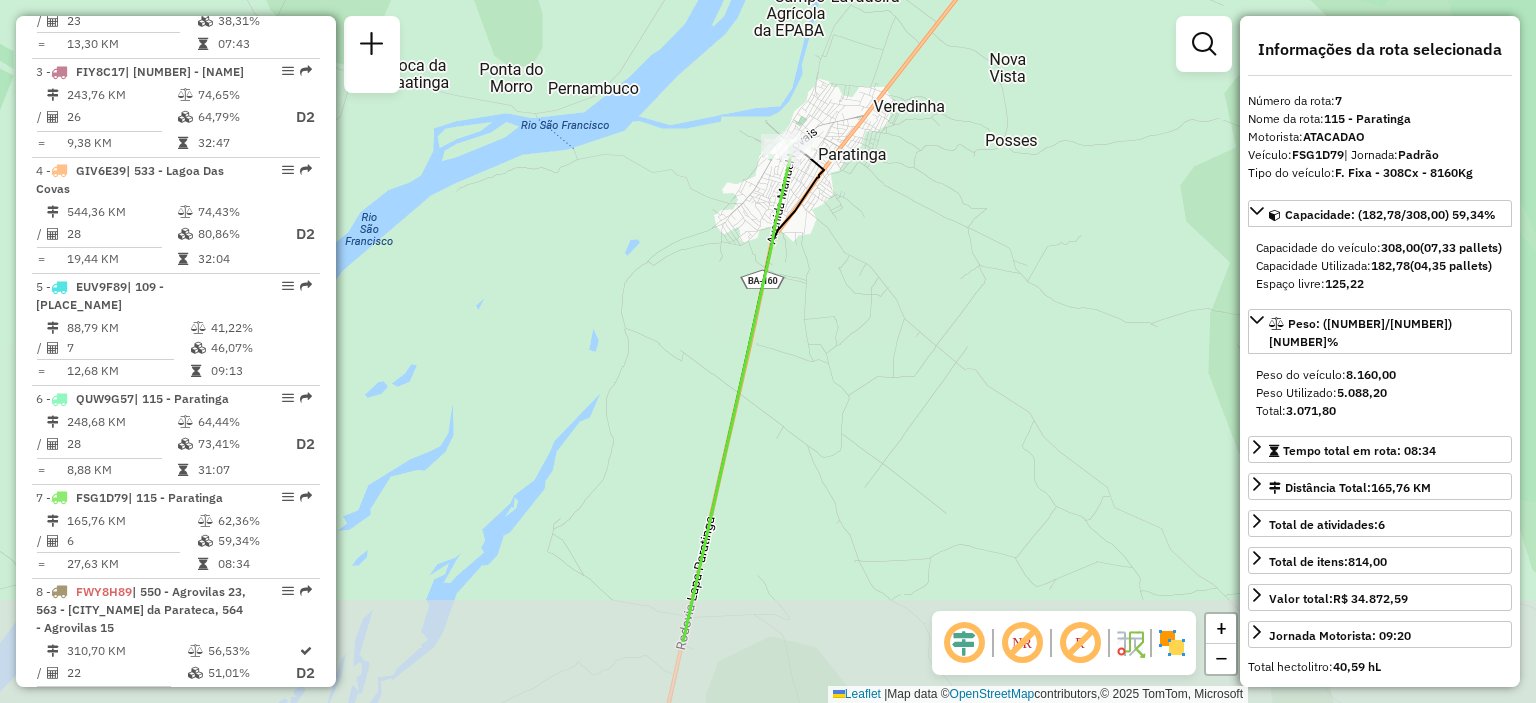 drag, startPoint x: 882, startPoint y: 504, endPoint x: 799, endPoint y: 233, distance: 283.42548 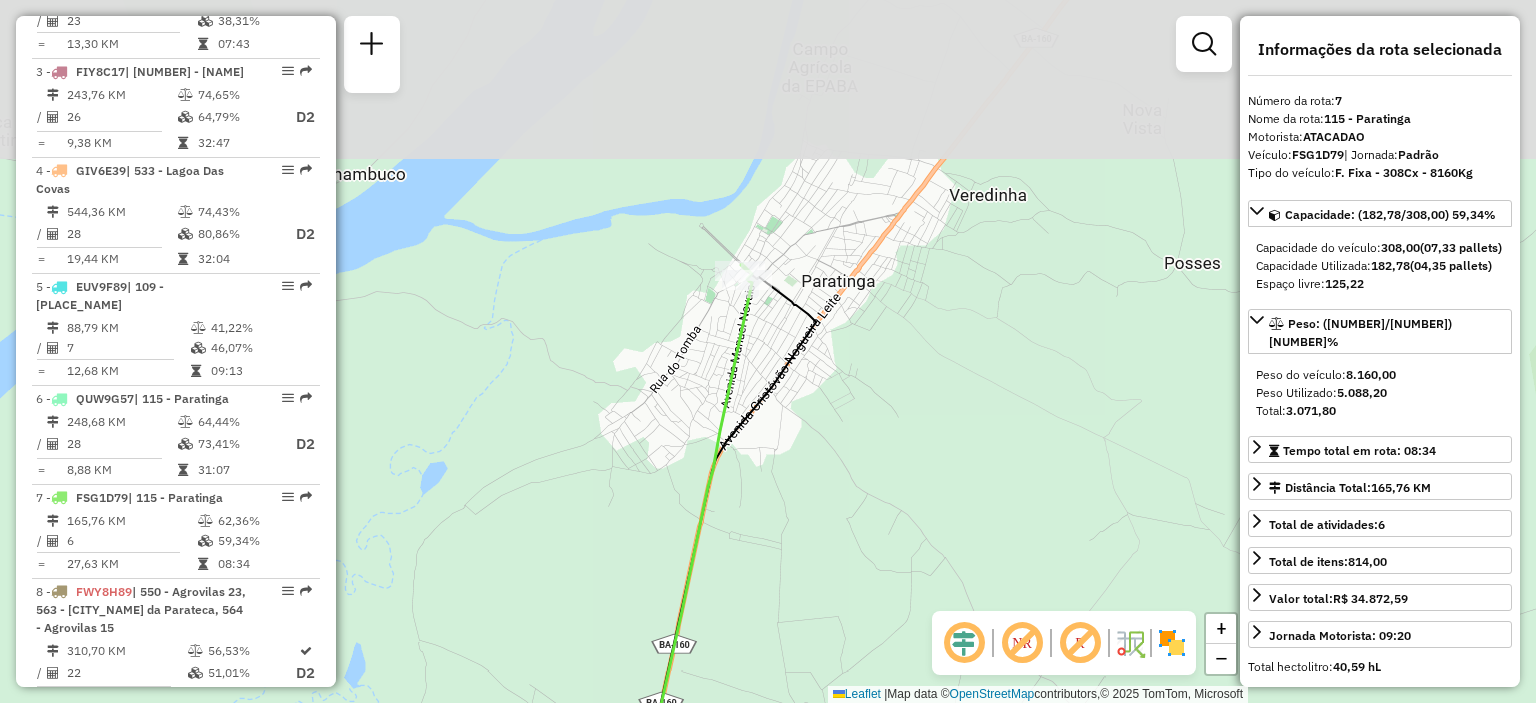 drag, startPoint x: 802, startPoint y: 142, endPoint x: 769, endPoint y: 342, distance: 202.70422 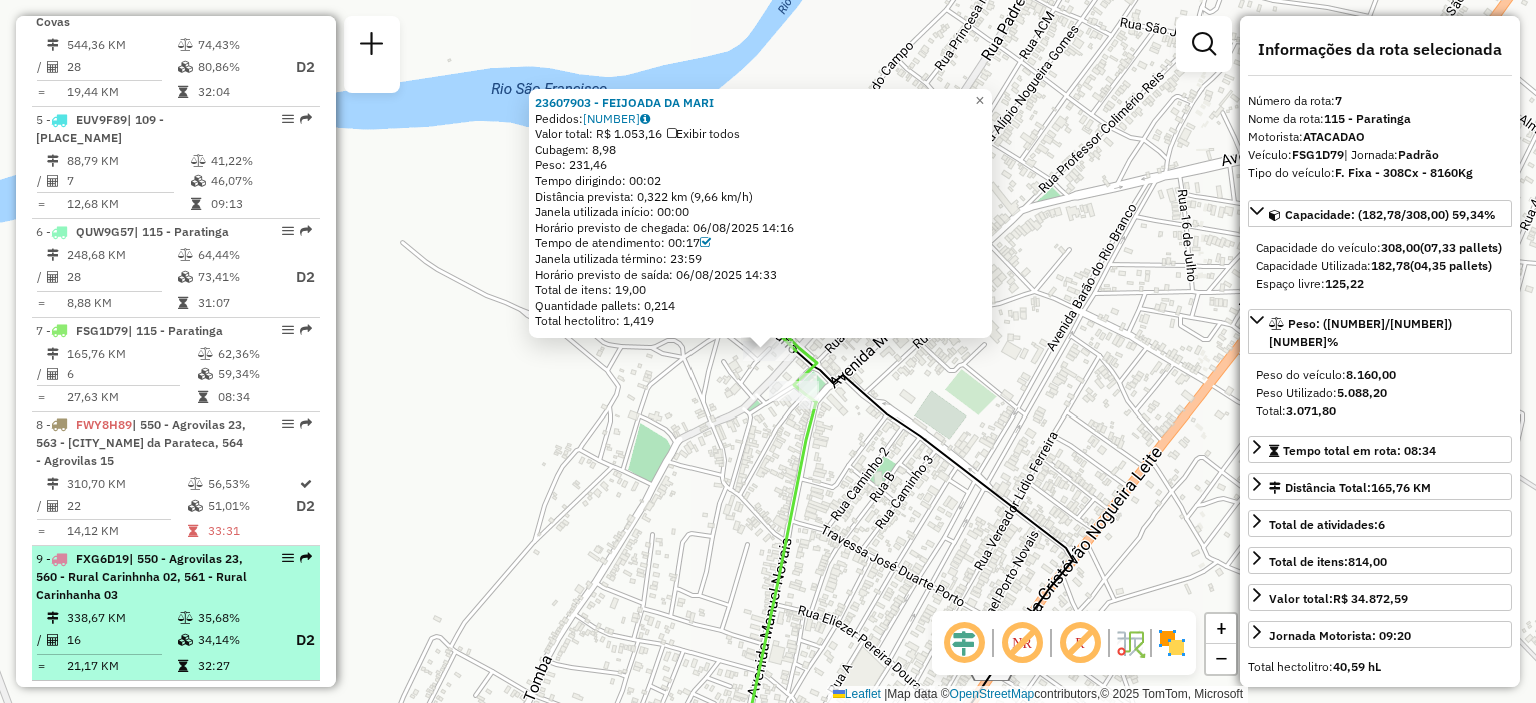scroll, scrollTop: 943, scrollLeft: 0, axis: vertical 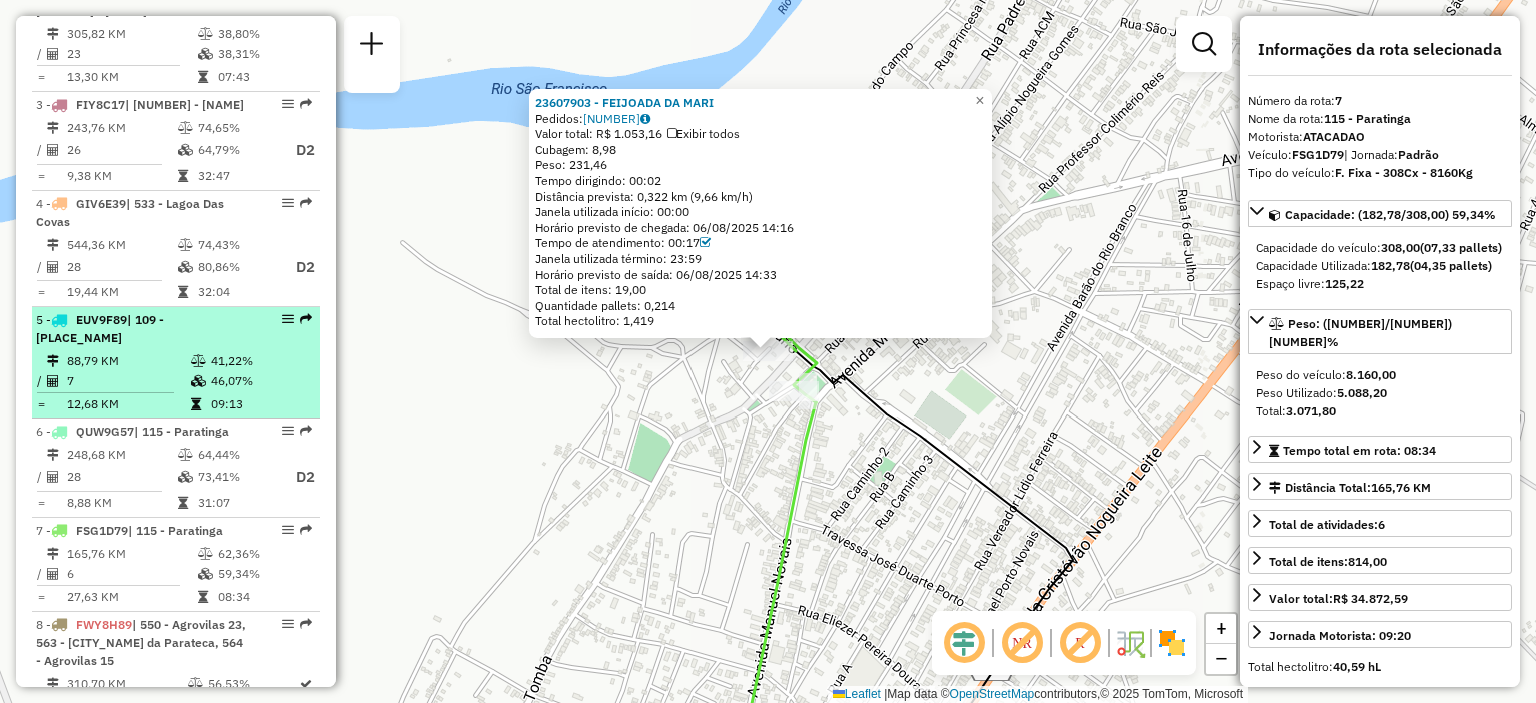 click on "88,79 KM" at bounding box center [128, 361] 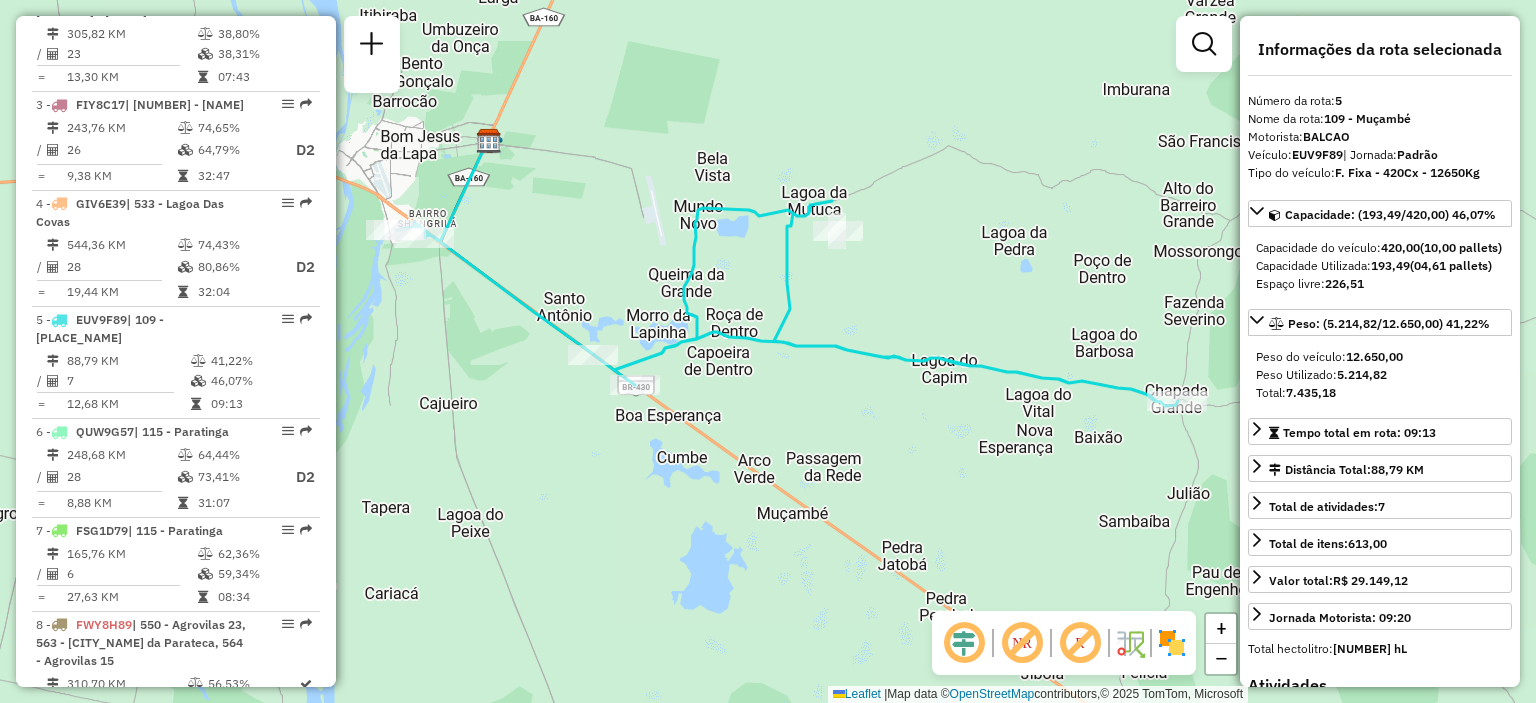 drag, startPoint x: 1034, startPoint y: 450, endPoint x: 992, endPoint y: 385, distance: 77.388626 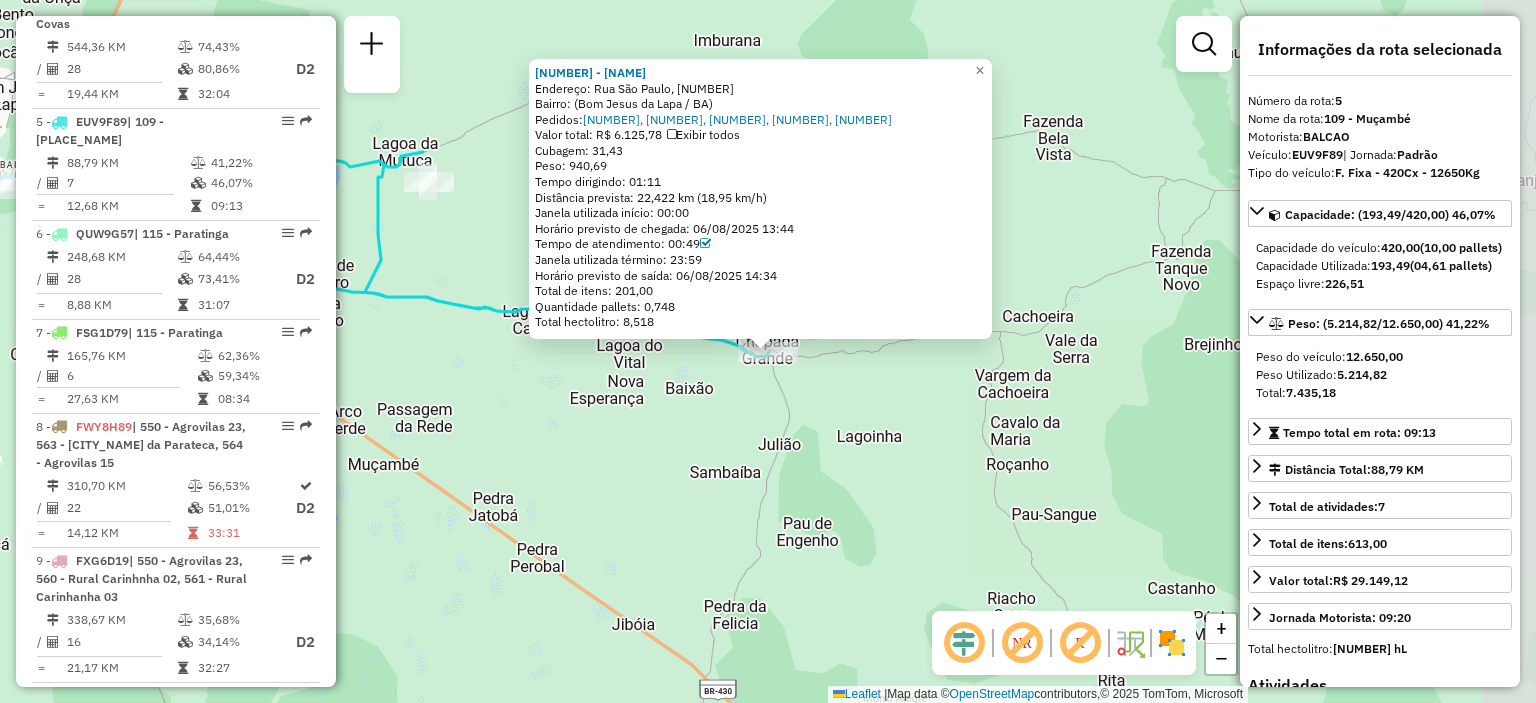 scroll, scrollTop: 1251, scrollLeft: 0, axis: vertical 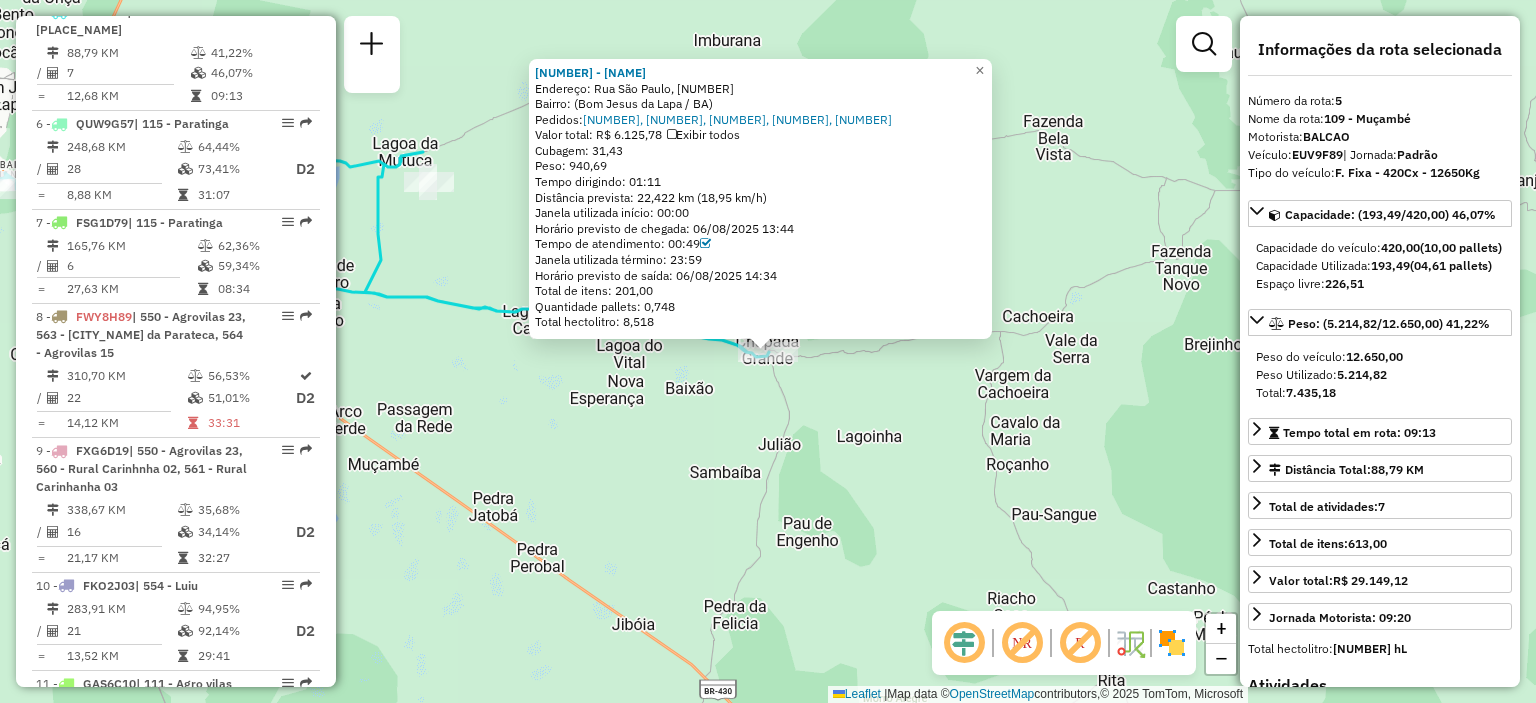 drag, startPoint x: 752, startPoint y: 274, endPoint x: 791, endPoint y: 274, distance: 39 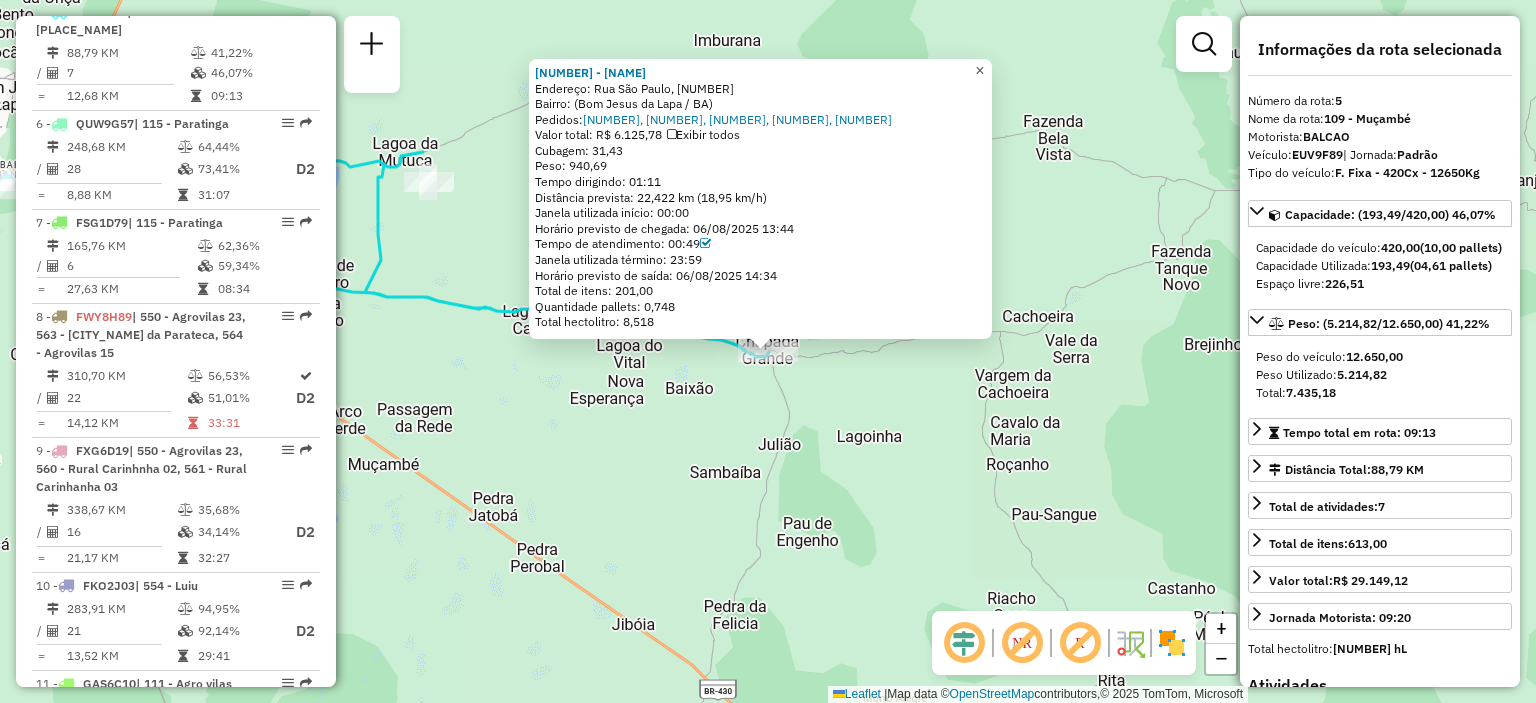 click on "×" 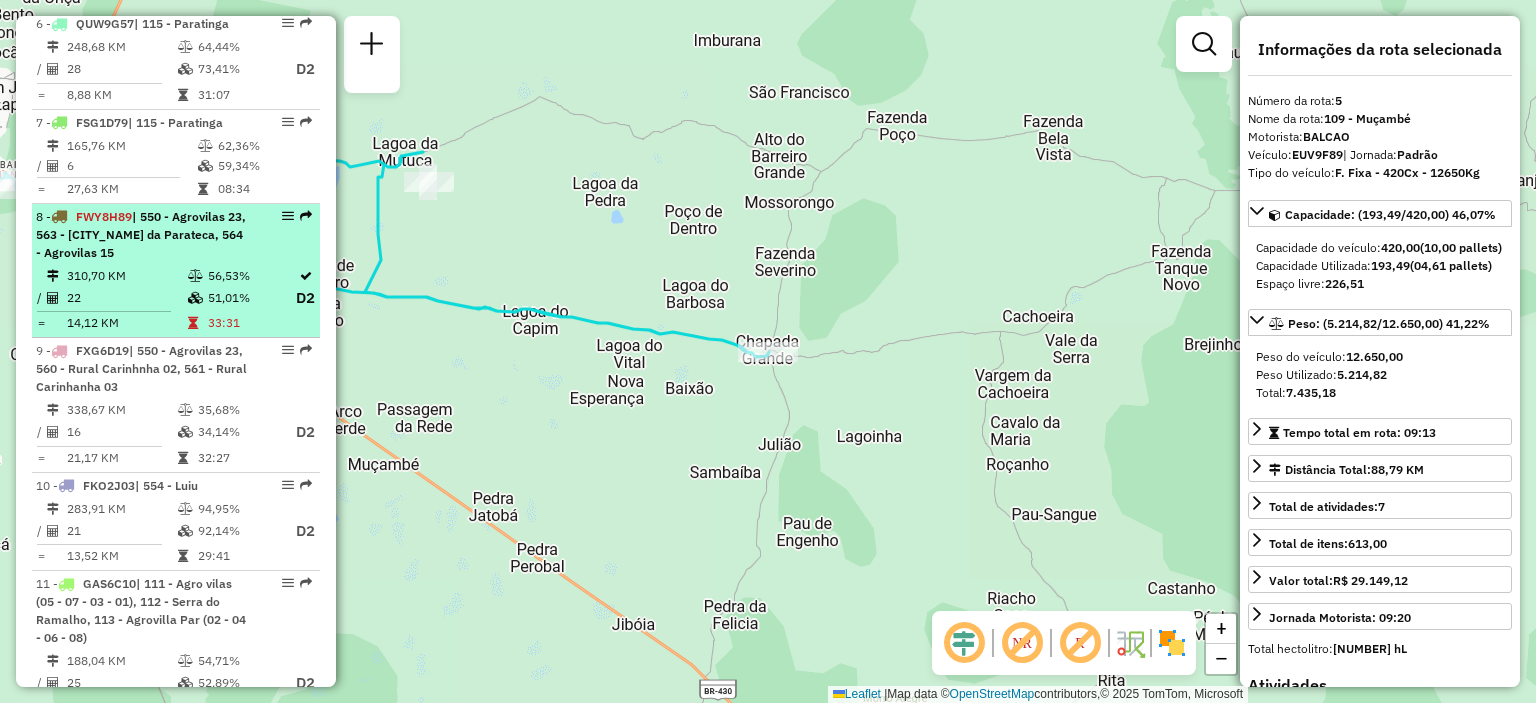 scroll, scrollTop: 1151, scrollLeft: 0, axis: vertical 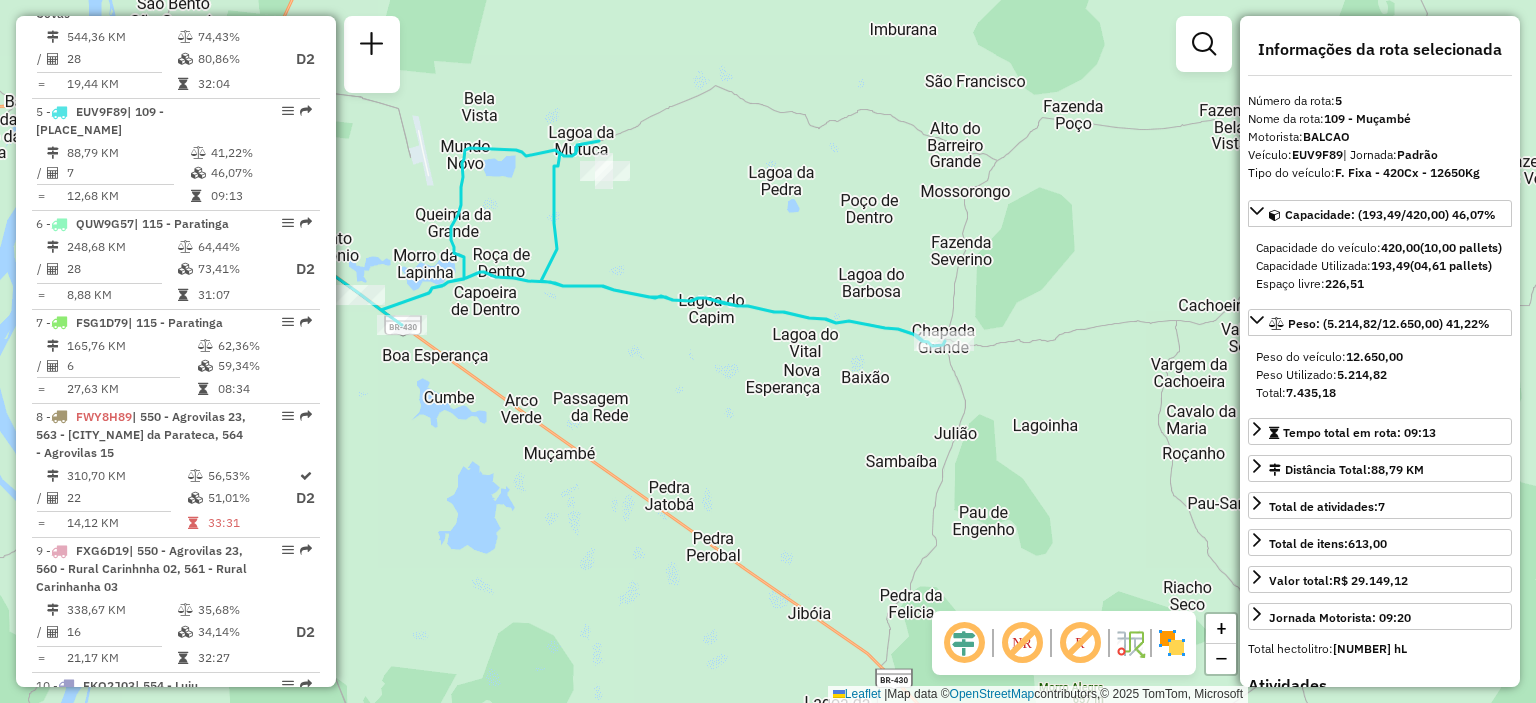 drag, startPoint x: 615, startPoint y: 213, endPoint x: 784, endPoint y: 203, distance: 169.2956 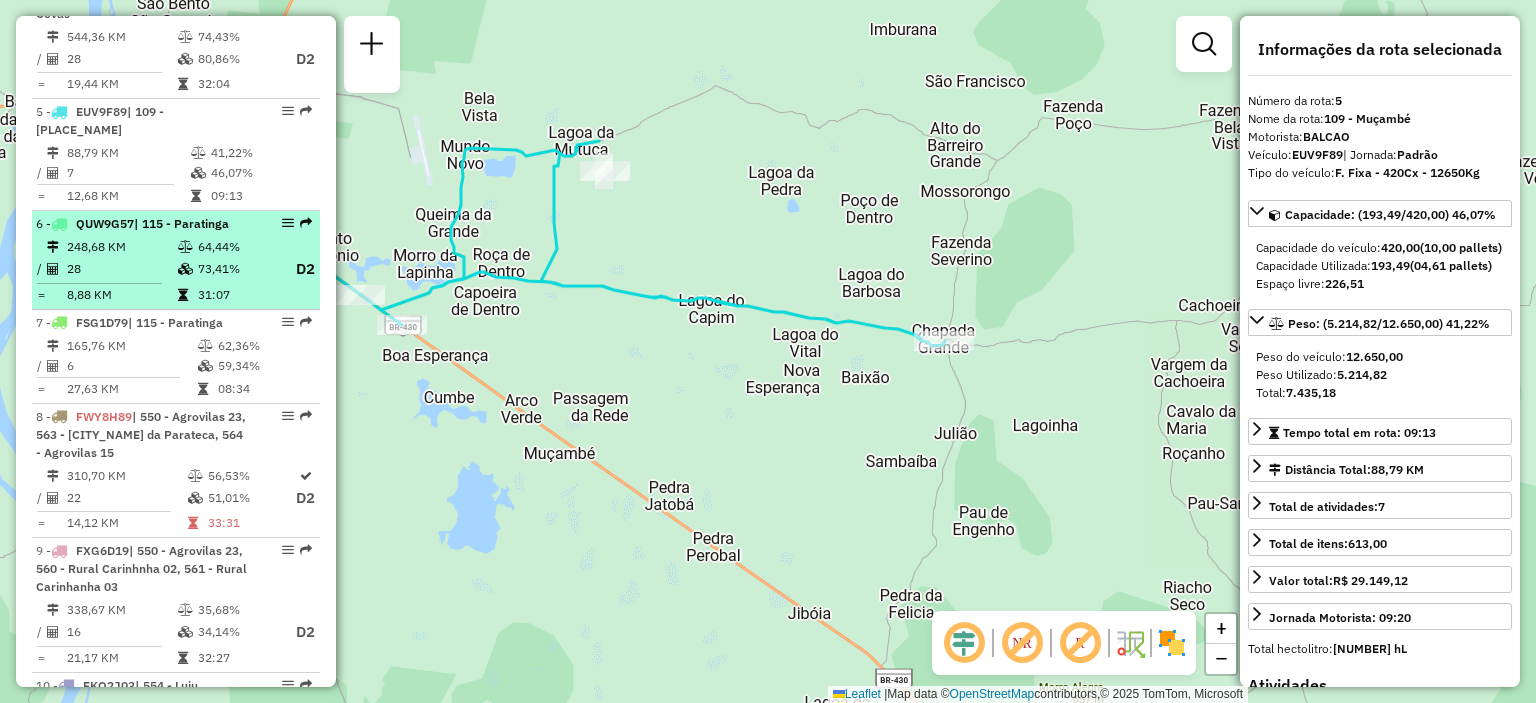 click on "248,68 KM" at bounding box center (121, 247) 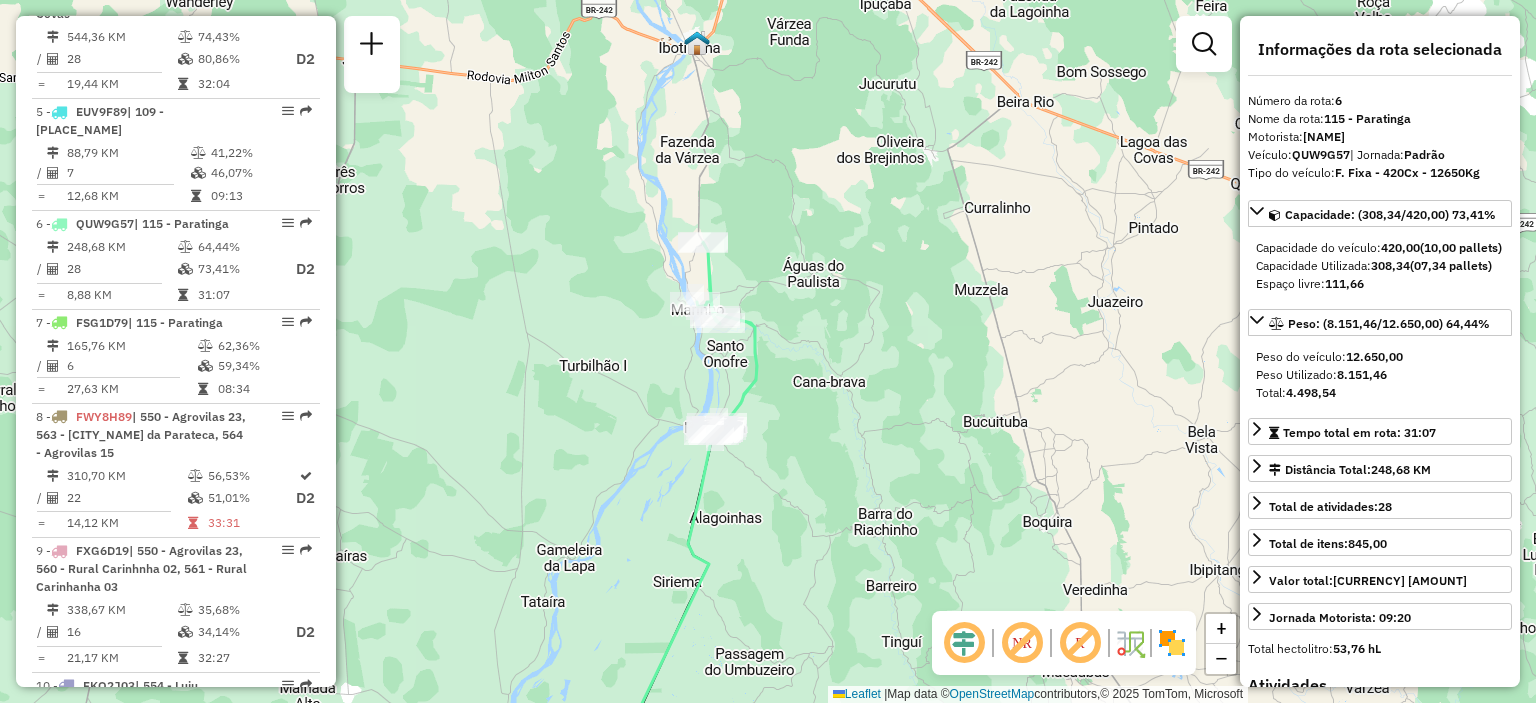 drag, startPoint x: 776, startPoint y: 183, endPoint x: 688, endPoint y: 359, distance: 196.77399 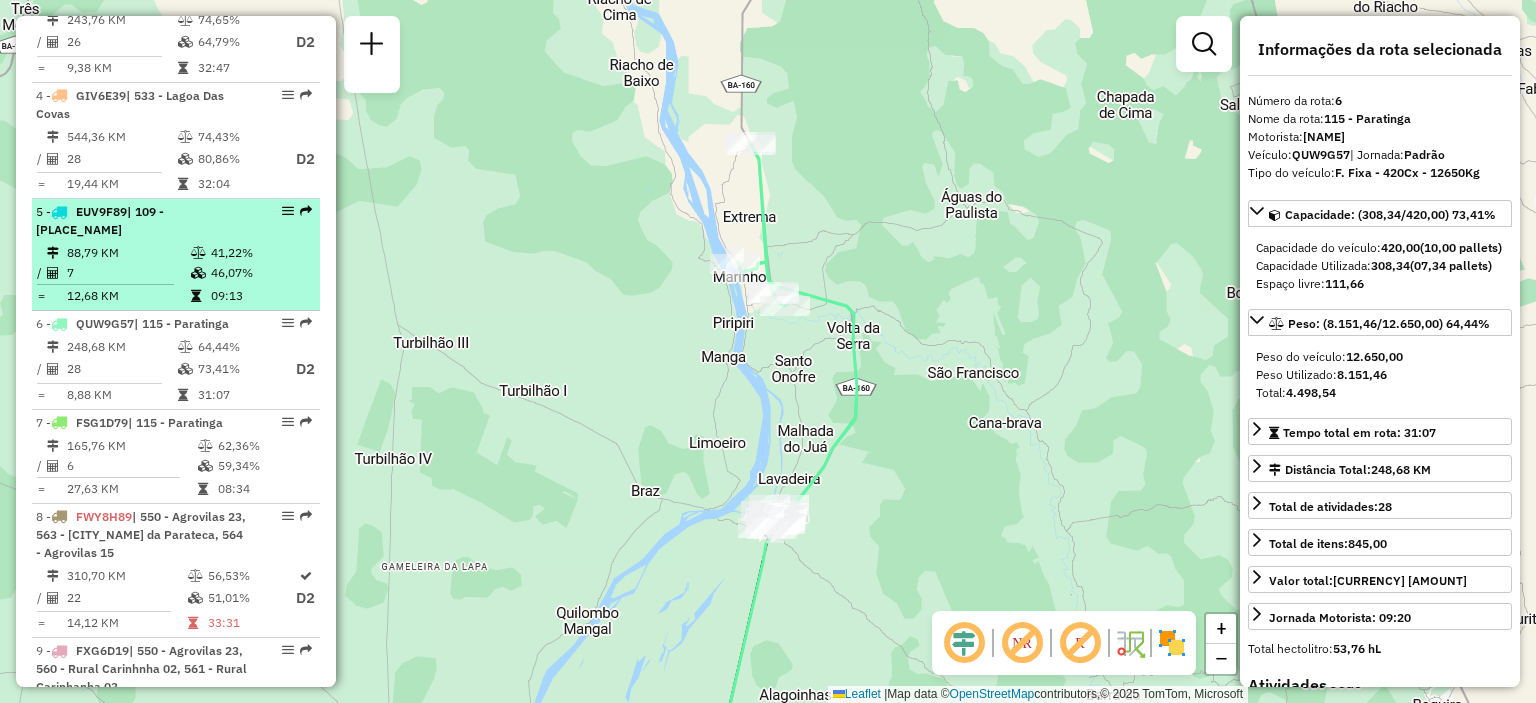 scroll, scrollTop: 1151, scrollLeft: 0, axis: vertical 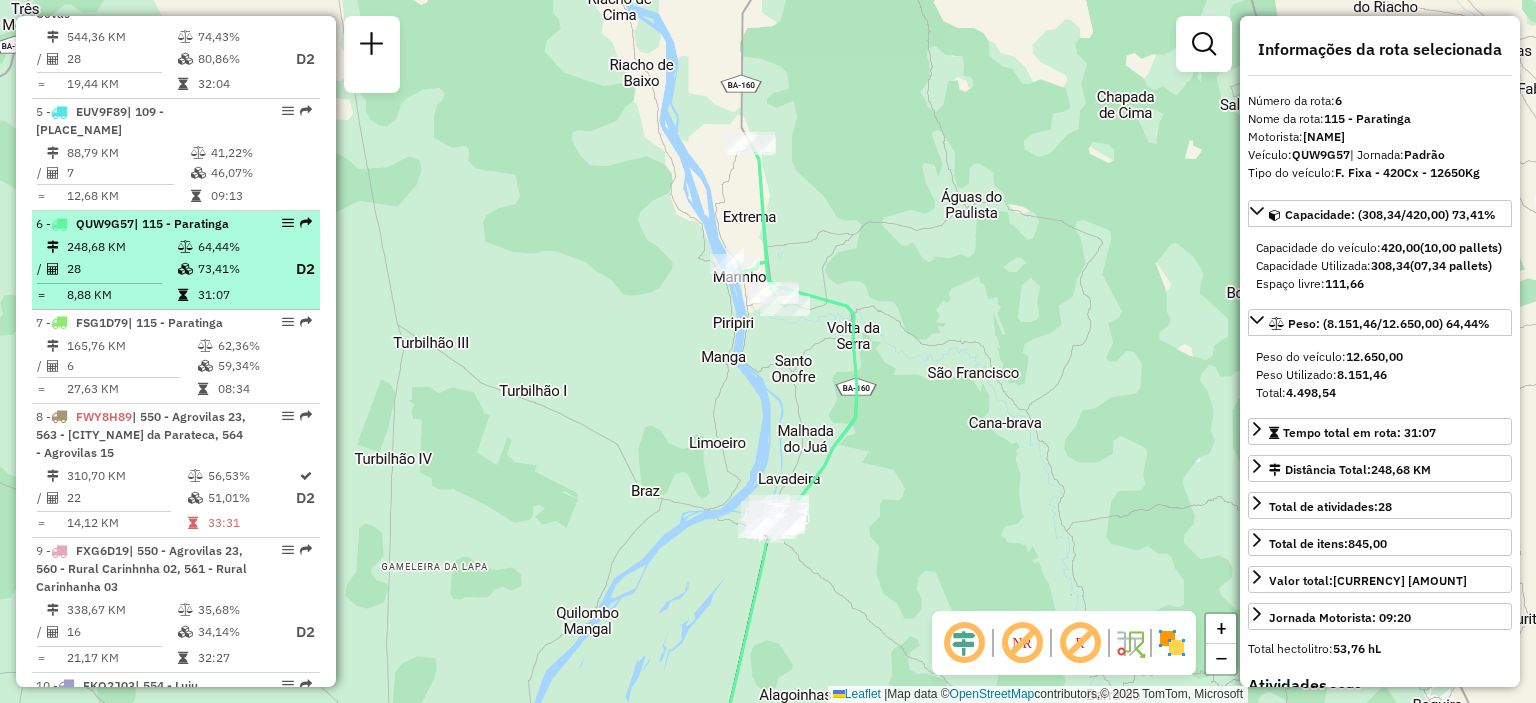 click at bounding box center (185, 247) 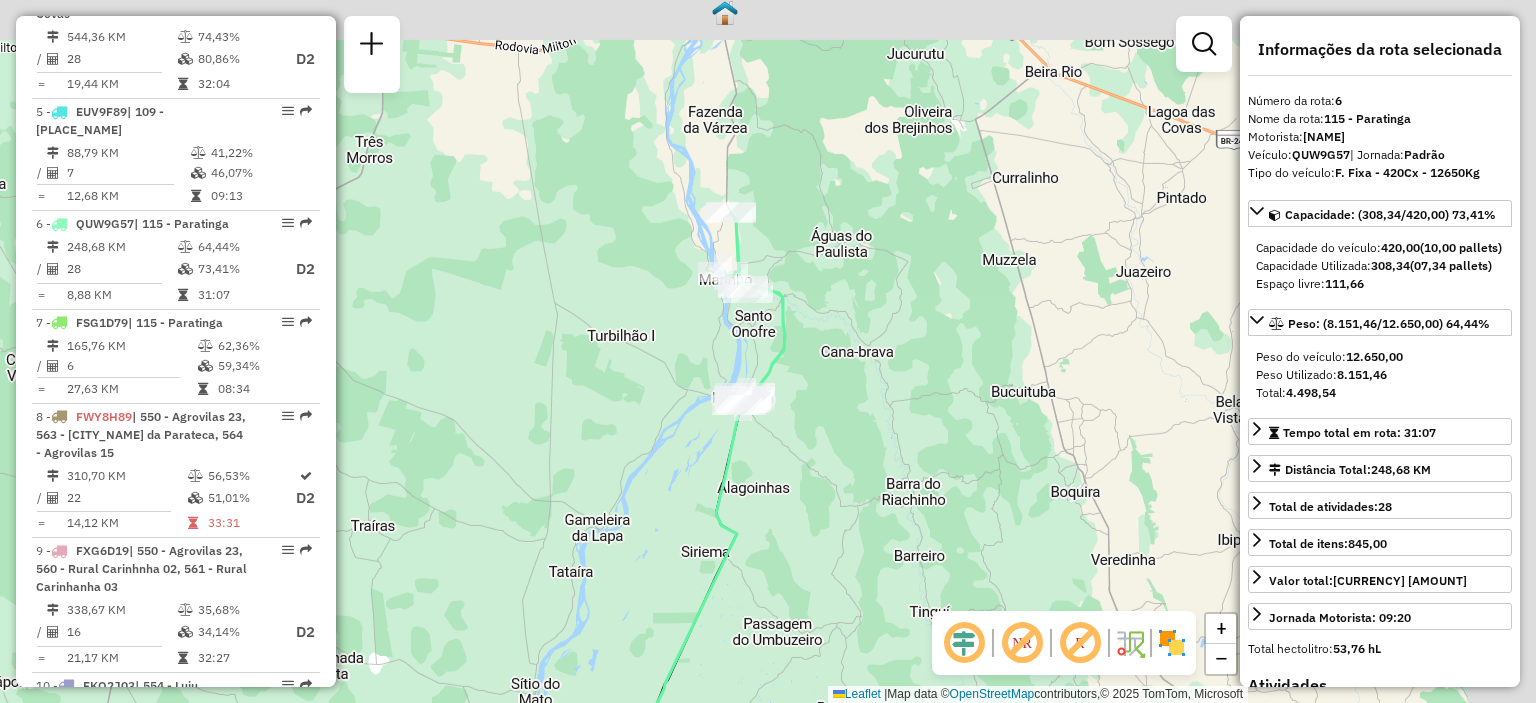 drag, startPoint x: 725, startPoint y: 160, endPoint x: 612, endPoint y: 410, distance: 274.35196 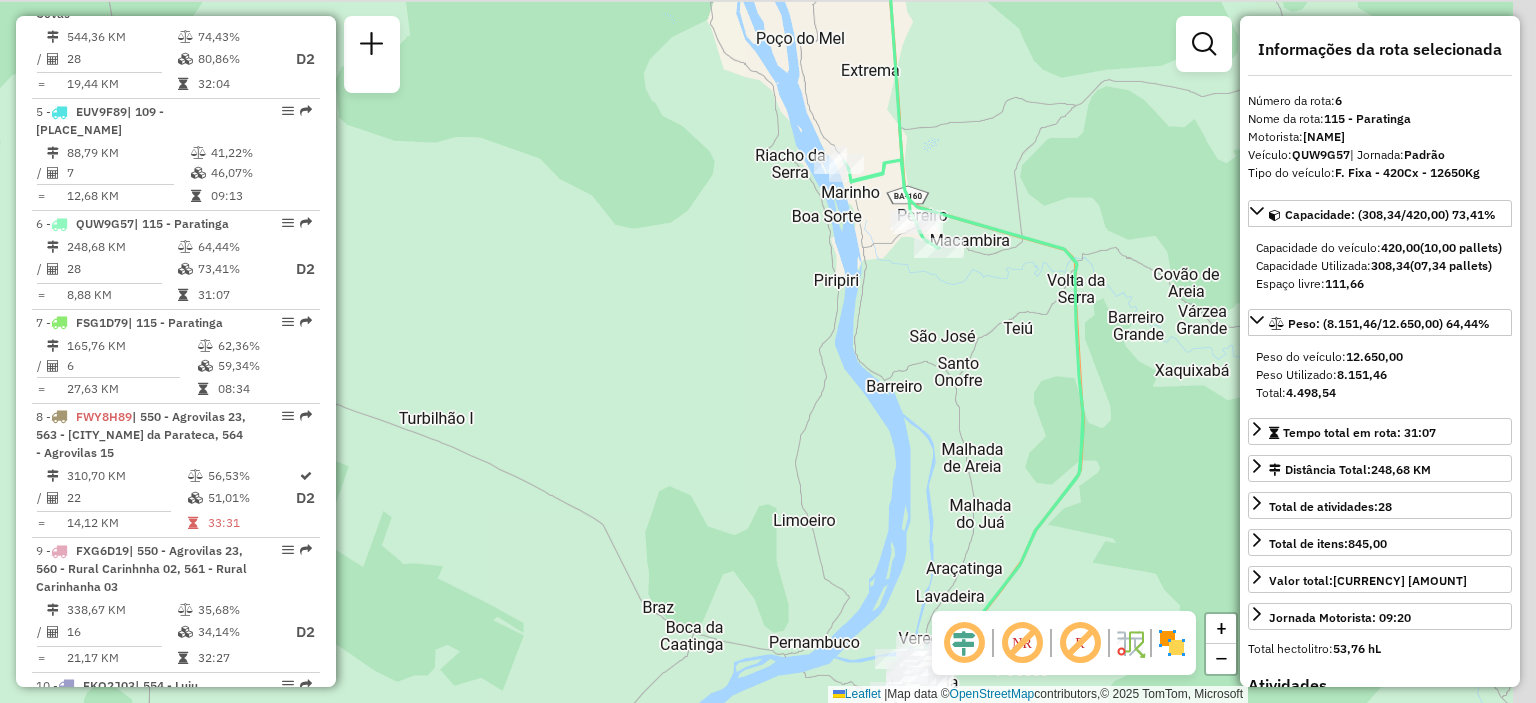 drag, startPoint x: 728, startPoint y: 362, endPoint x: 532, endPoint y: 389, distance: 197.85095 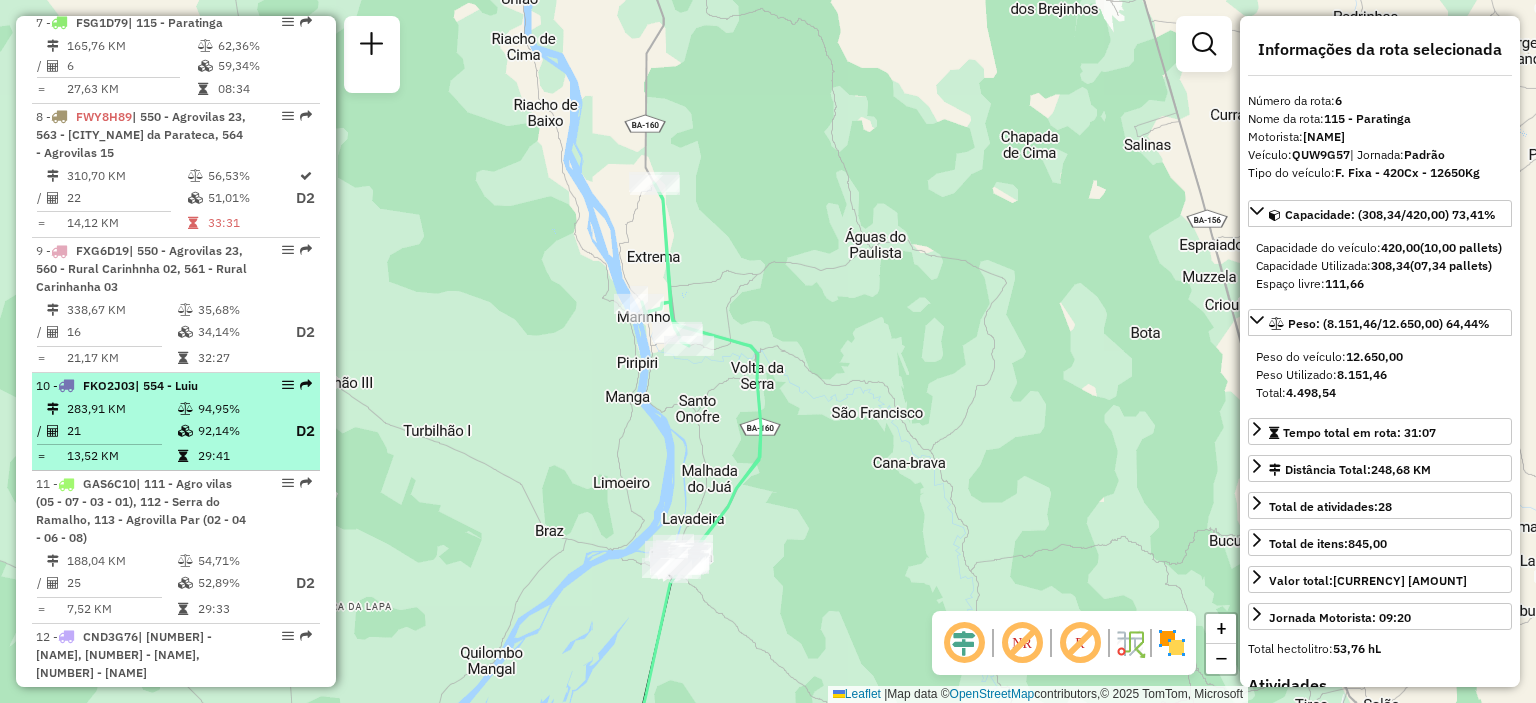 scroll, scrollTop: 1251, scrollLeft: 0, axis: vertical 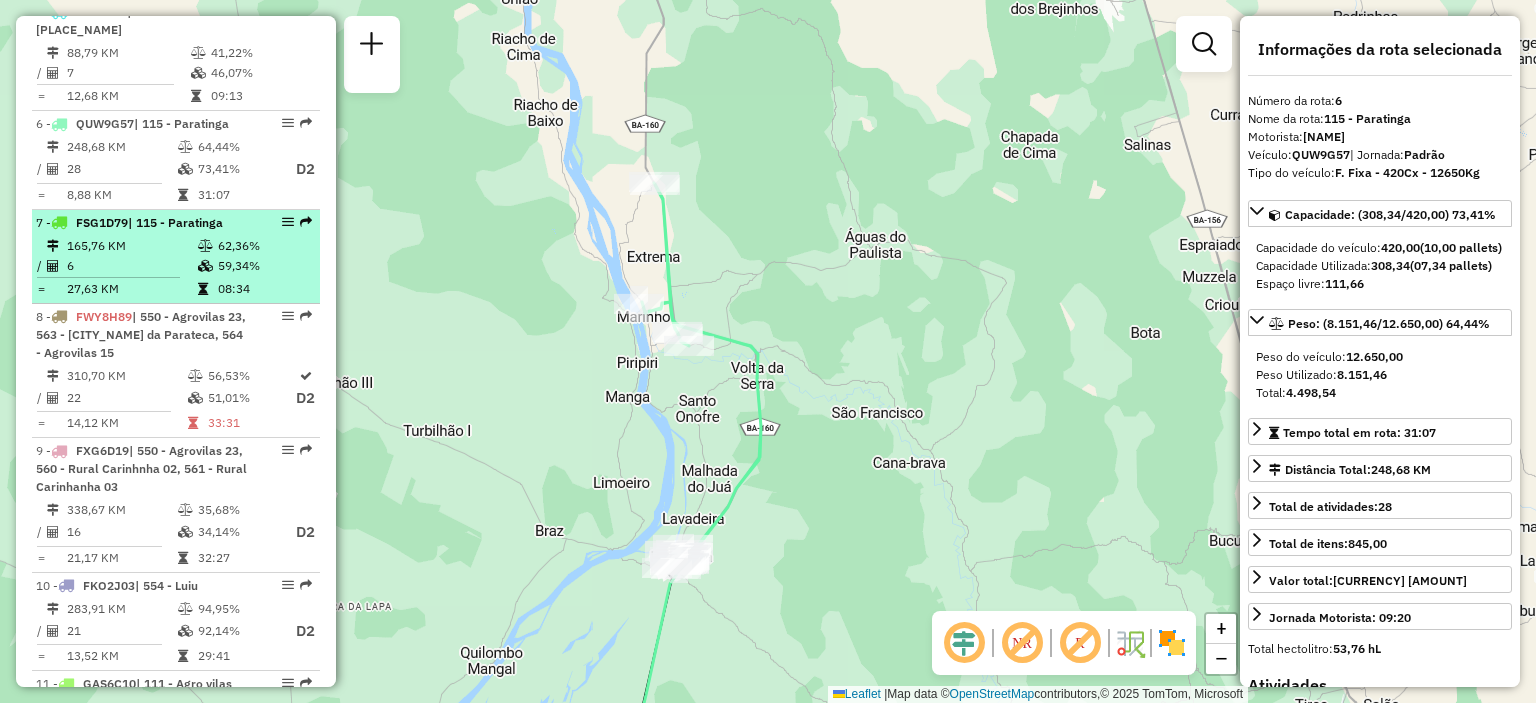 click on "[NUMBER] - FSG1D79 | [NUMBER] - PARATINGA" at bounding box center [142, 223] 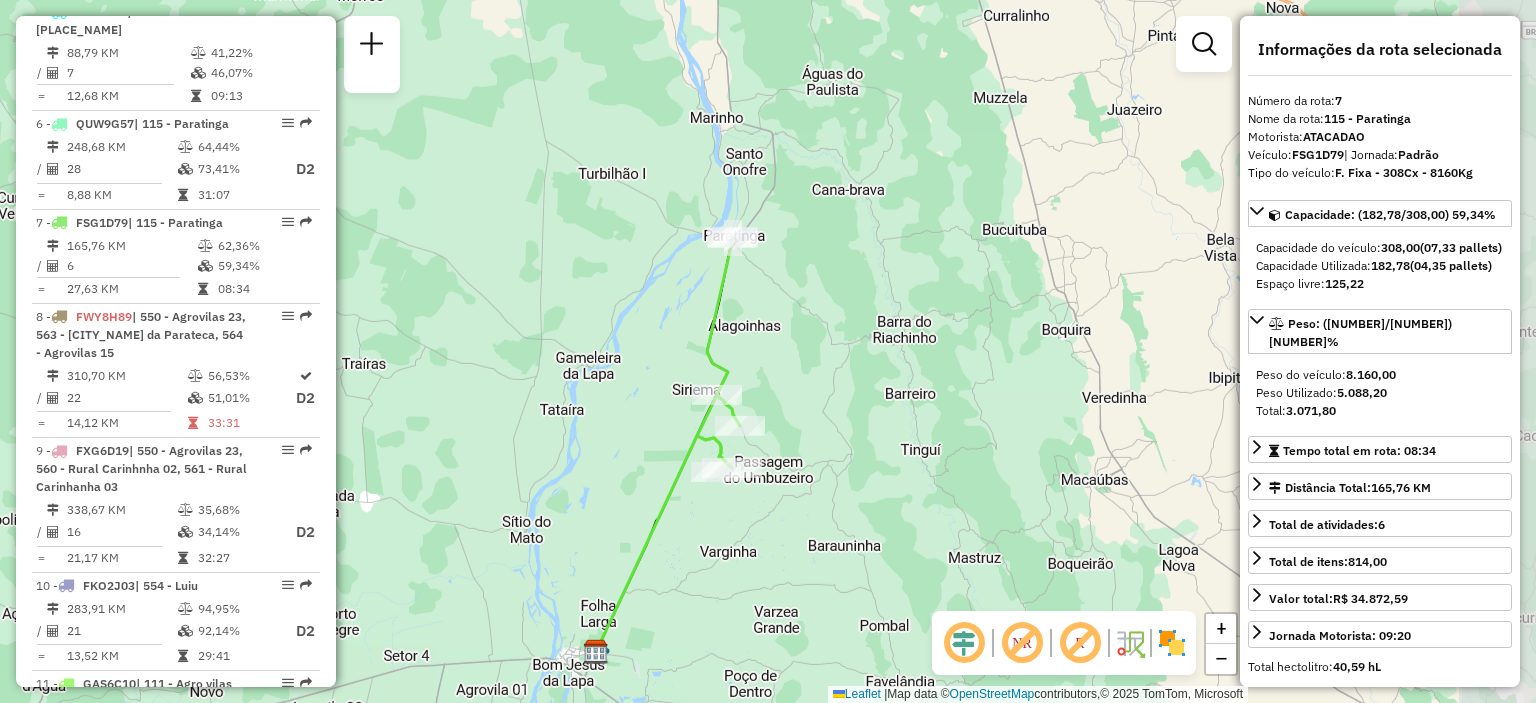 drag, startPoint x: 1004, startPoint y: 277, endPoint x: 892, endPoint y: 378, distance: 150.81445 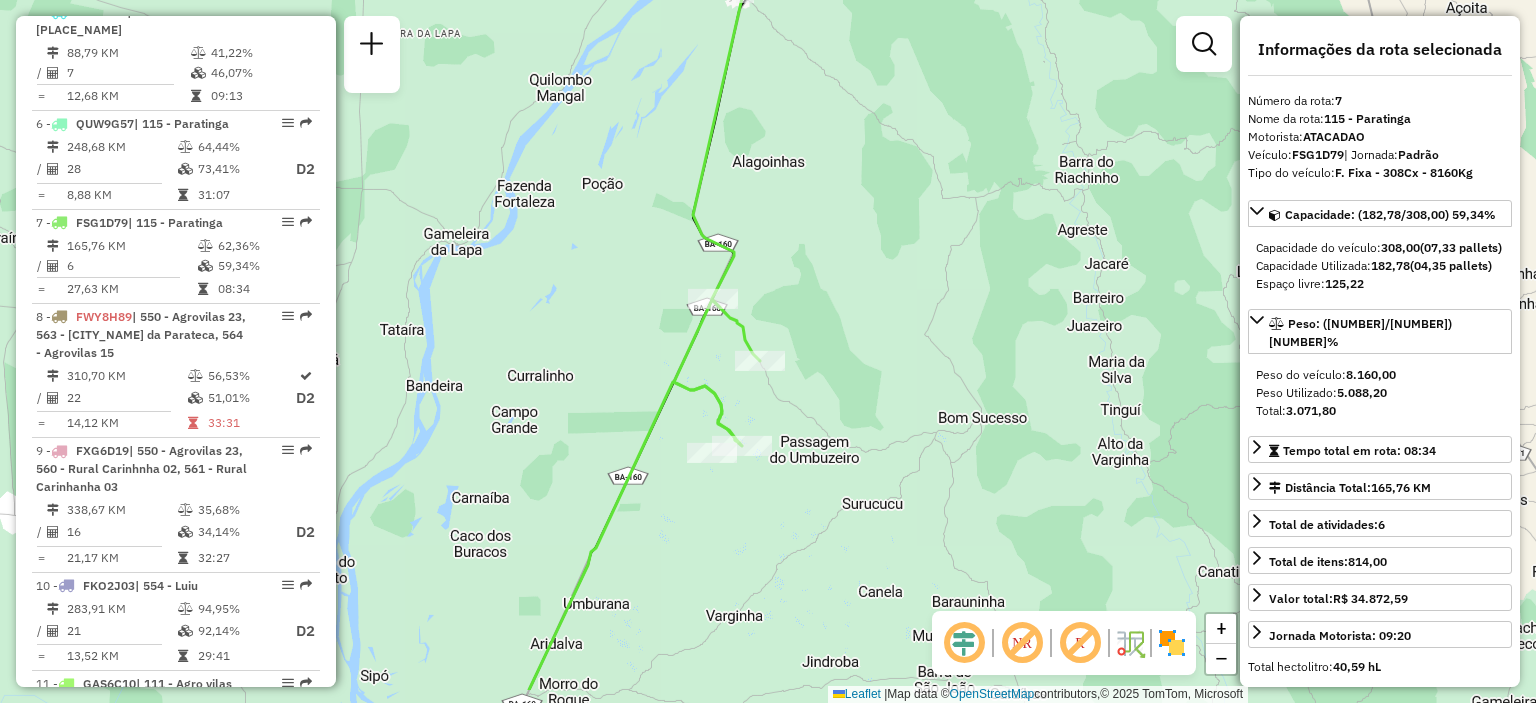 drag, startPoint x: 769, startPoint y: 534, endPoint x: 812, endPoint y: 479, distance: 69.81404 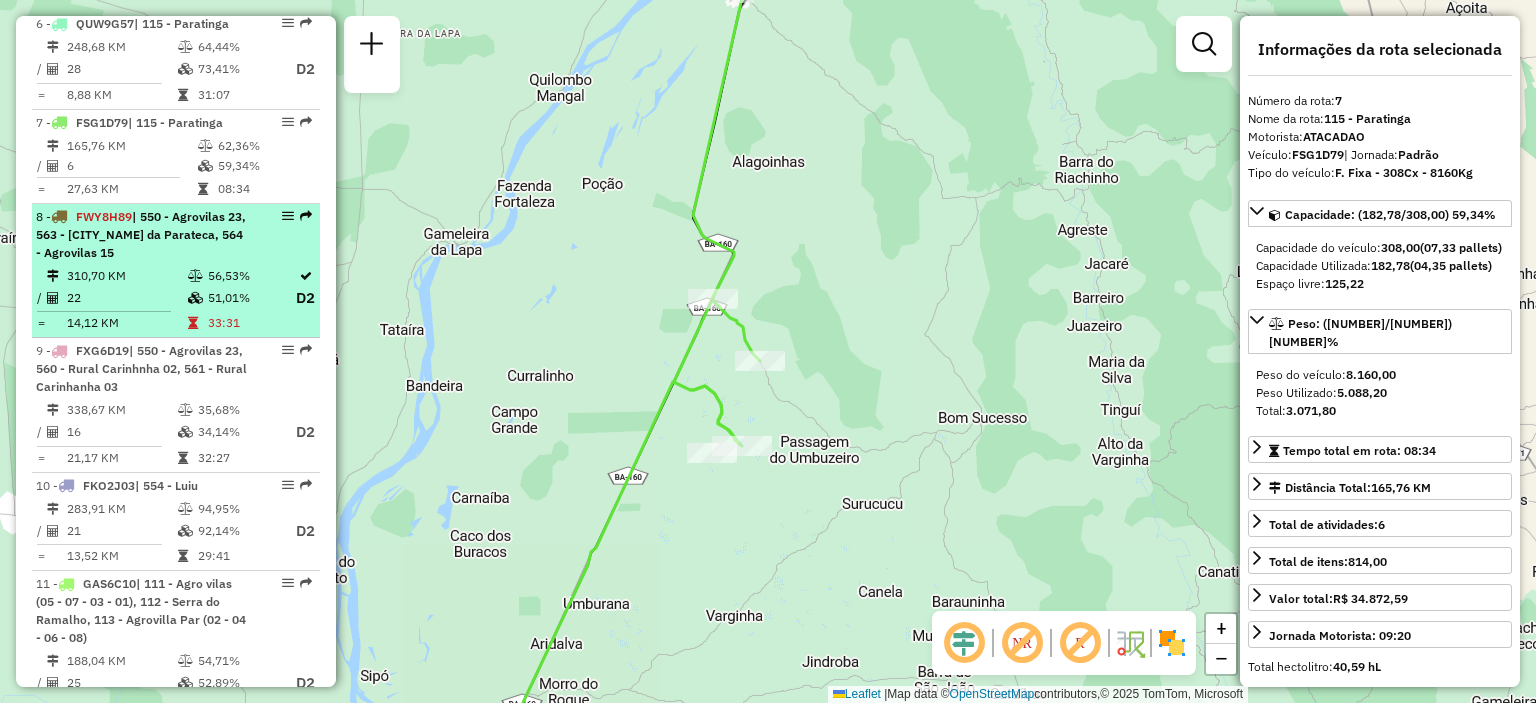 scroll, scrollTop: 1251, scrollLeft: 0, axis: vertical 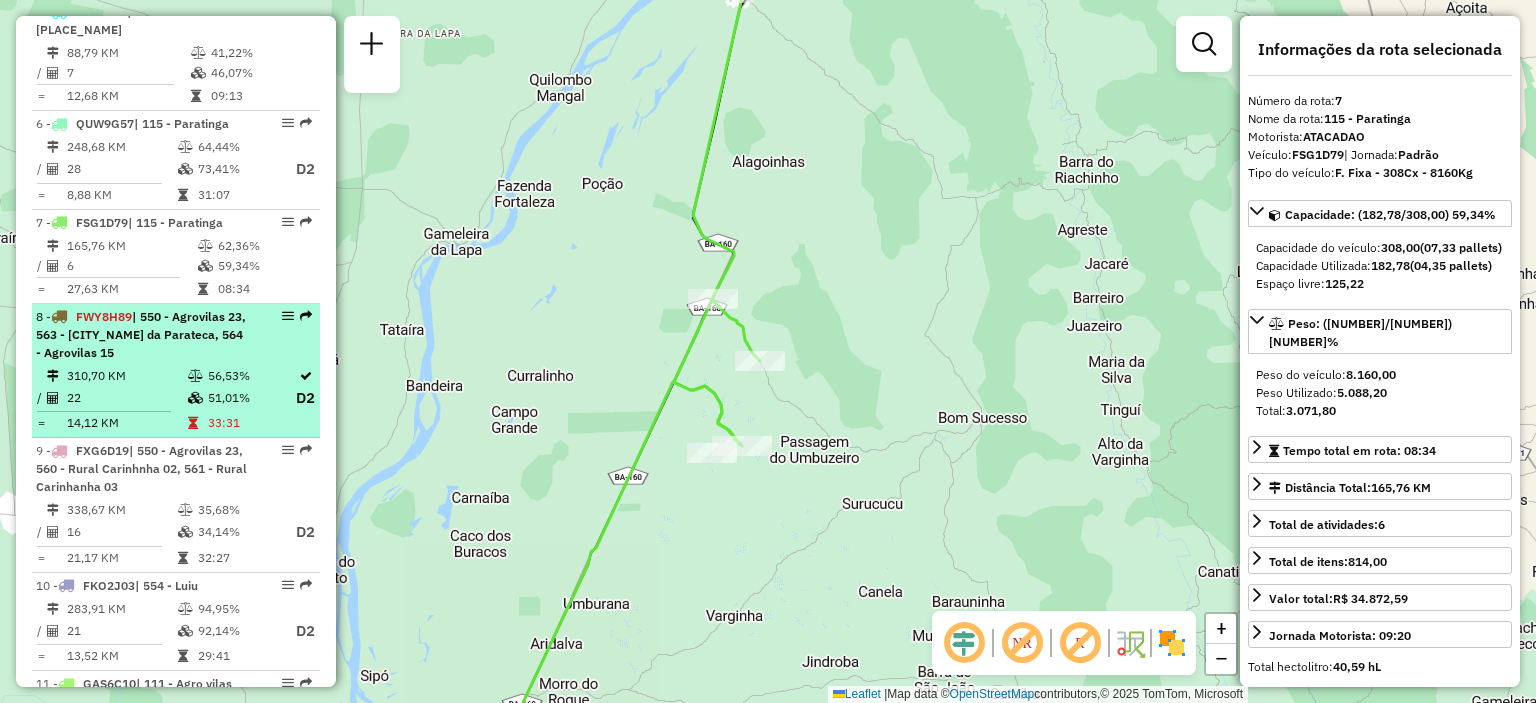 click on "| 550 - Agrovilas 23, 563 - [CITY_NAME] da Parateca, 564 - Agrovilas 15" at bounding box center [141, 334] 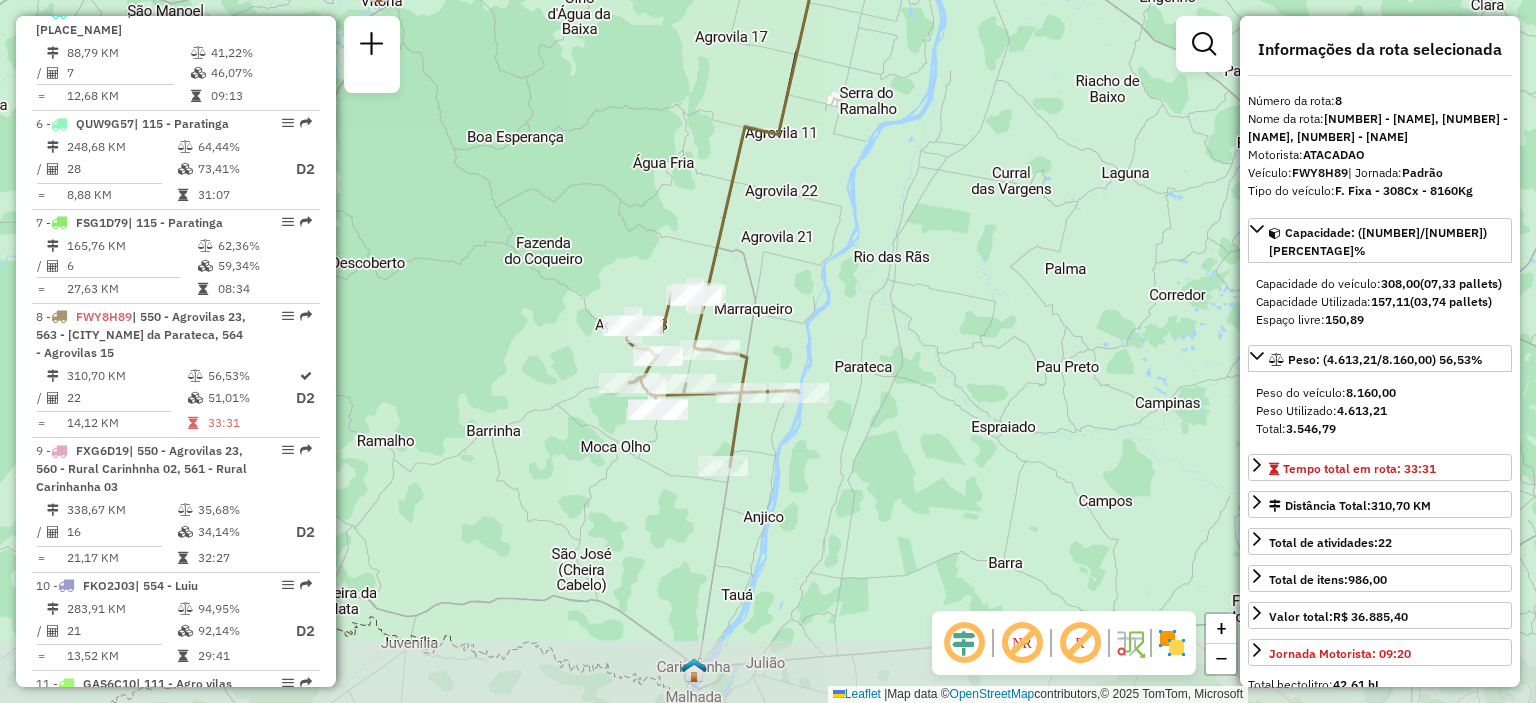 drag, startPoint x: 826, startPoint y: 495, endPoint x: 859, endPoint y: 361, distance: 138.00362 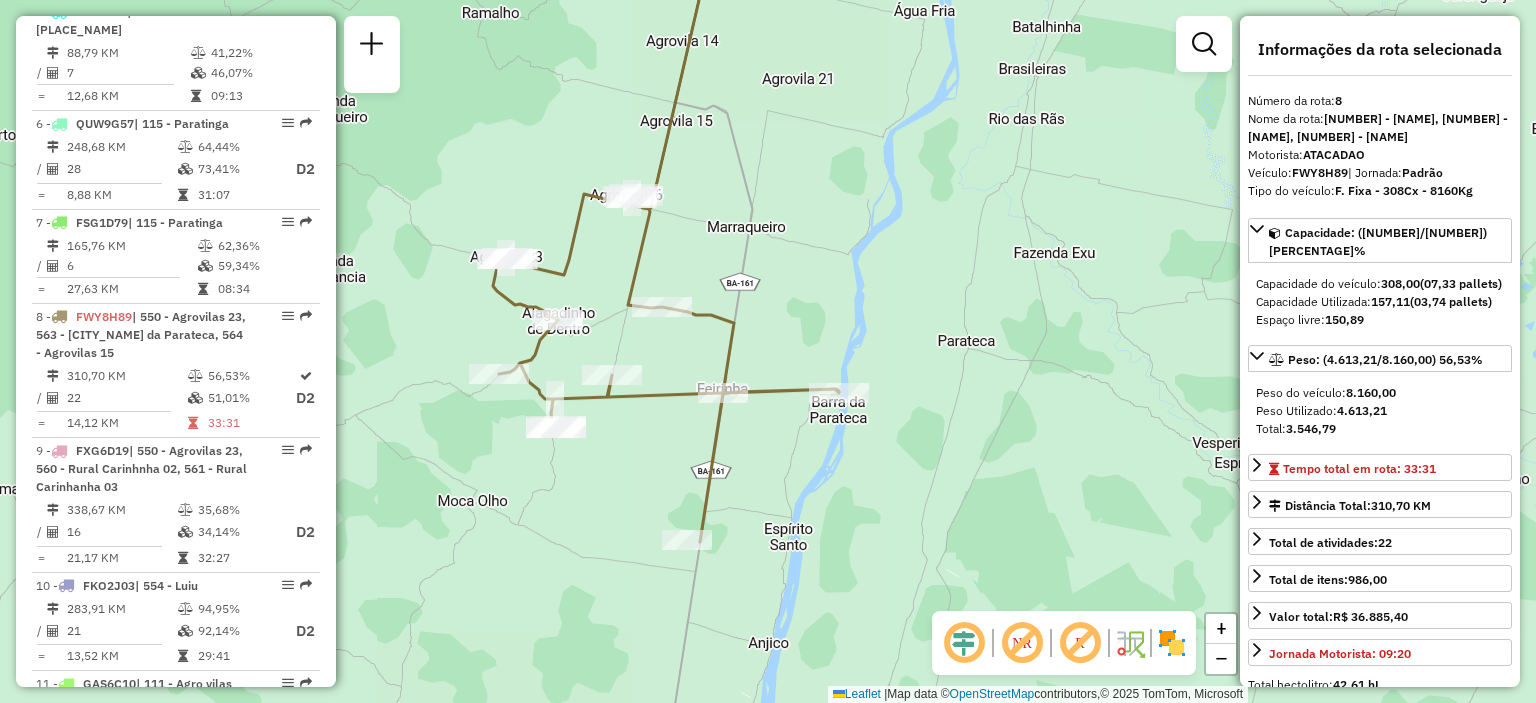 drag, startPoint x: 697, startPoint y: 397, endPoint x: 689, endPoint y: 467, distance: 70.45566 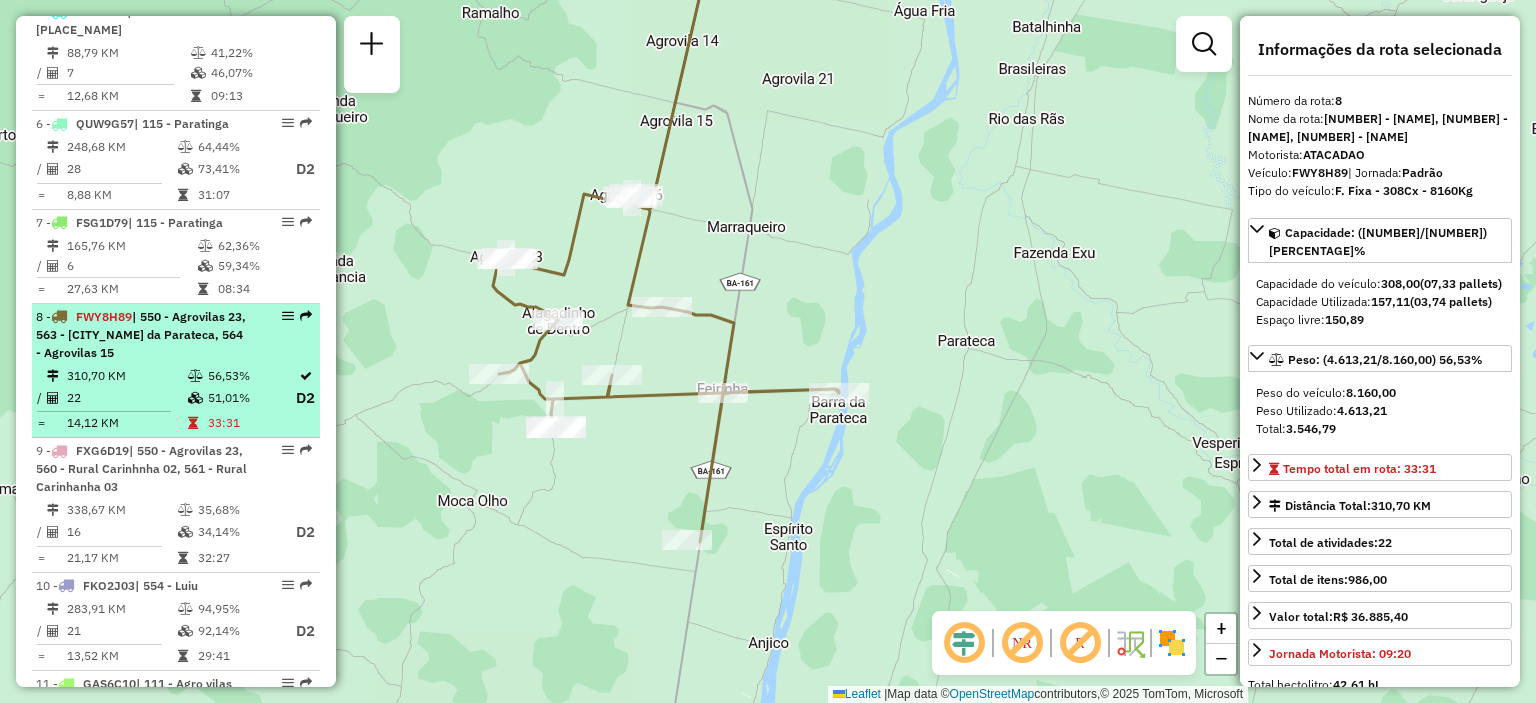 click on "| 550 - Agrovilas 23, 563 - [CITY_NAME] da Parateca, 564 - Agrovilas 15" at bounding box center (142, 335) 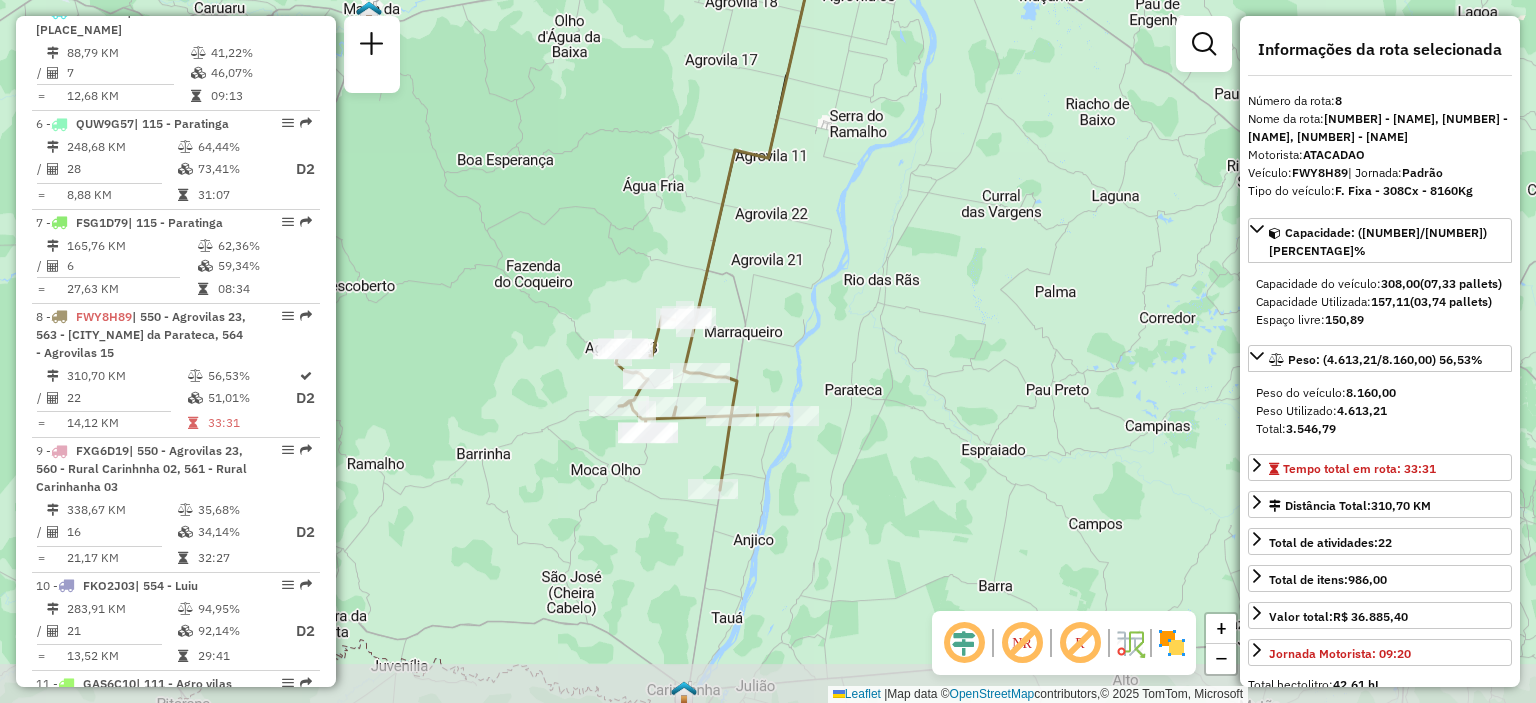 drag, startPoint x: 783, startPoint y: 471, endPoint x: 805, endPoint y: 307, distance: 165.46902 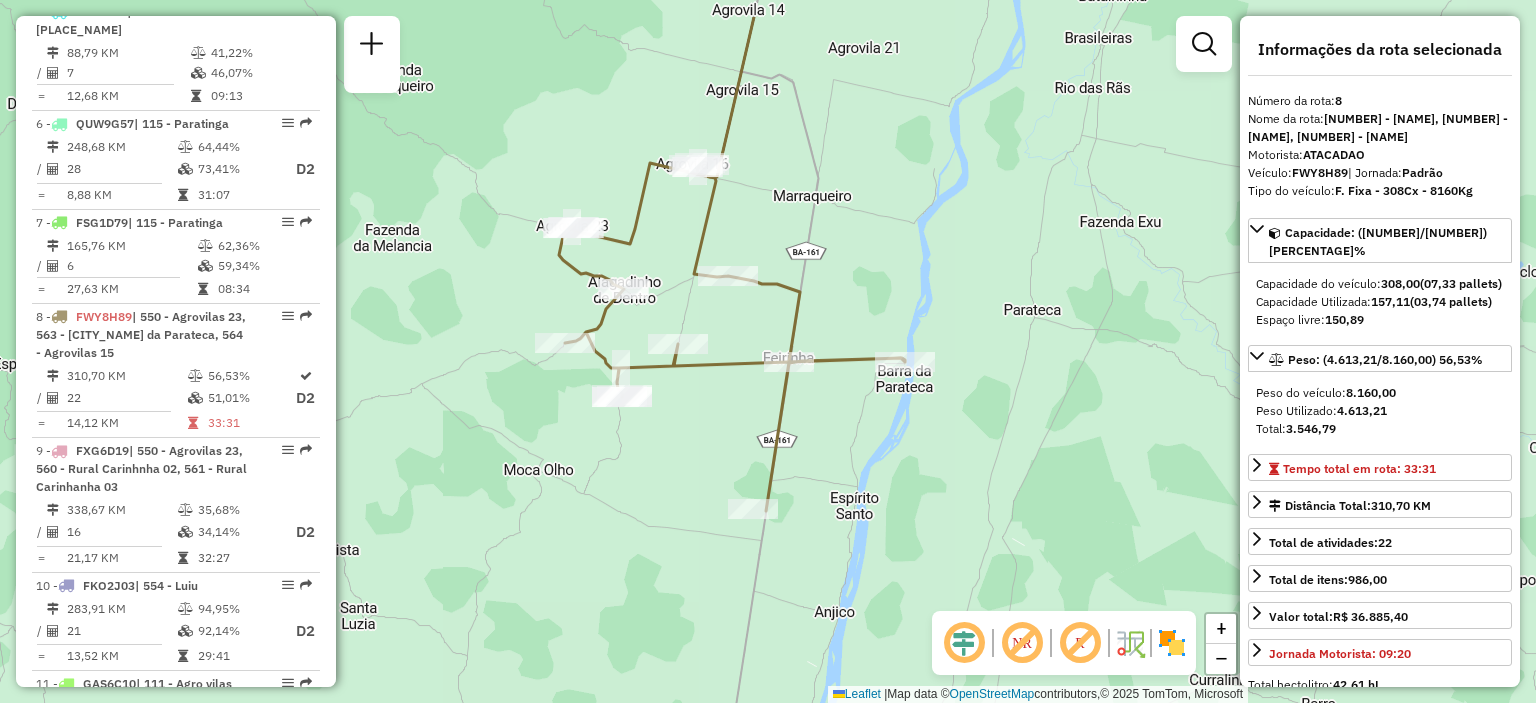 drag, startPoint x: 746, startPoint y: 382, endPoint x: 864, endPoint y: 452, distance: 137.20058 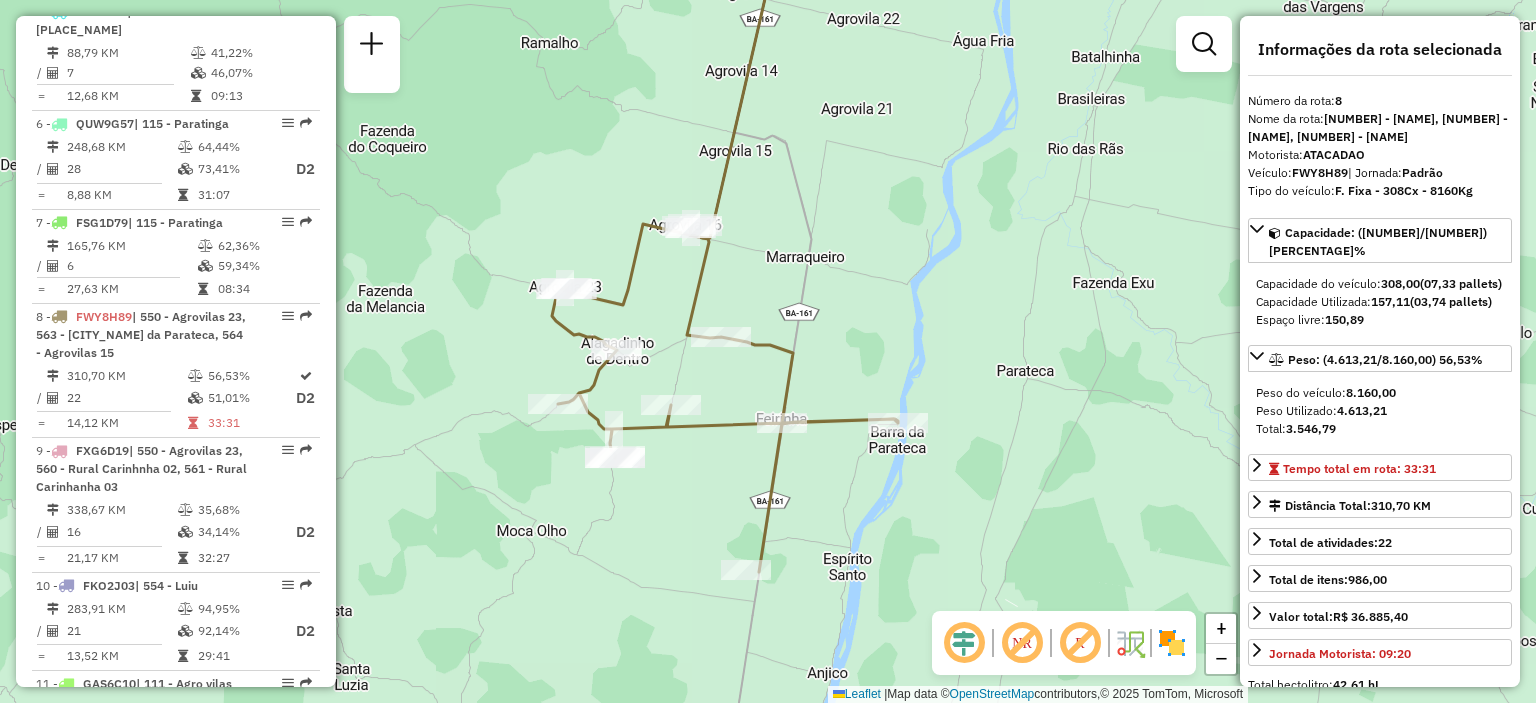 drag, startPoint x: 1021, startPoint y: 366, endPoint x: 1016, endPoint y: 422, distance: 56.22277 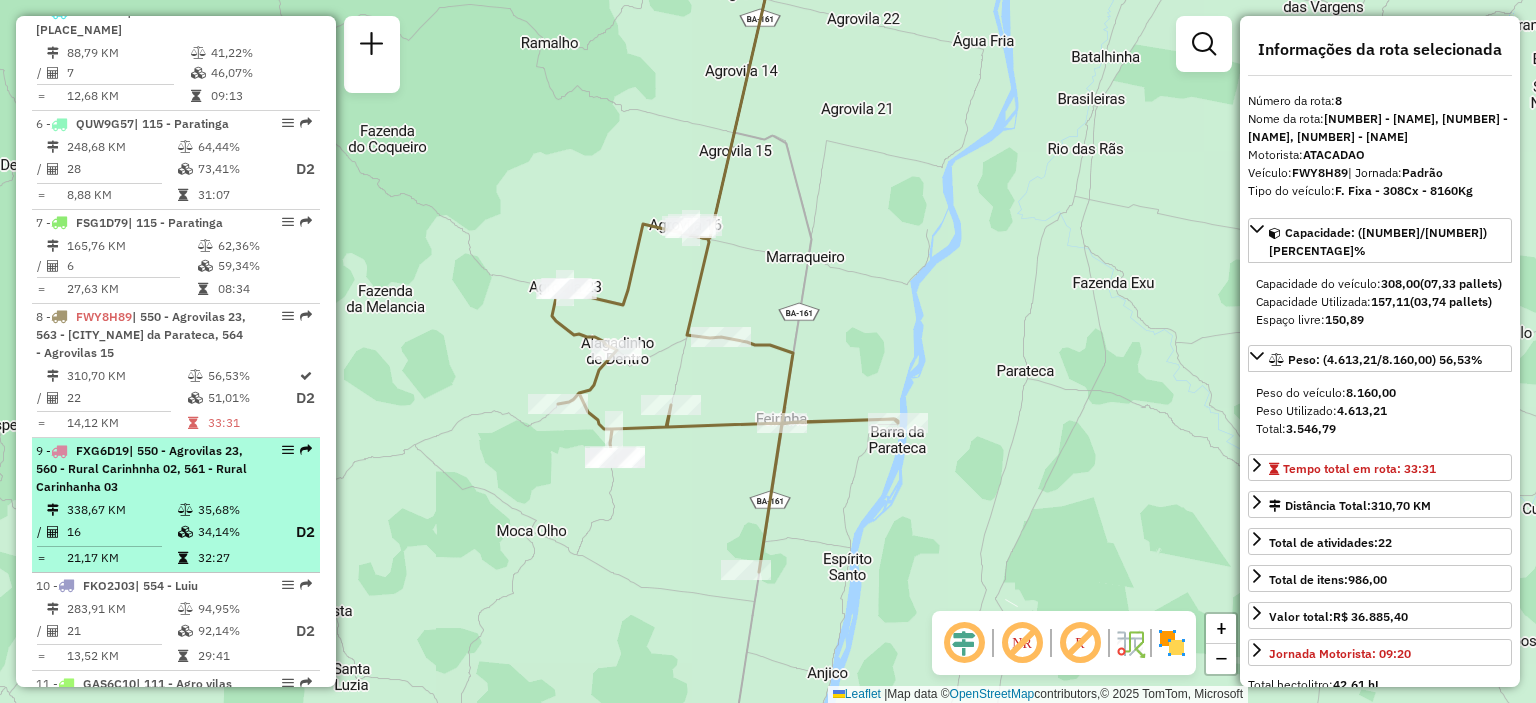 click on "| 550 - Agrovilas 23, 560 - Rural Carinhnha 02, 561 - Rural Carinhanha 03" at bounding box center [142, 469] 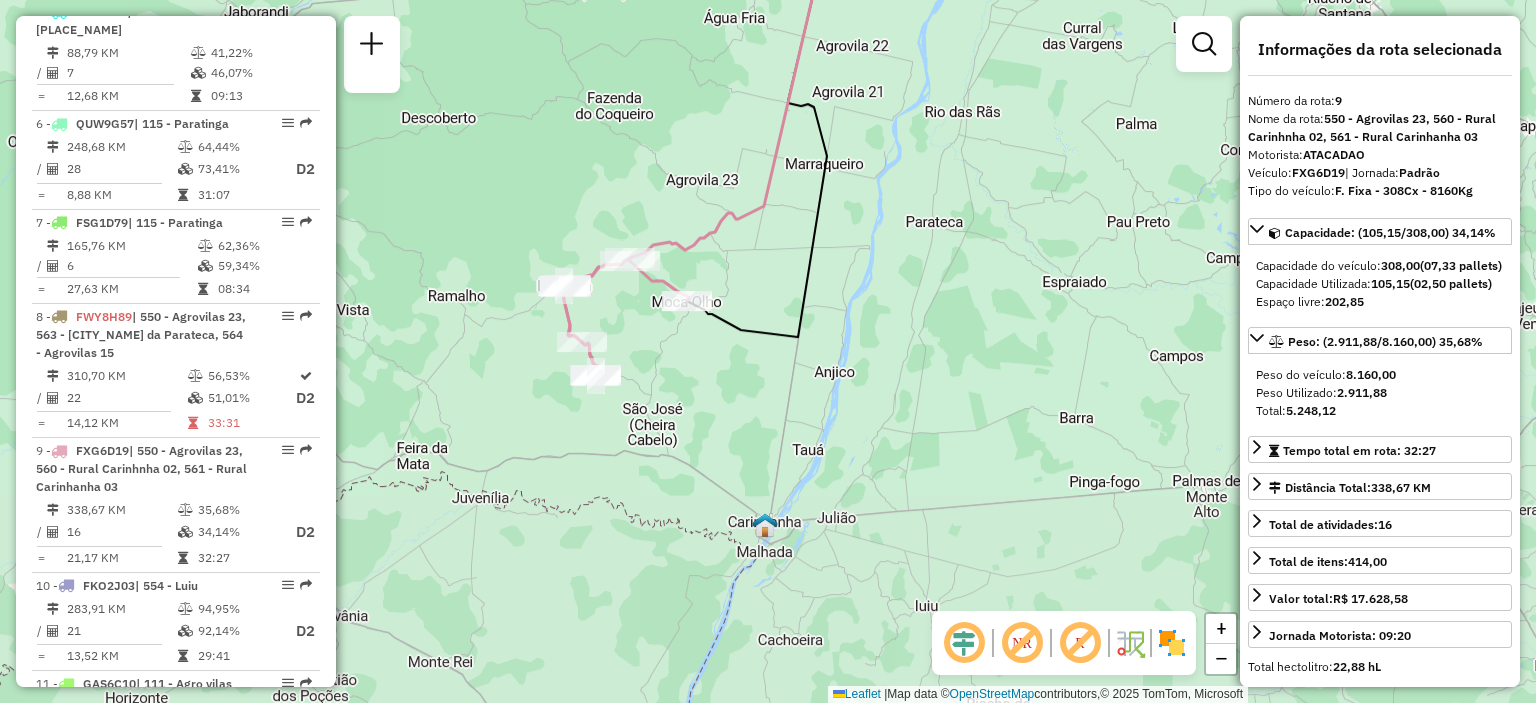 drag, startPoint x: 948, startPoint y: 507, endPoint x: 992, endPoint y: 192, distance: 318.05817 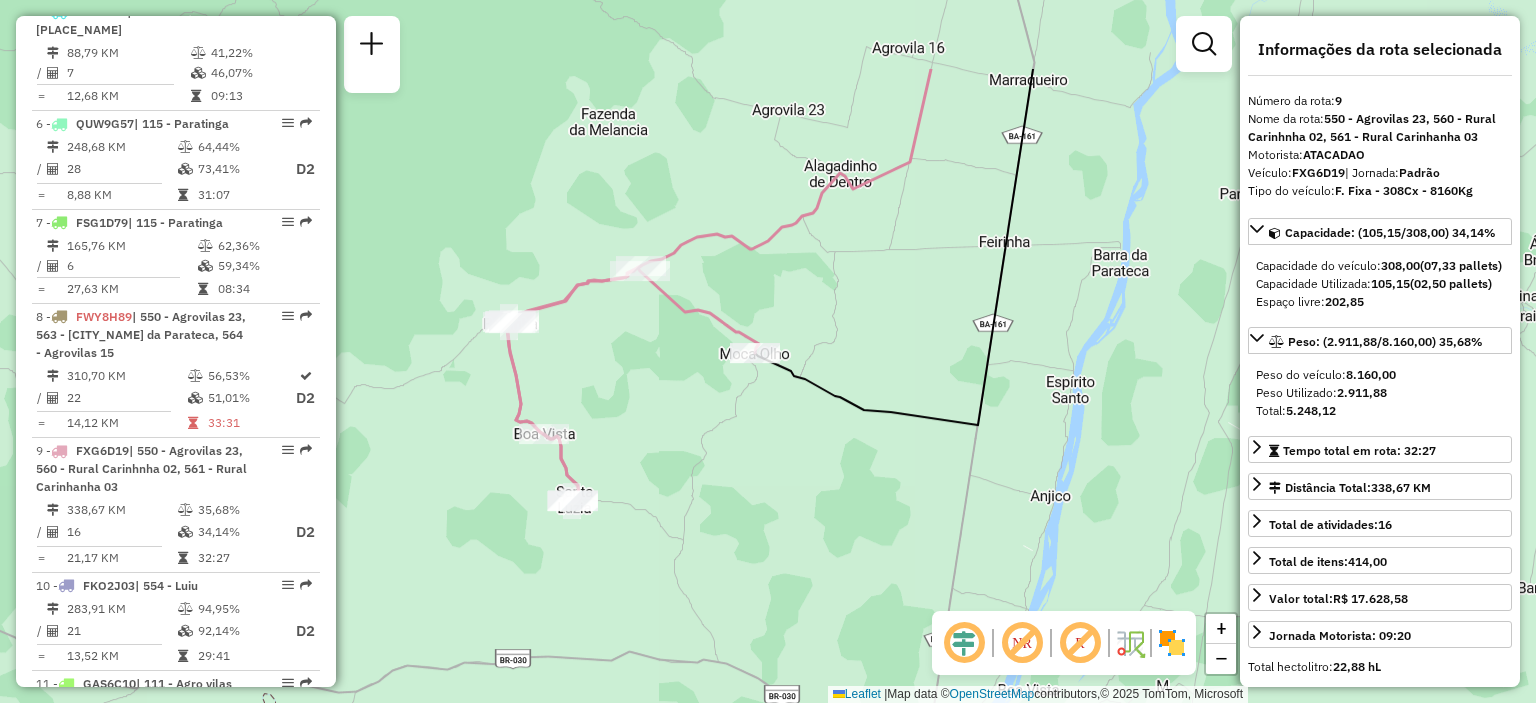 drag, startPoint x: 610, startPoint y: 287, endPoint x: 723, endPoint y: 428, distance: 180.69312 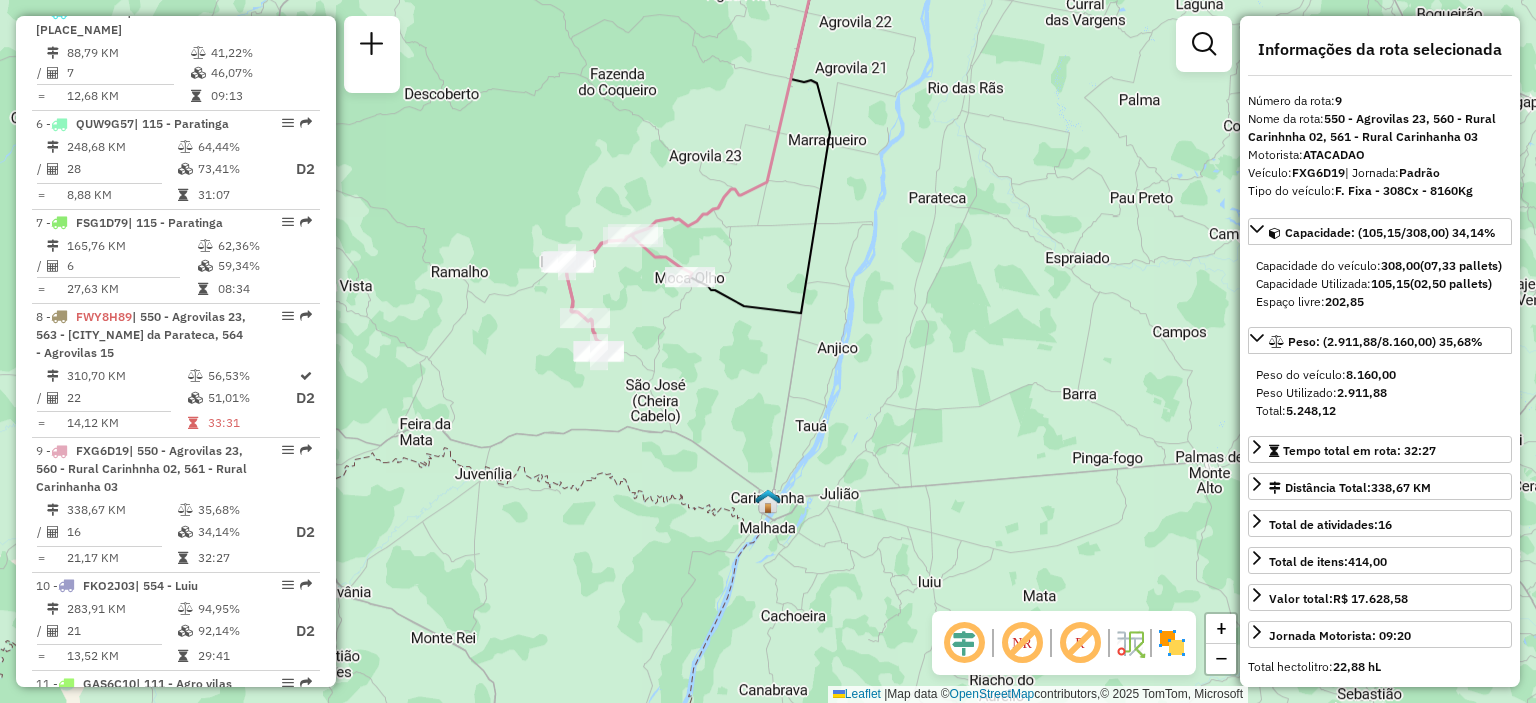 drag, startPoint x: 789, startPoint y: 493, endPoint x: 785, endPoint y: 347, distance: 146.05478 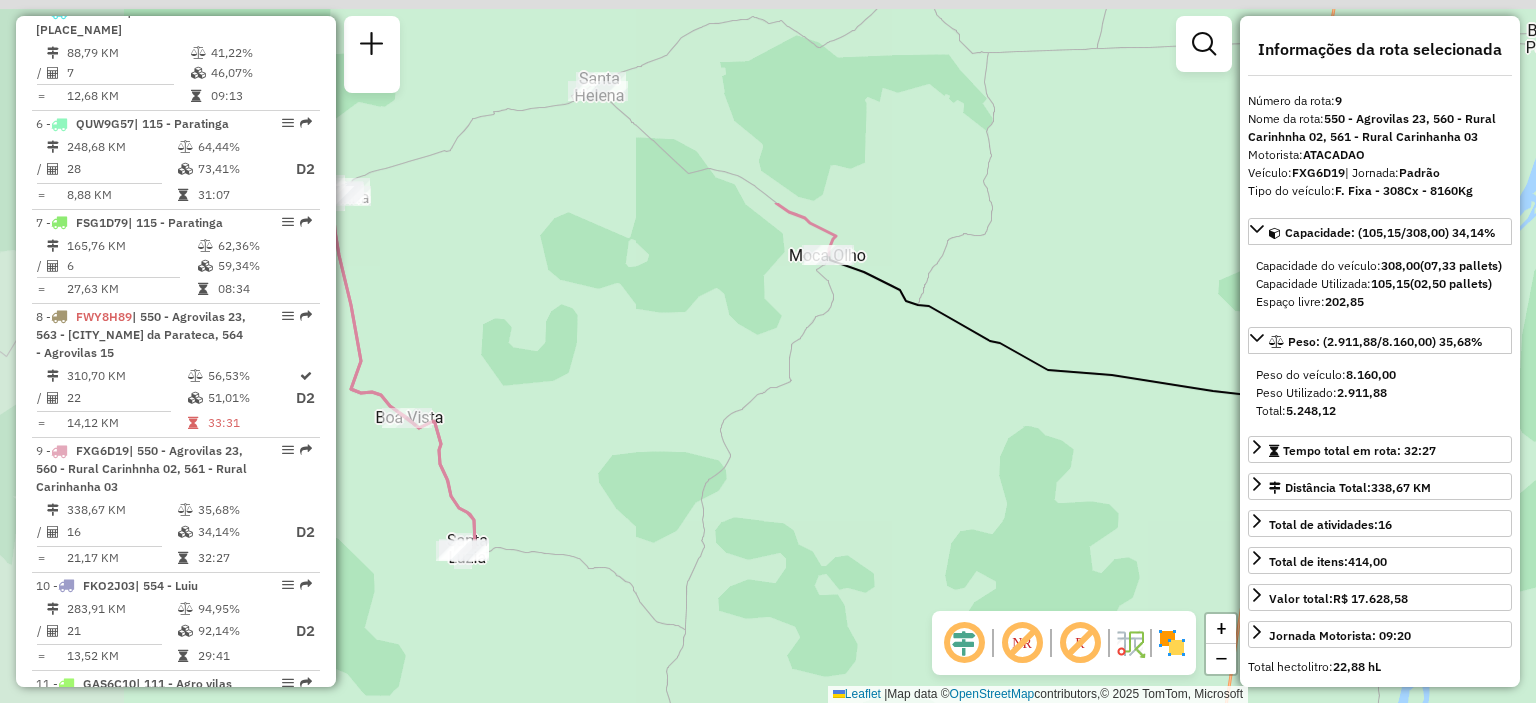 drag, startPoint x: 563, startPoint y: 288, endPoint x: 679, endPoint y: 528, distance: 266.56332 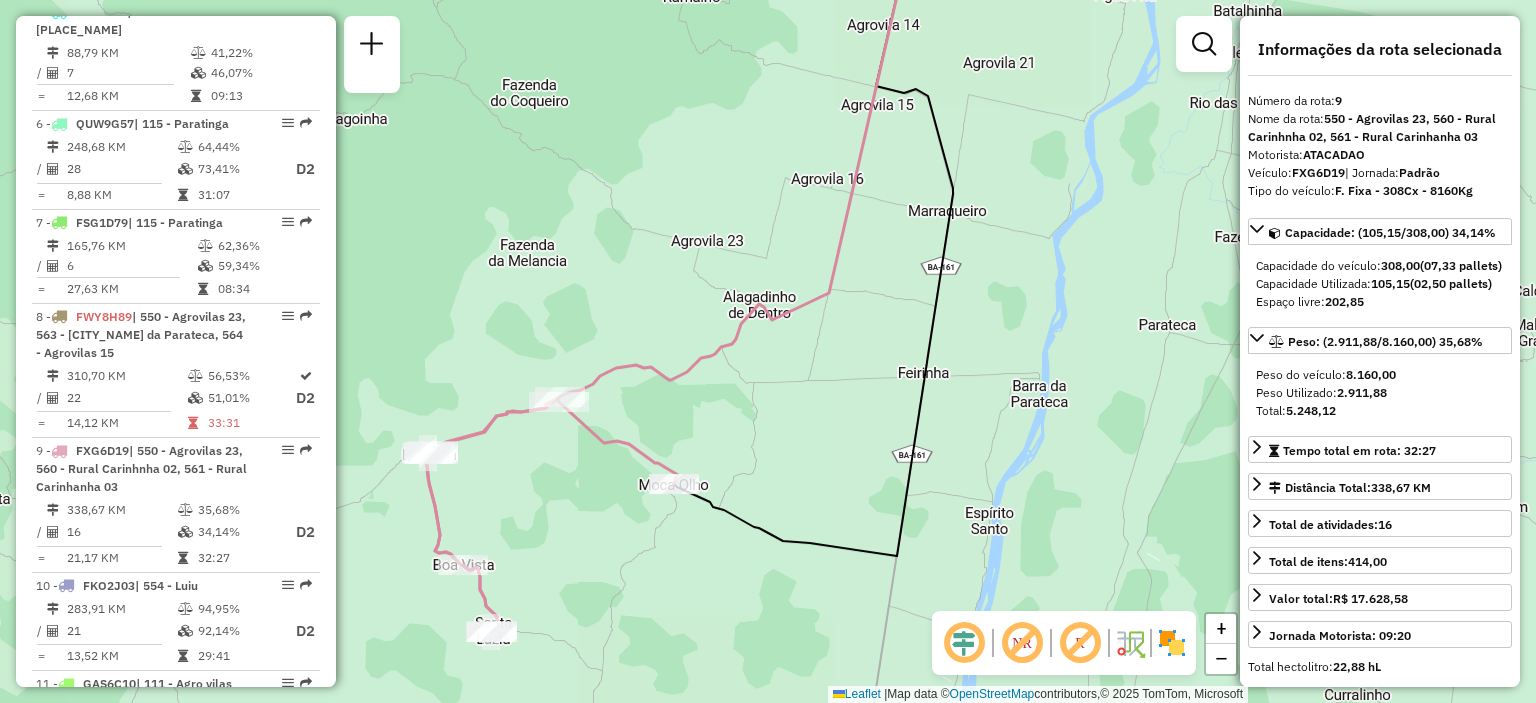 drag, startPoint x: 735, startPoint y: 419, endPoint x: 720, endPoint y: 383, distance: 39 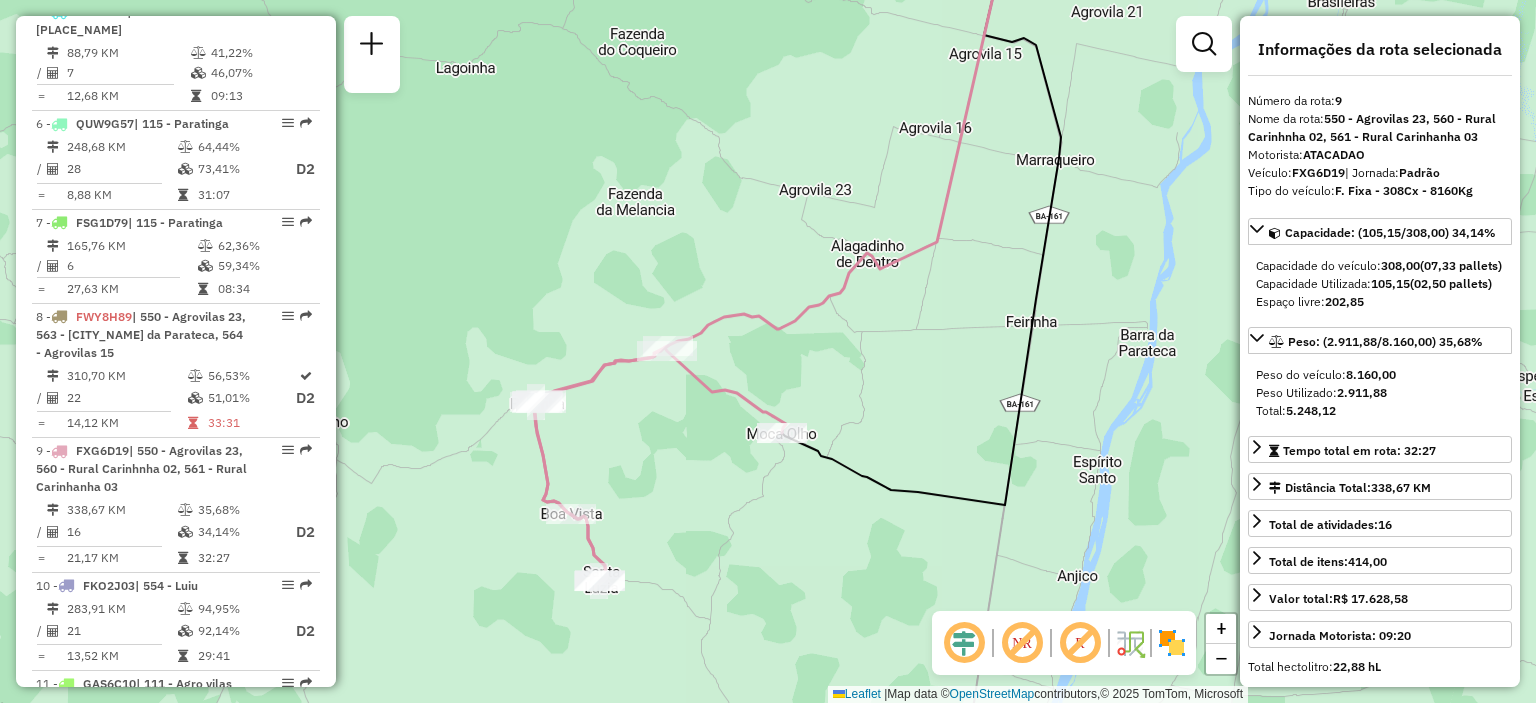 drag, startPoint x: 840, startPoint y: 308, endPoint x: 870, endPoint y: 357, distance: 57.45433 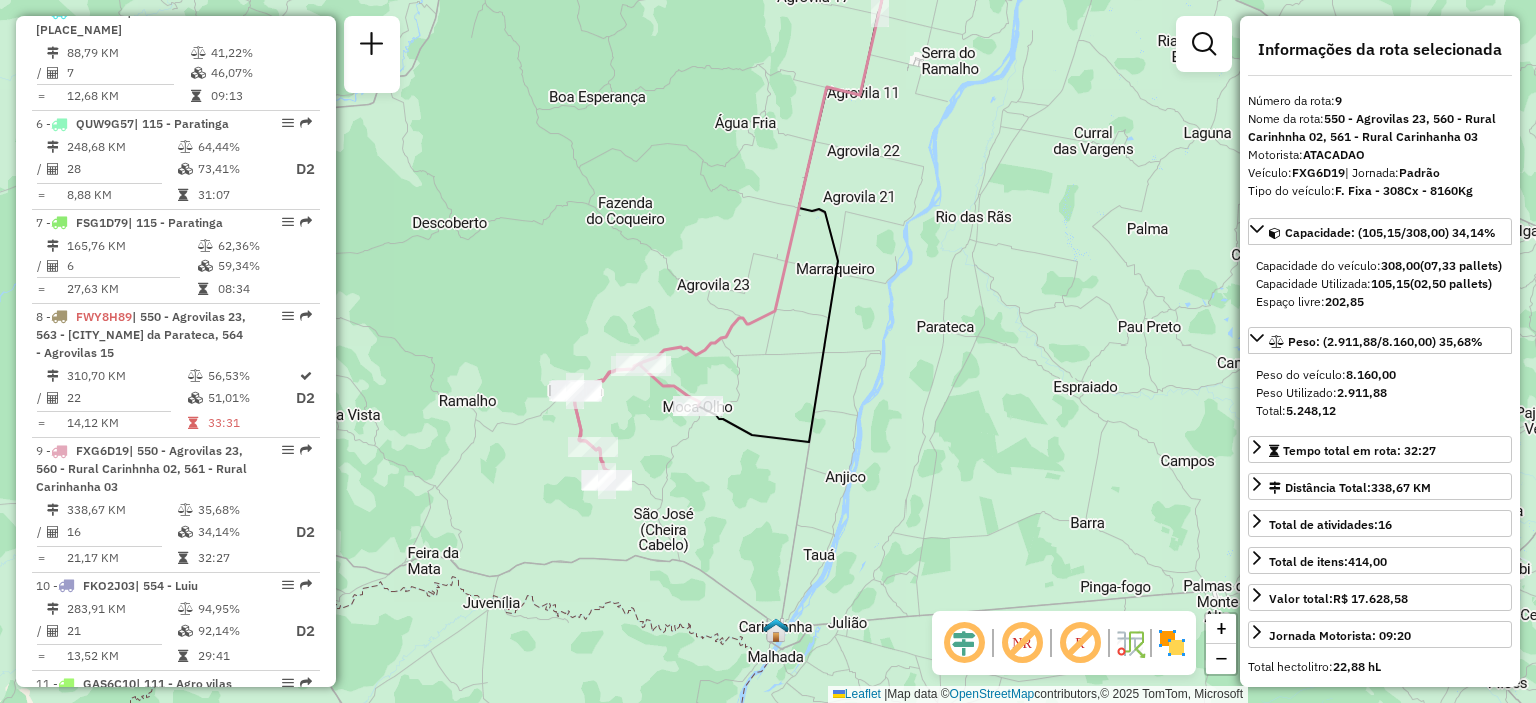 drag, startPoint x: 834, startPoint y: 411, endPoint x: 788, endPoint y: 351, distance: 75.60423 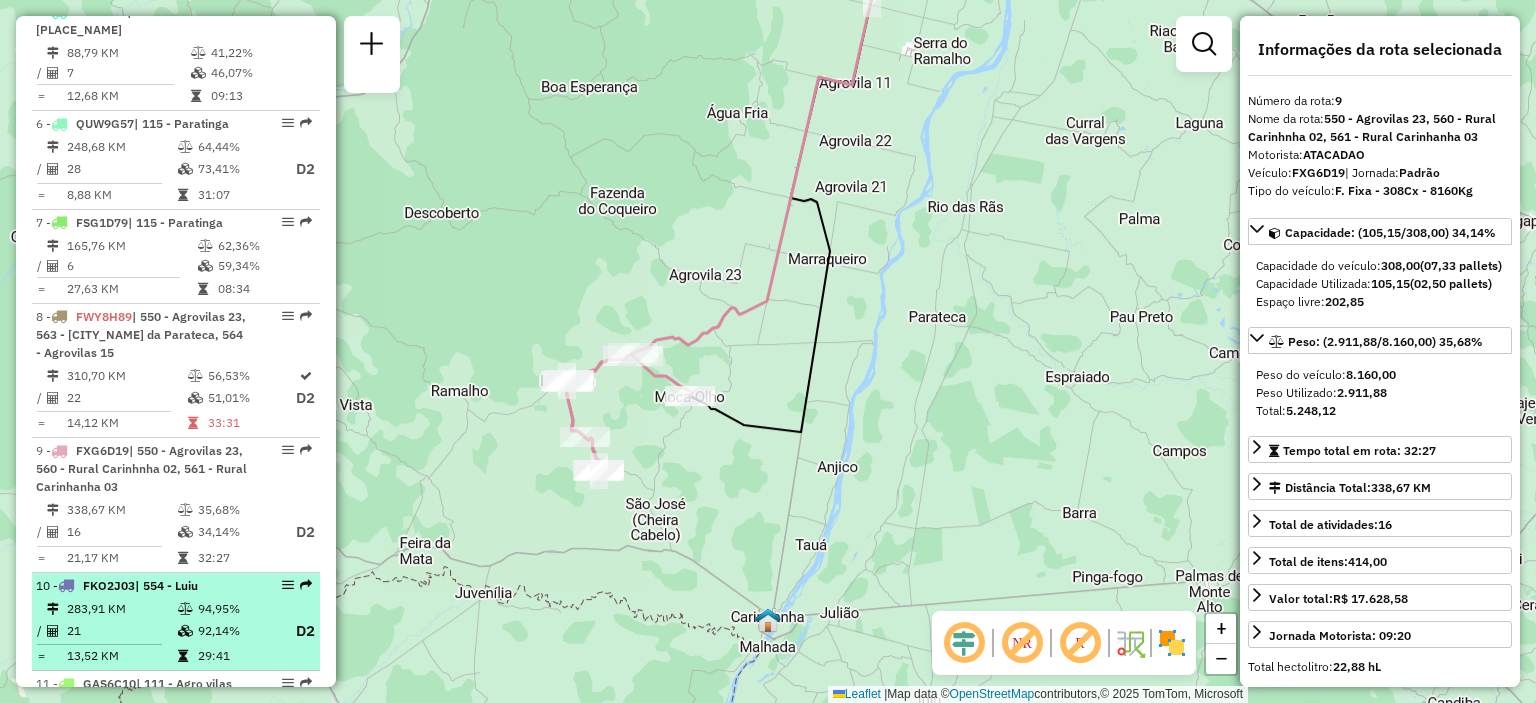 click on "10 -       FKO2J03   | 554 - Luiu  283,91 KM   94,95%  /  21   92,14%   D2  =  13,52 KM   29:41" at bounding box center (176, 622) 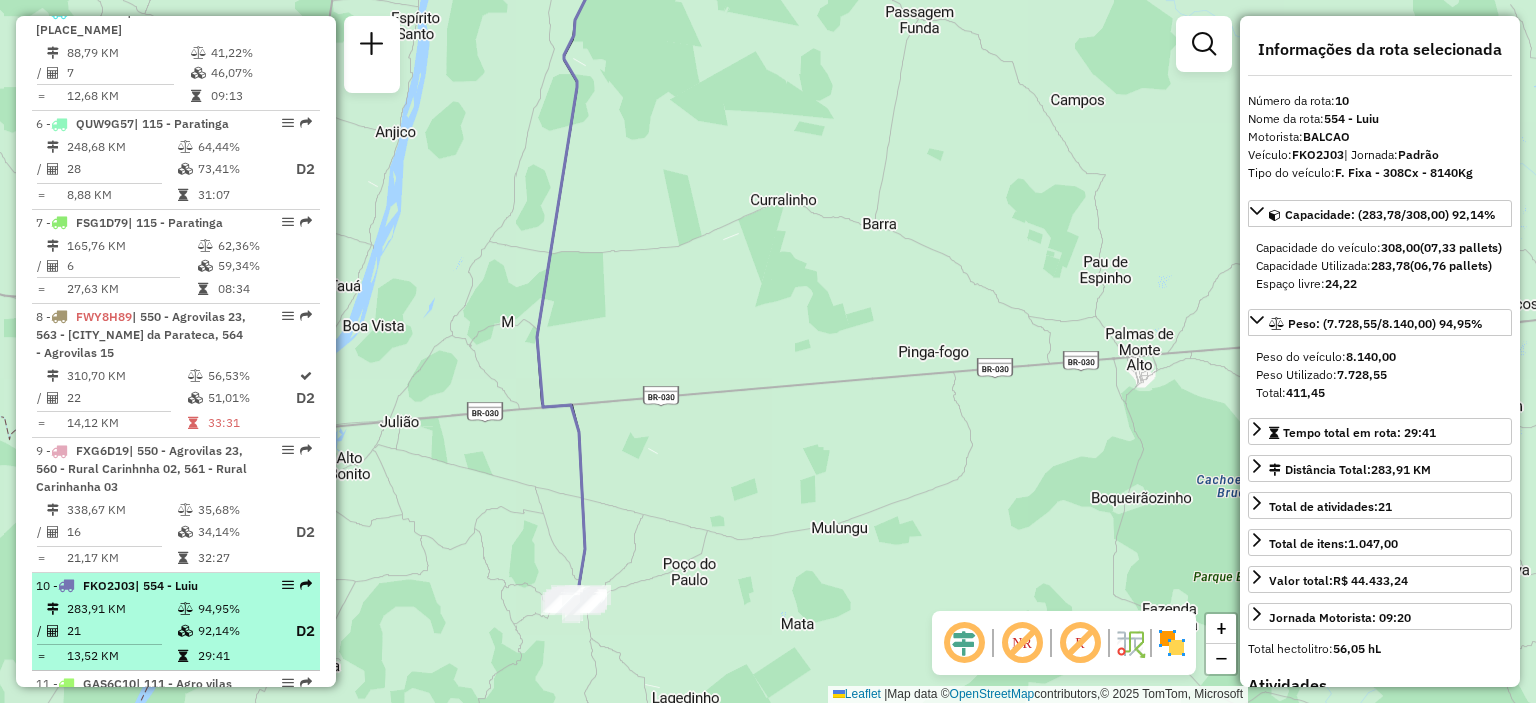scroll, scrollTop: 1451, scrollLeft: 0, axis: vertical 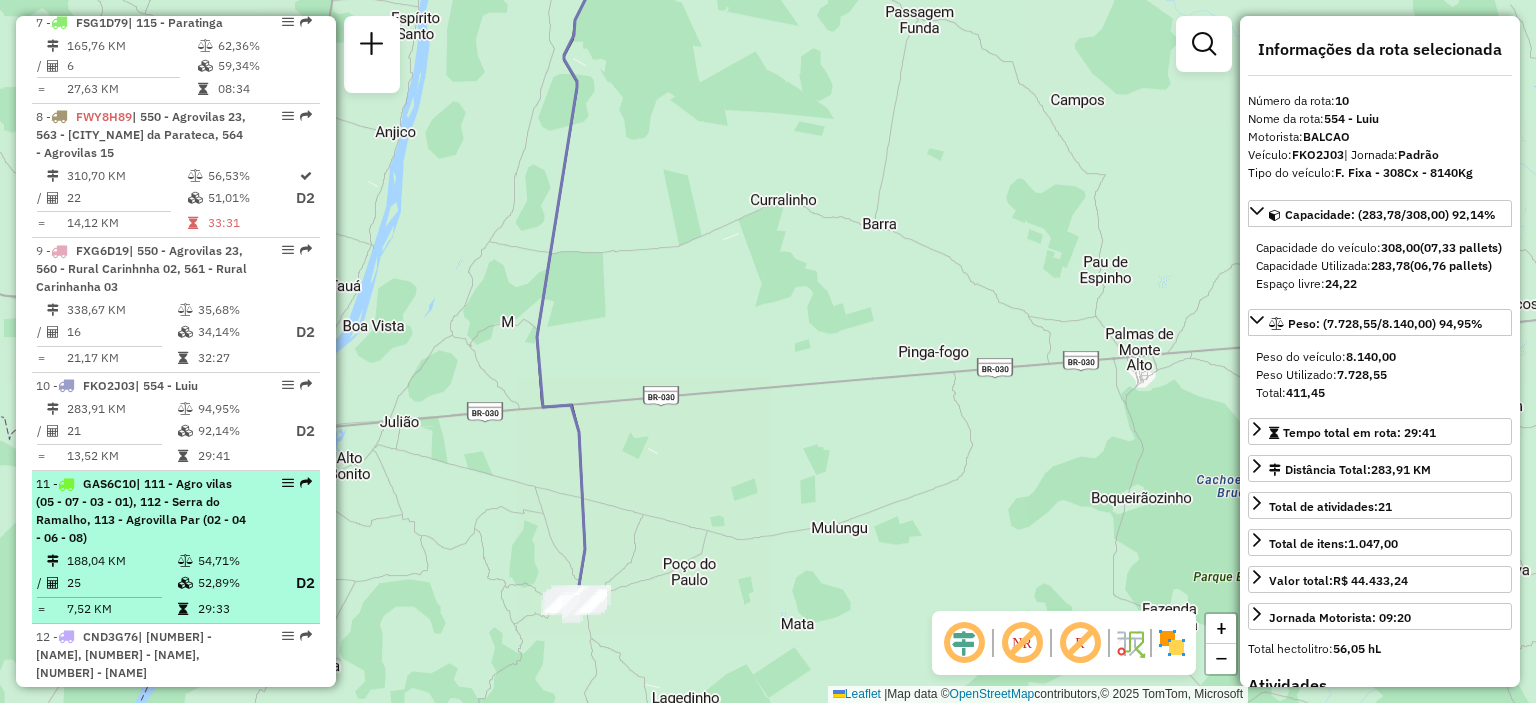 click on "| 111 -  Agro vilas (05 - 07 - 03 - 01), 112 - Serra do Ramalho, 113 - Agrovilla Par (02 - 04 - 06 - 08)" at bounding box center (141, 510) 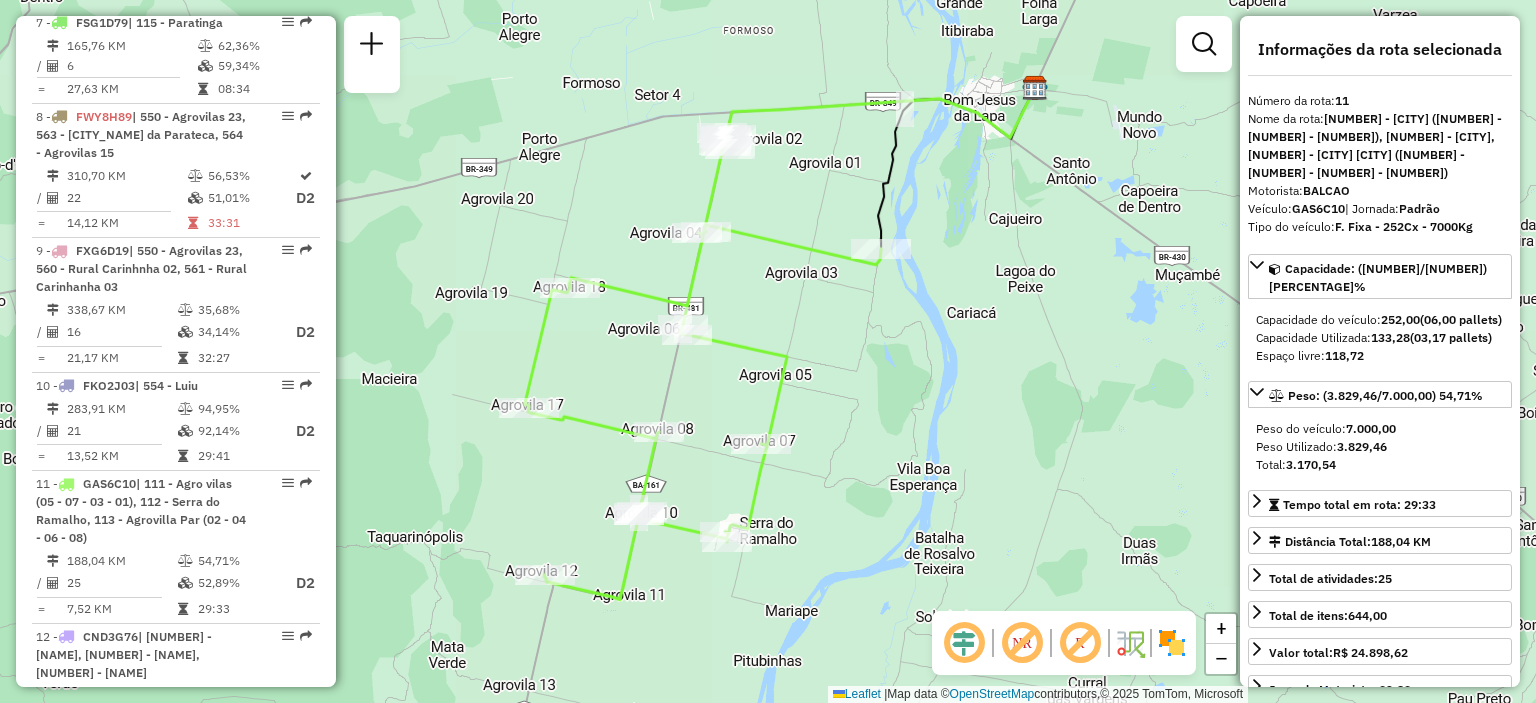 drag, startPoint x: 846, startPoint y: 439, endPoint x: 858, endPoint y: 431, distance: 14.422205 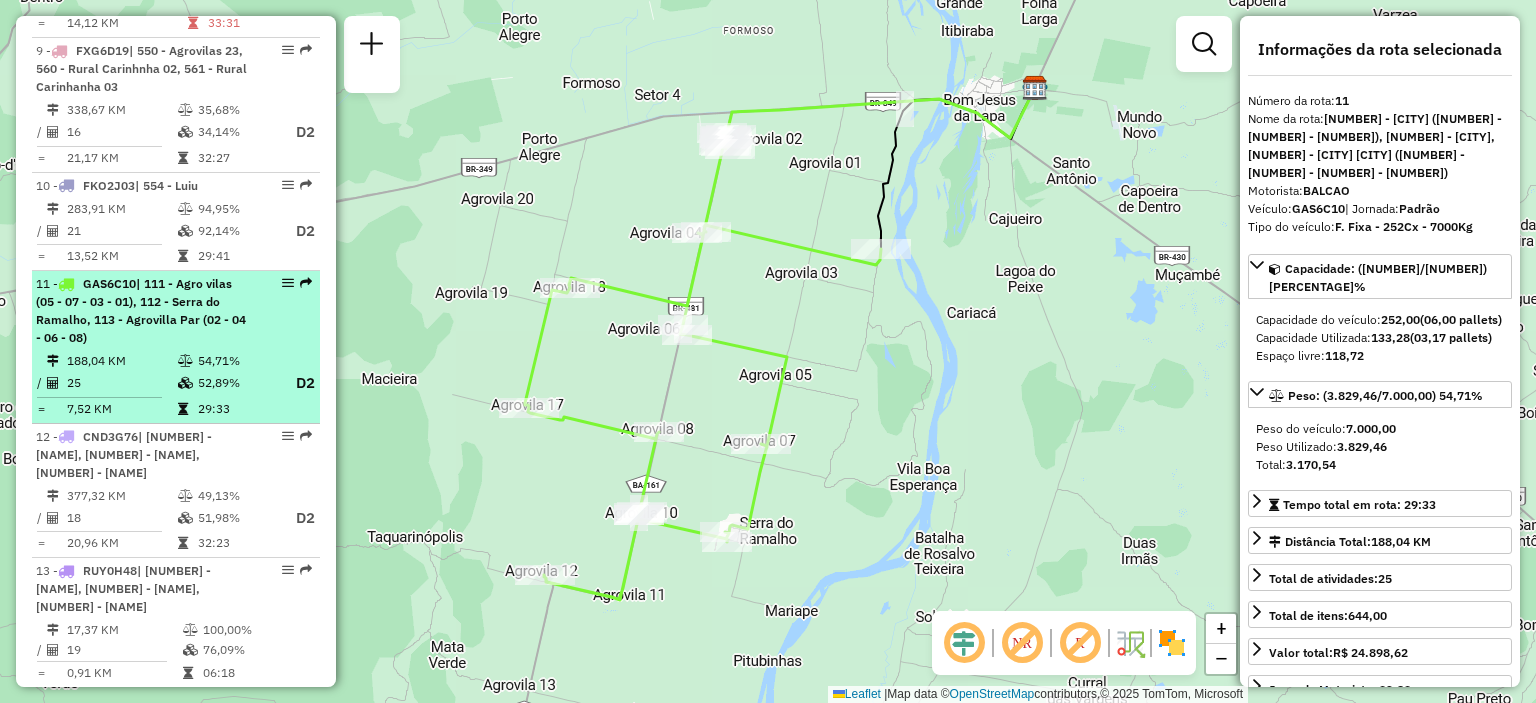 scroll, scrollTop: 1751, scrollLeft: 0, axis: vertical 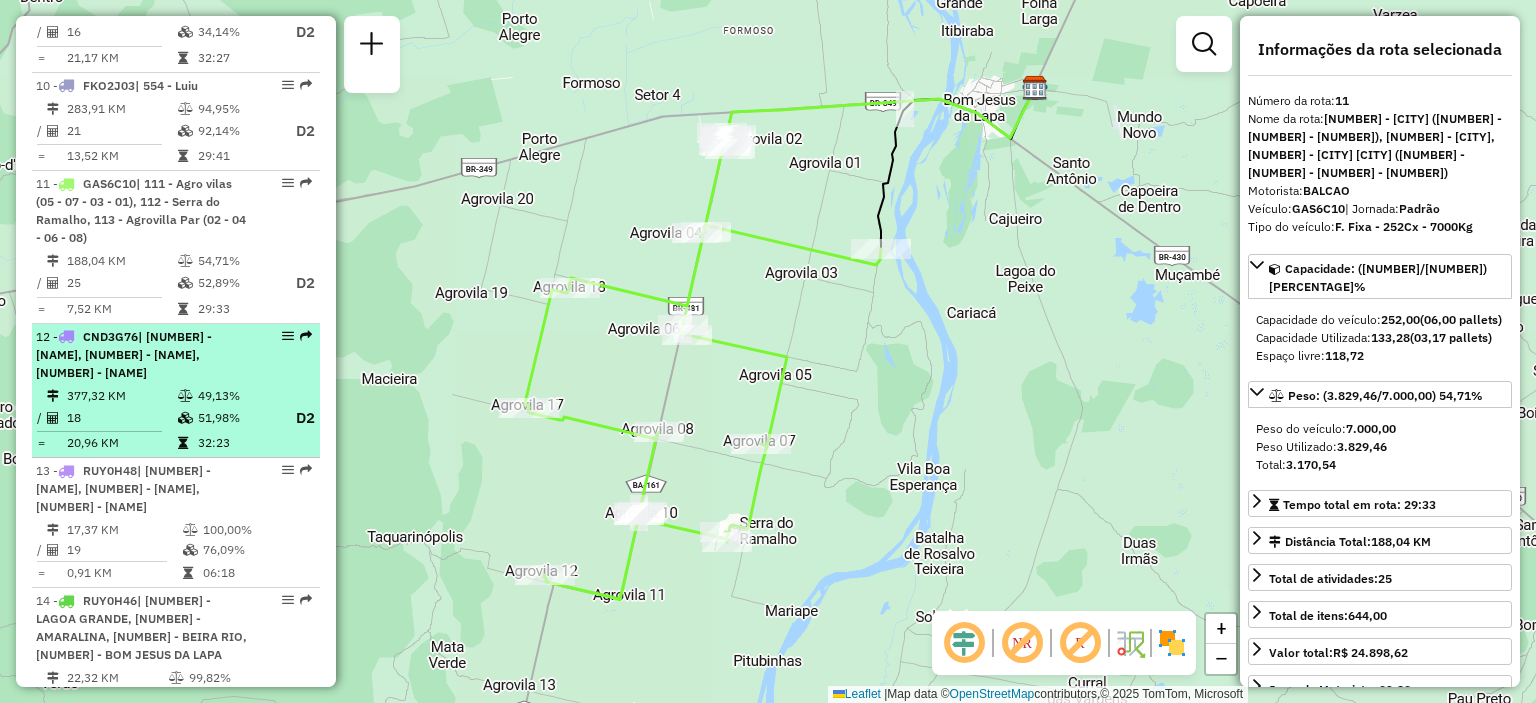 click on "12 -       CND3G76   | 554 - Luiu, 555 - Pindorama, 559 - Canabrava" at bounding box center [142, 355] 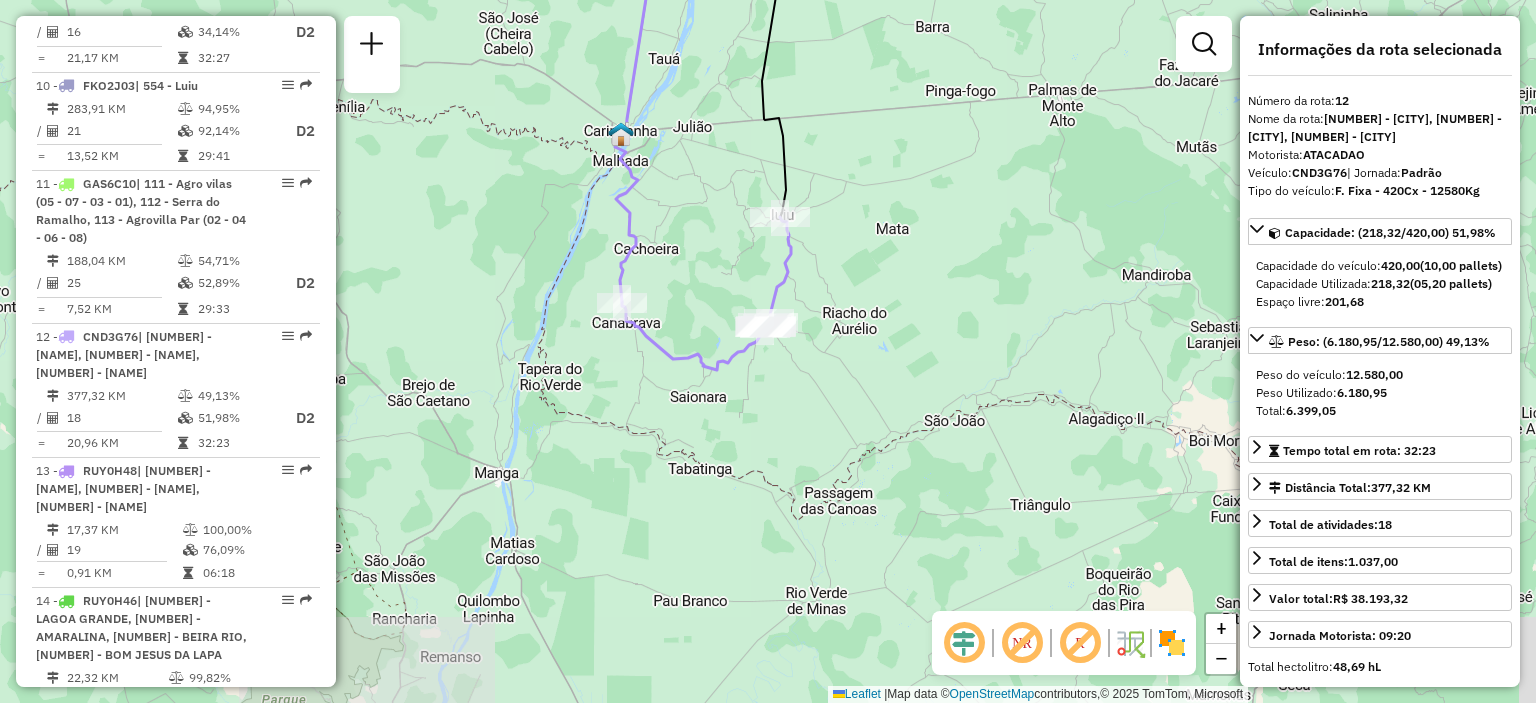 drag, startPoint x: 844, startPoint y: 387, endPoint x: 822, endPoint y: 272, distance: 117.08544 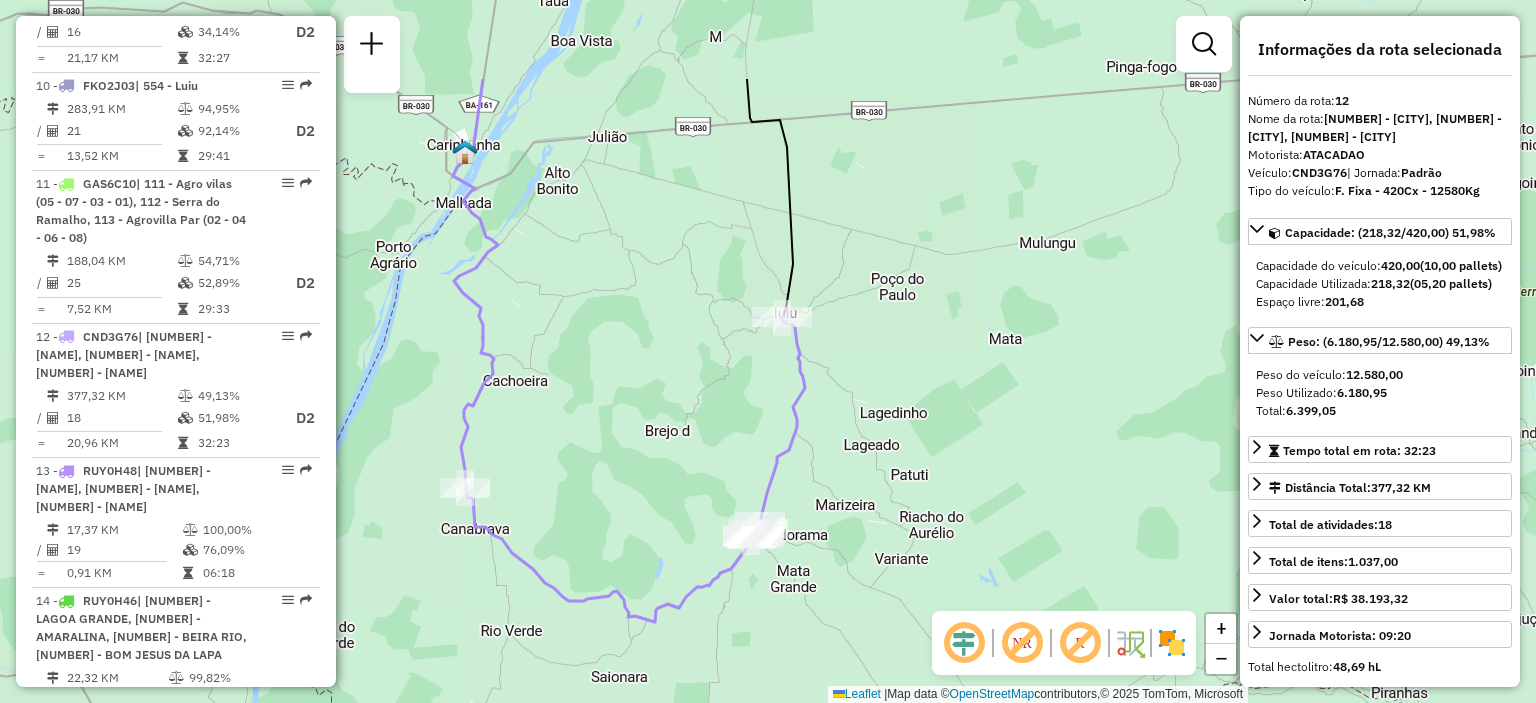 drag, startPoint x: 808, startPoint y: 253, endPoint x: 860, endPoint y: 396, distance: 152.1611 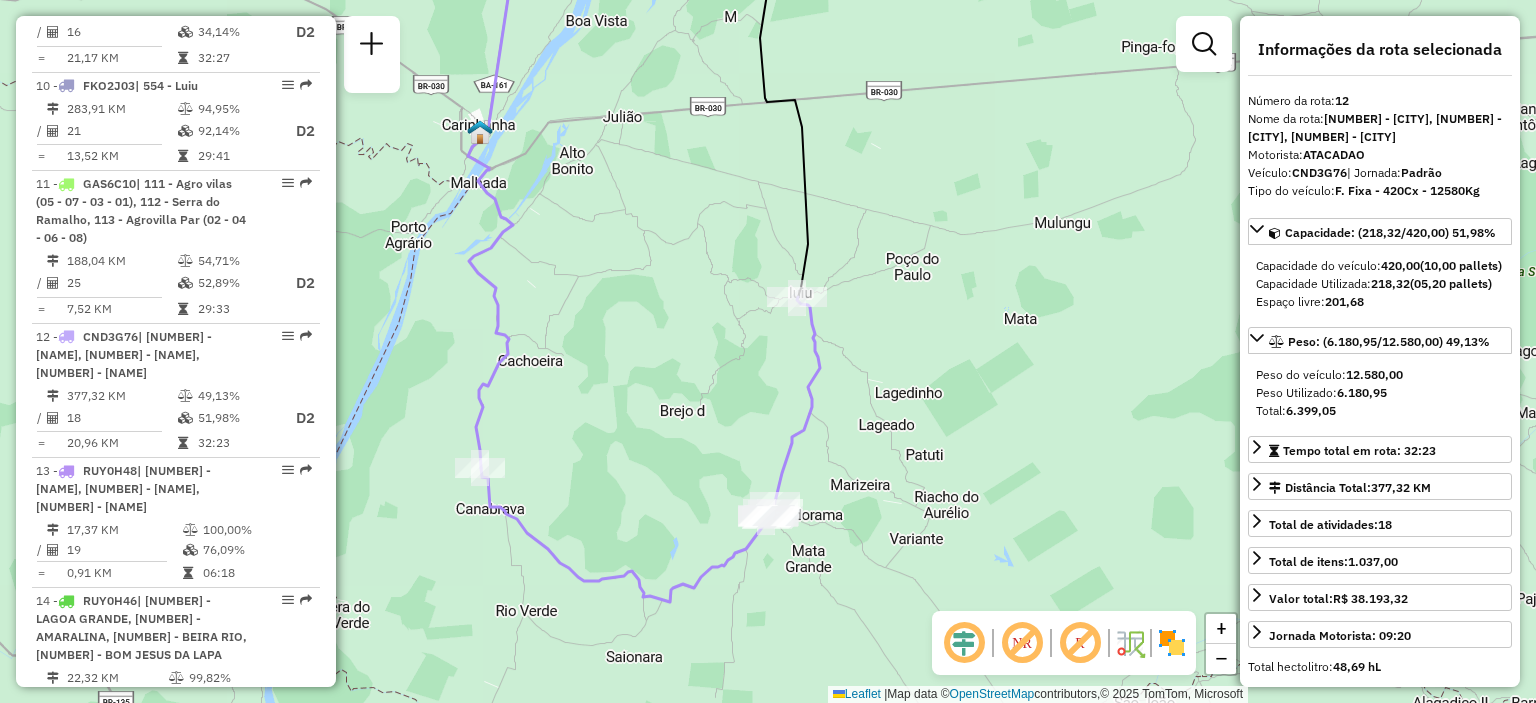 drag, startPoint x: 608, startPoint y: 381, endPoint x: 661, endPoint y: 411, distance: 60.90156 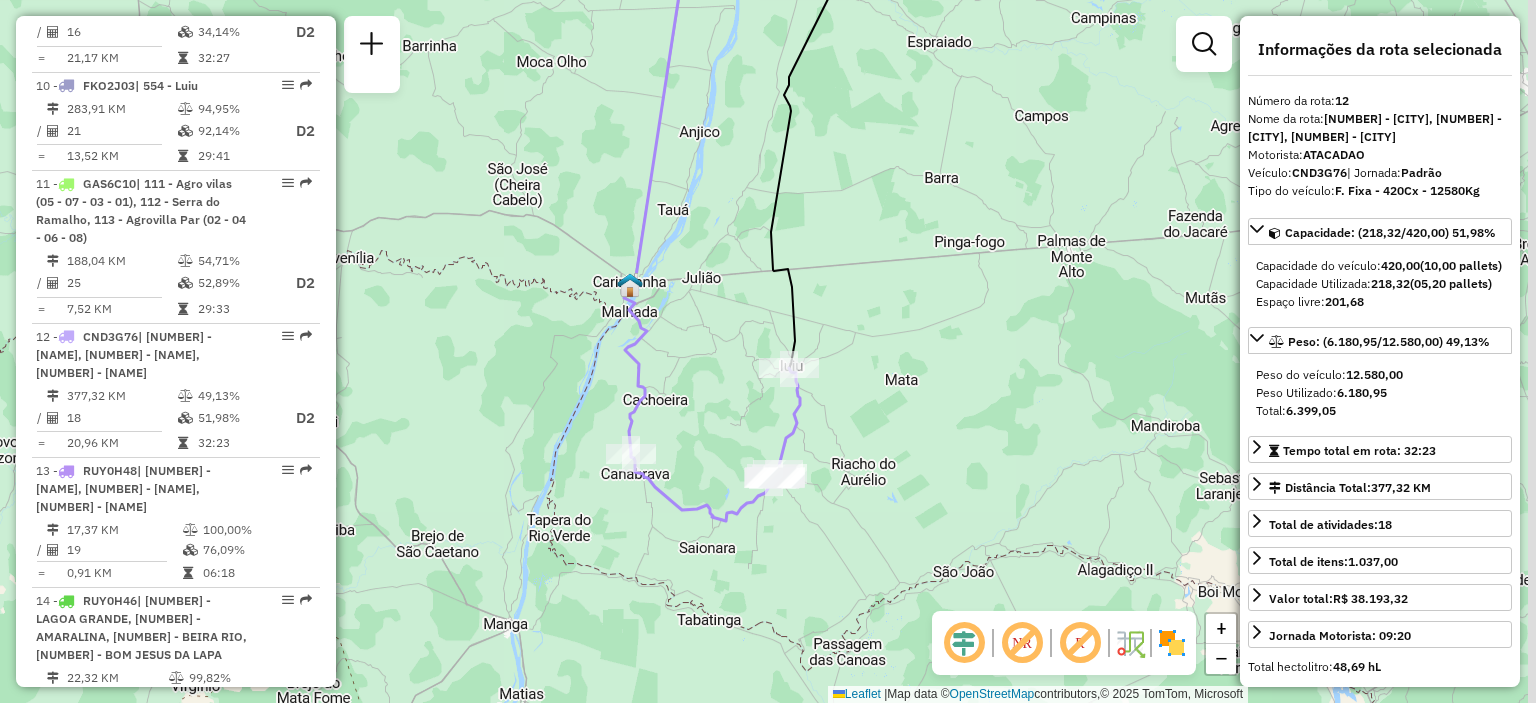 drag, startPoint x: 1016, startPoint y: 426, endPoint x: 838, endPoint y: 418, distance: 178.17969 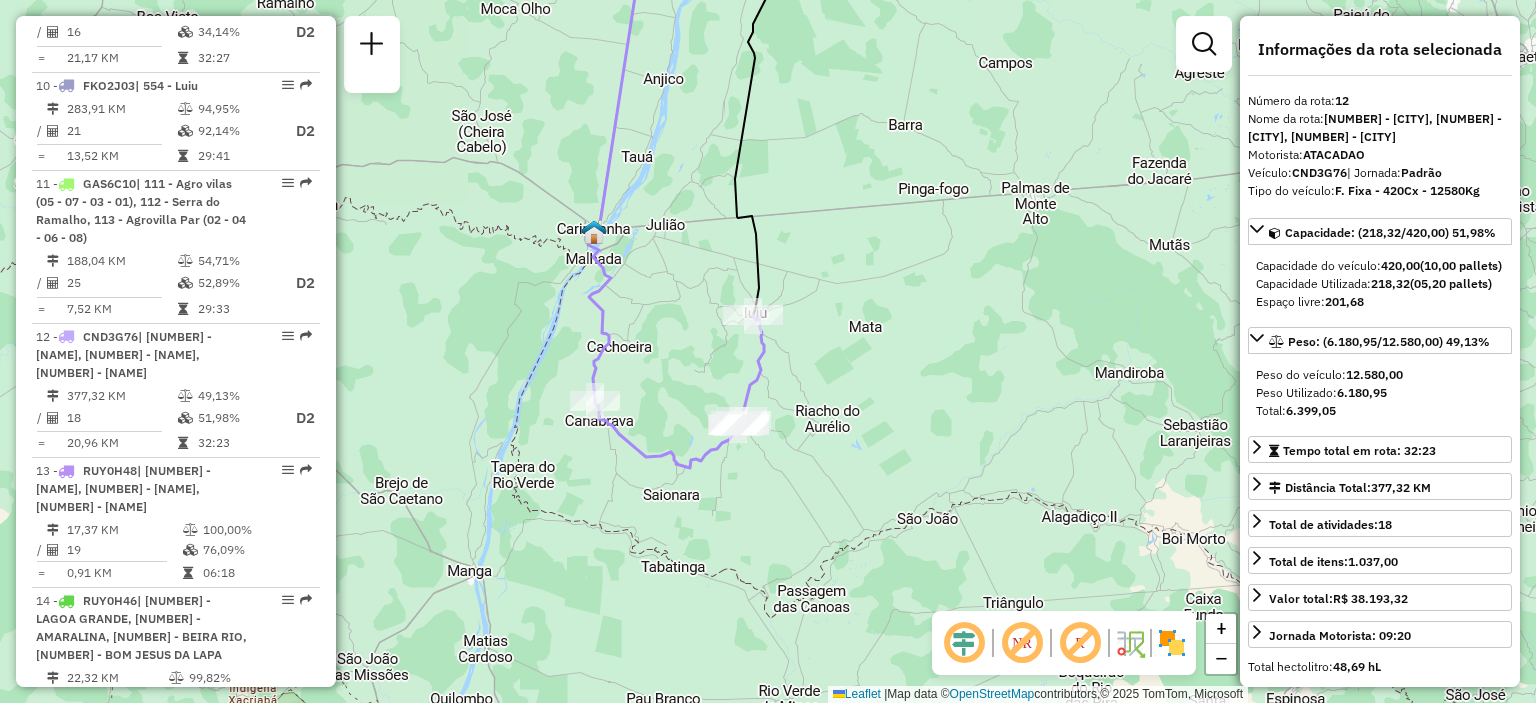 drag, startPoint x: 622, startPoint y: 308, endPoint x: 664, endPoint y: 359, distance: 66.068146 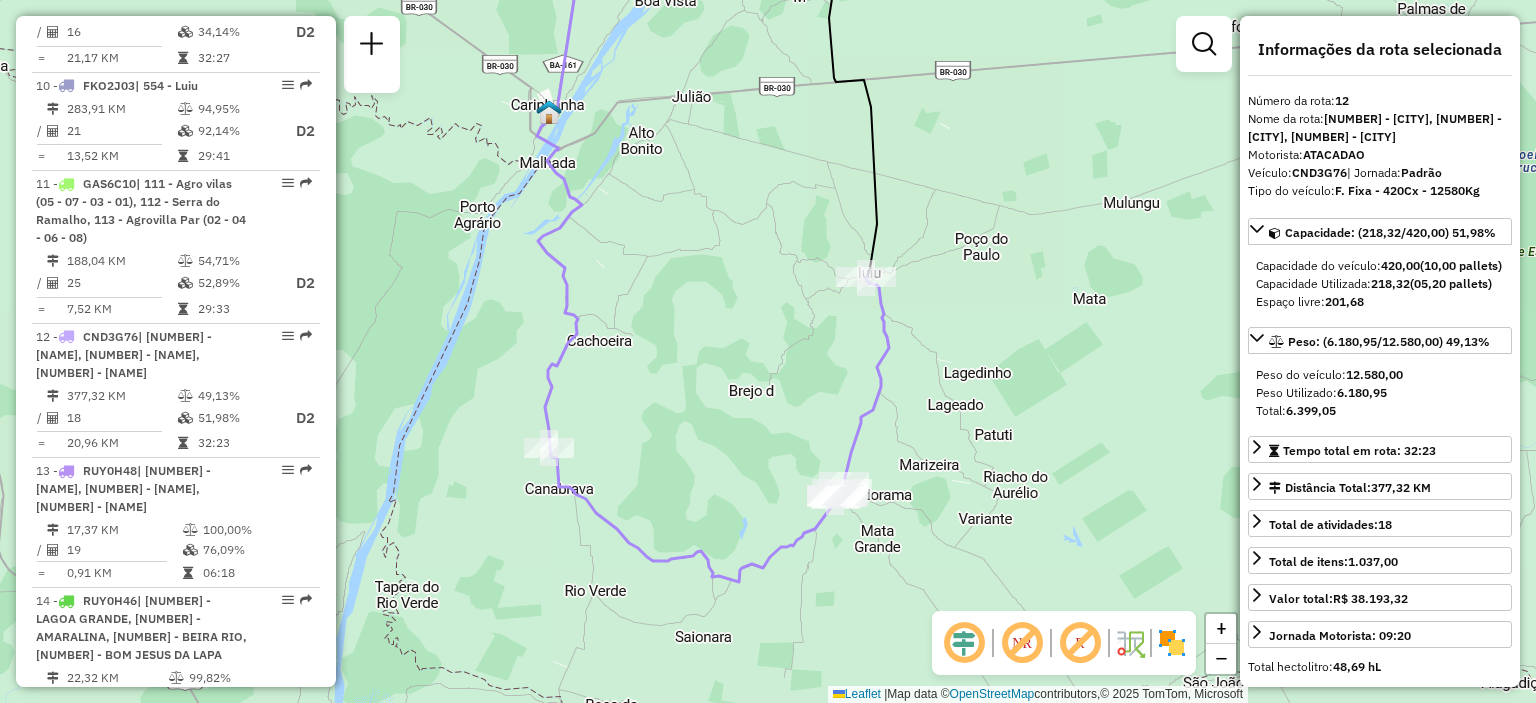 click on "Janela de atendimento Grade de atendimento Capacidade Transportadoras Veículos Cliente Pedidos  Rotas Selecione os dias de semana para filtrar as janelas de atendimento  Seg   Ter   Qua   Qui   Sex   Sáb   Dom  Informe o período da janela de atendimento: De: Até:  Filtrar exatamente a janela do cliente  Considerar janela de atendimento padrão  Selecione os dias de semana para filtrar as grades de atendimento  Seg   Ter   Qua   Qui   Sex   Sáb   Dom   Considerar clientes sem dia de atendimento cadastrado  Clientes fora do dia de atendimento selecionado Filtrar as atividades entre os valores definidos abaixo:  Peso mínimo:   Peso máximo:   Cubagem mínima:   Cubagem máxima:   De:   Até:  Filtrar as atividades entre o tempo de atendimento definido abaixo:  De:   Até:   Considerar capacidade total dos clientes não roteirizados Transportadora: Selecione um ou mais itens Tipo de veículo: Selecione um ou mais itens Veículo: Selecione um ou mais itens Motorista: Selecione um ou mais itens Nome: Rótulo:" 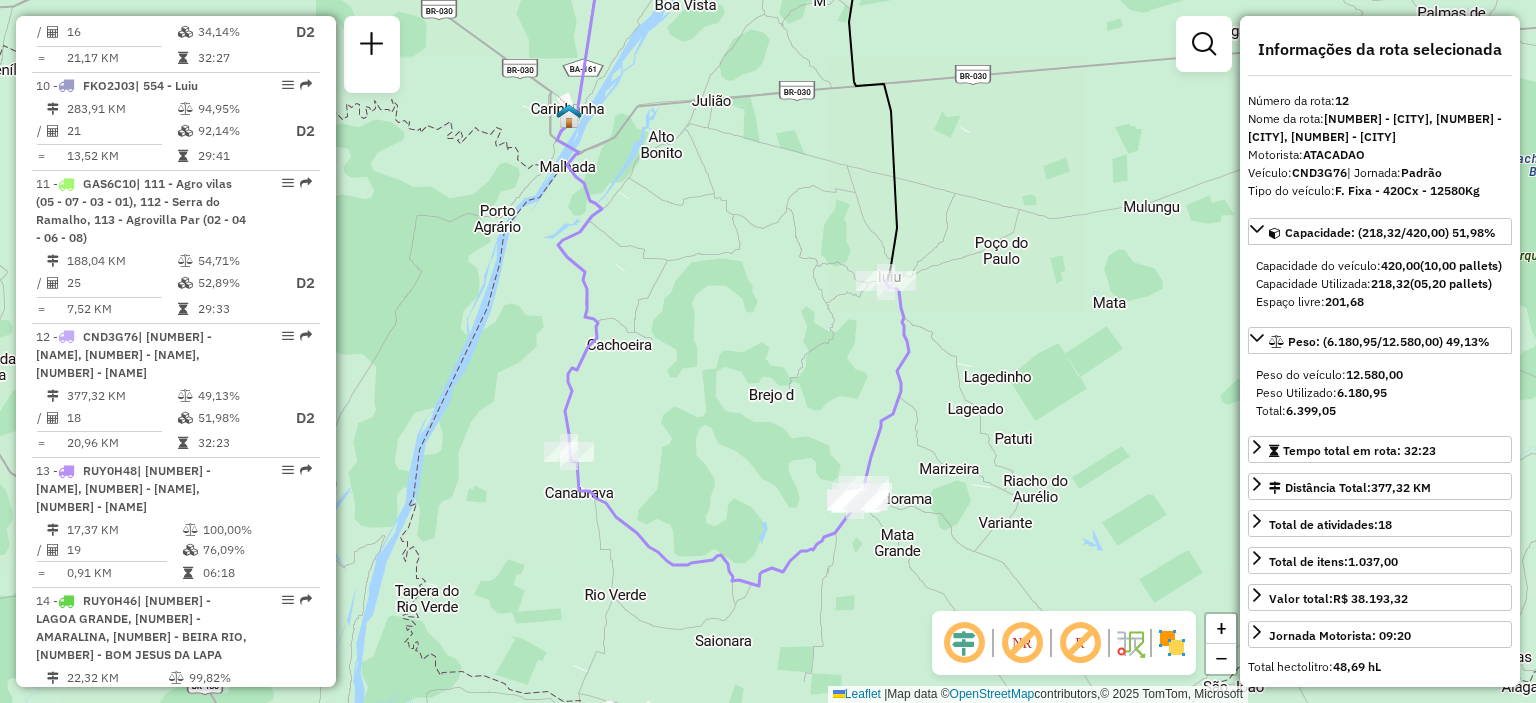 drag, startPoint x: 748, startPoint y: 335, endPoint x: 785, endPoint y: 331, distance: 37.215588 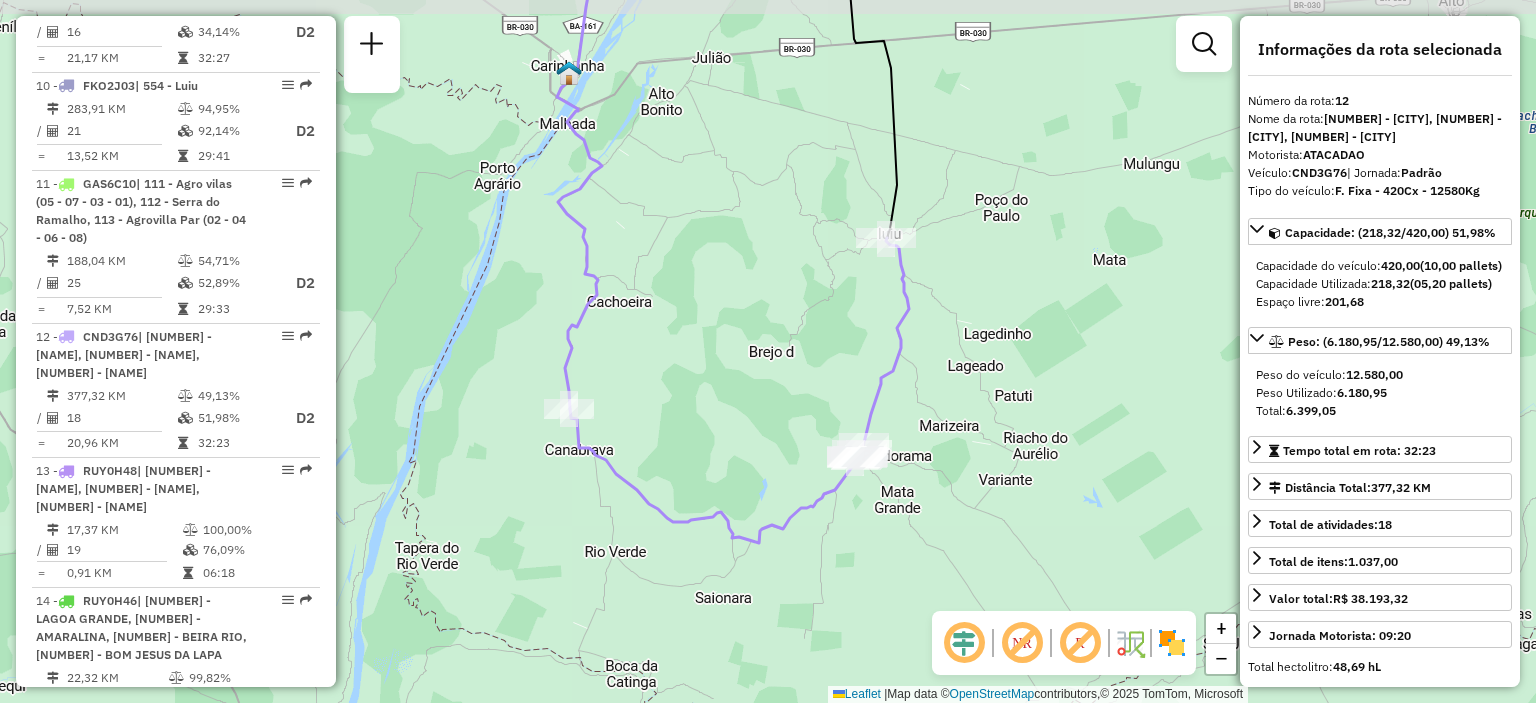 drag, startPoint x: 694, startPoint y: 213, endPoint x: 712, endPoint y: 252, distance: 42.953465 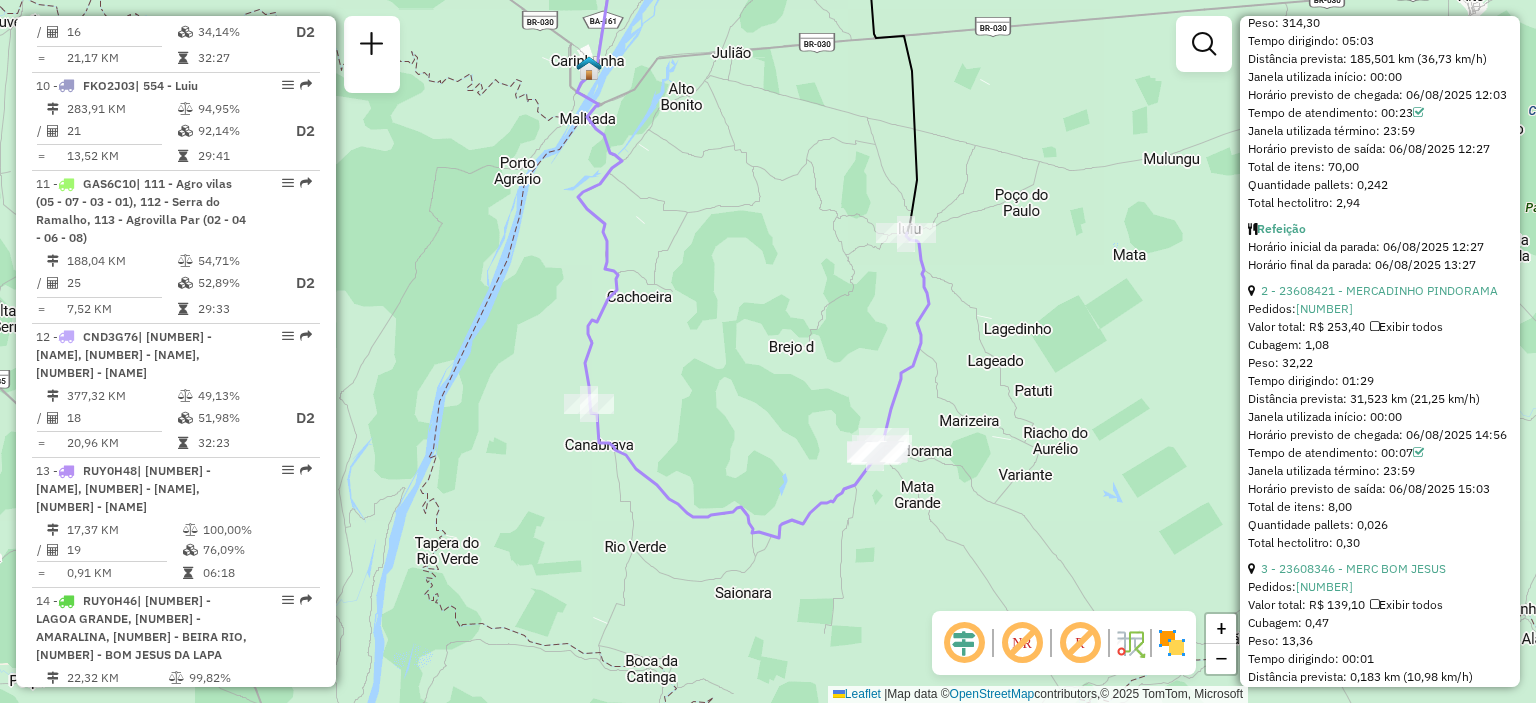 scroll, scrollTop: 1300, scrollLeft: 0, axis: vertical 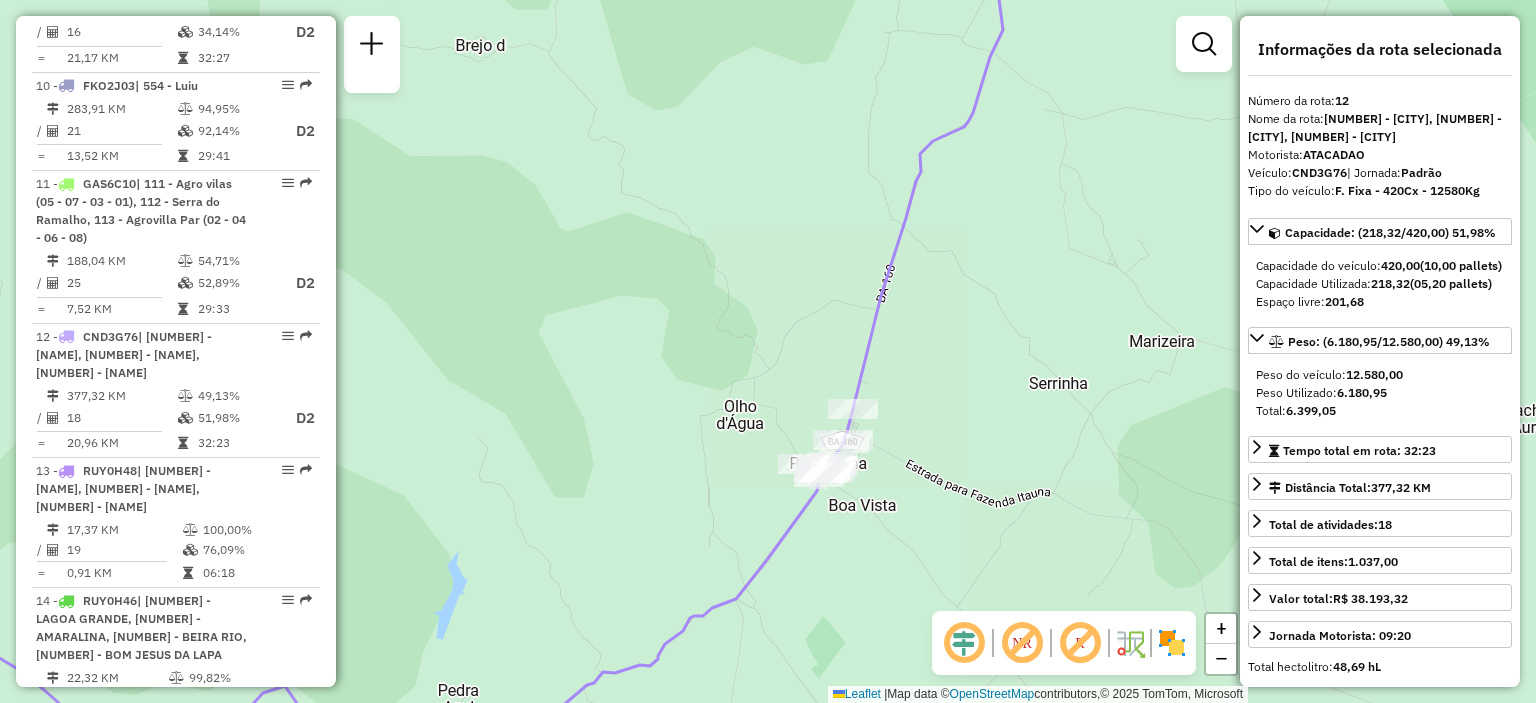drag, startPoint x: 733, startPoint y: 281, endPoint x: 741, endPoint y: 301, distance: 21.540659 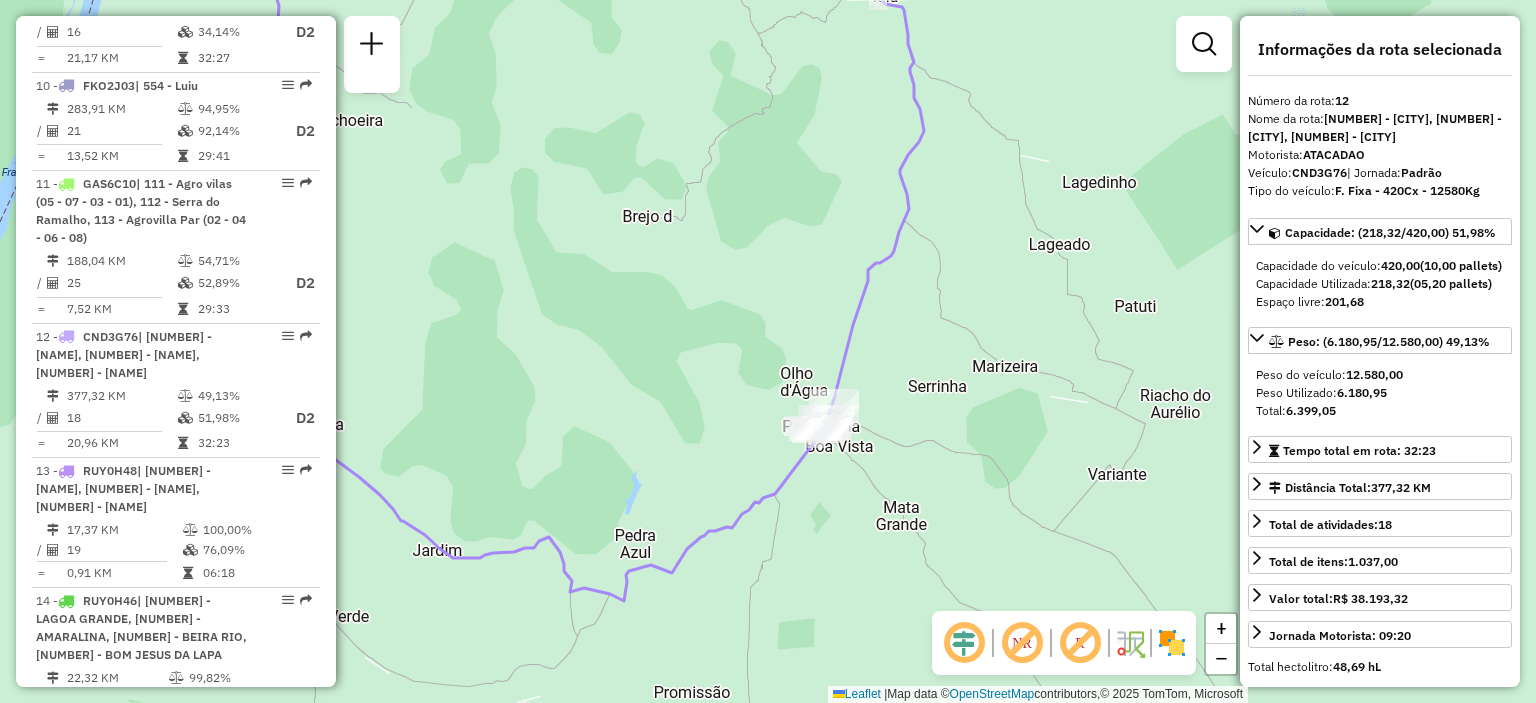 drag, startPoint x: 690, startPoint y: 391, endPoint x: 748, endPoint y: 387, distance: 58.137768 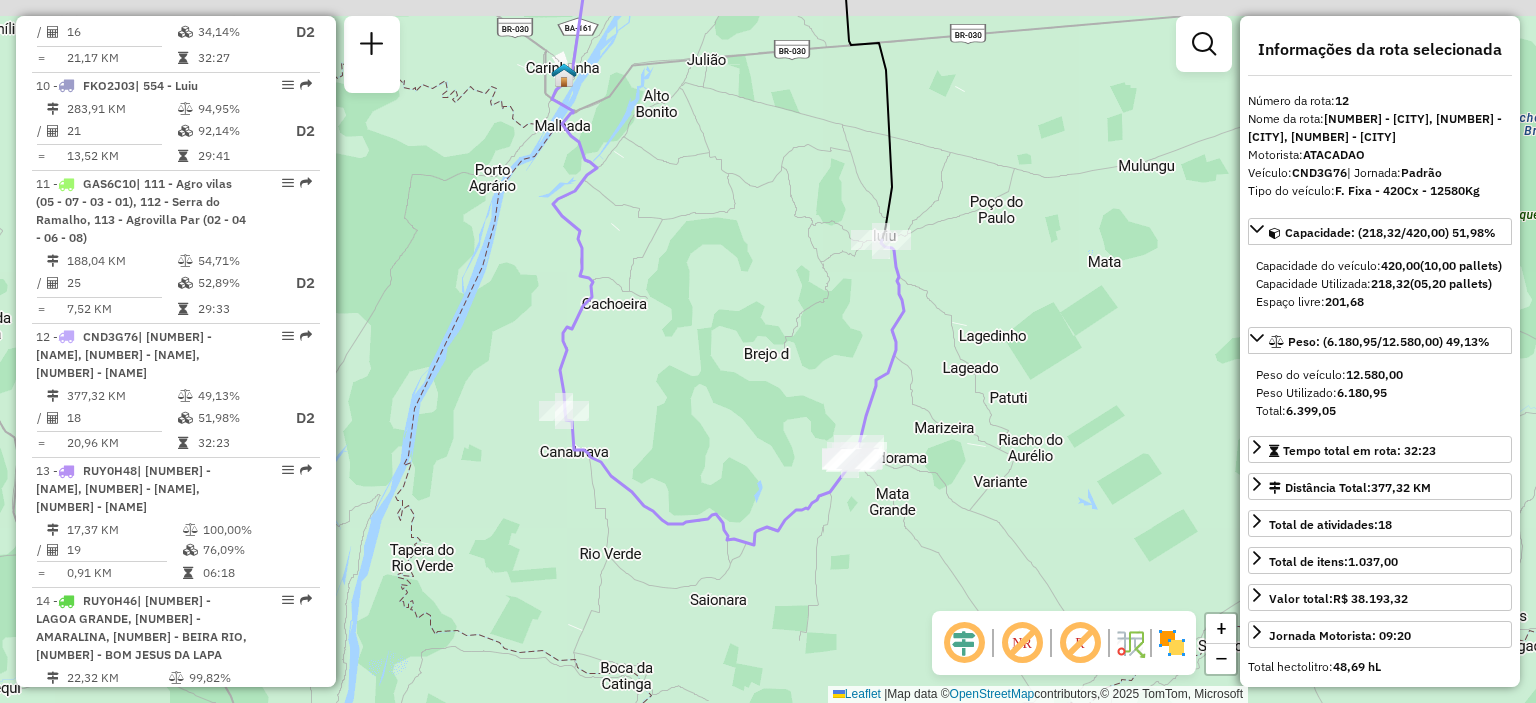 drag, startPoint x: 704, startPoint y: 306, endPoint x: 721, endPoint y: 330, distance: 29.410883 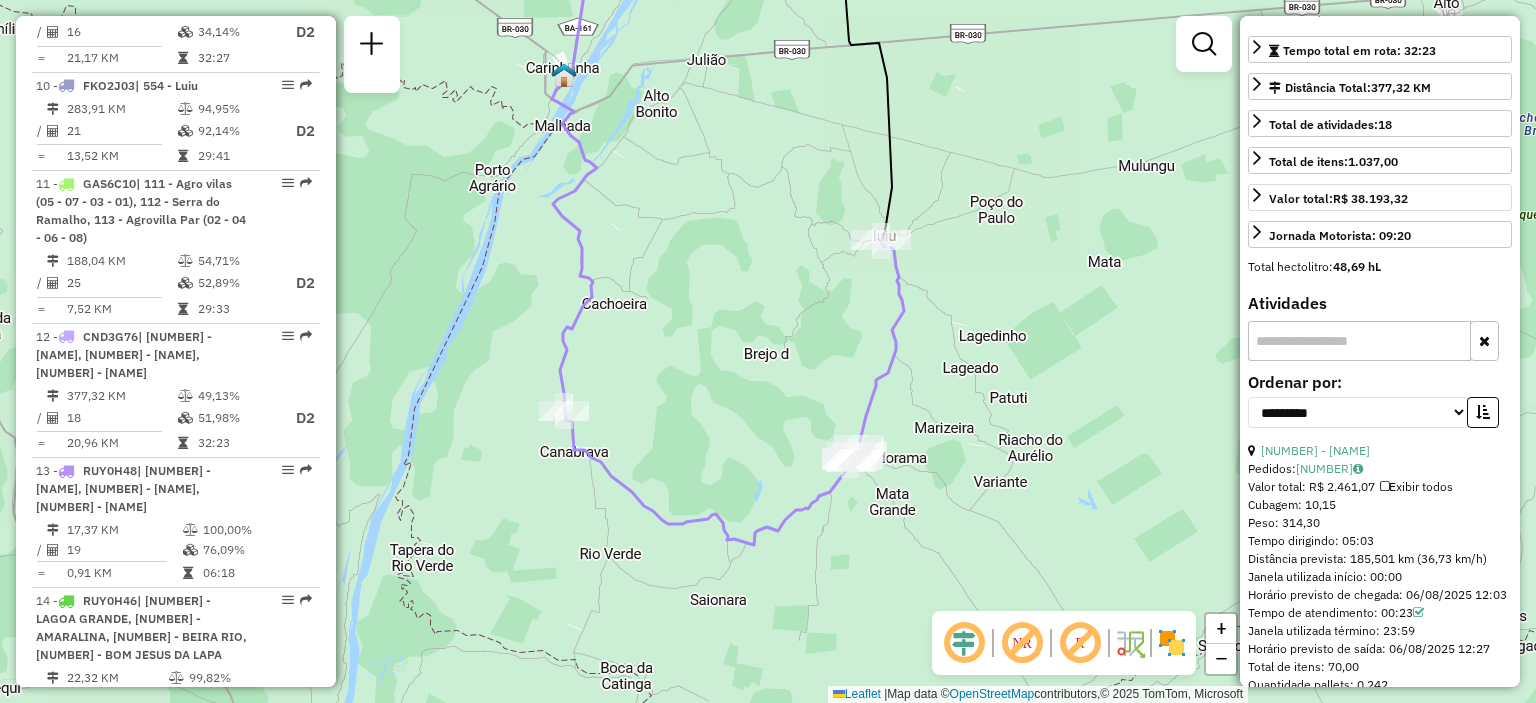 scroll, scrollTop: 0, scrollLeft: 0, axis: both 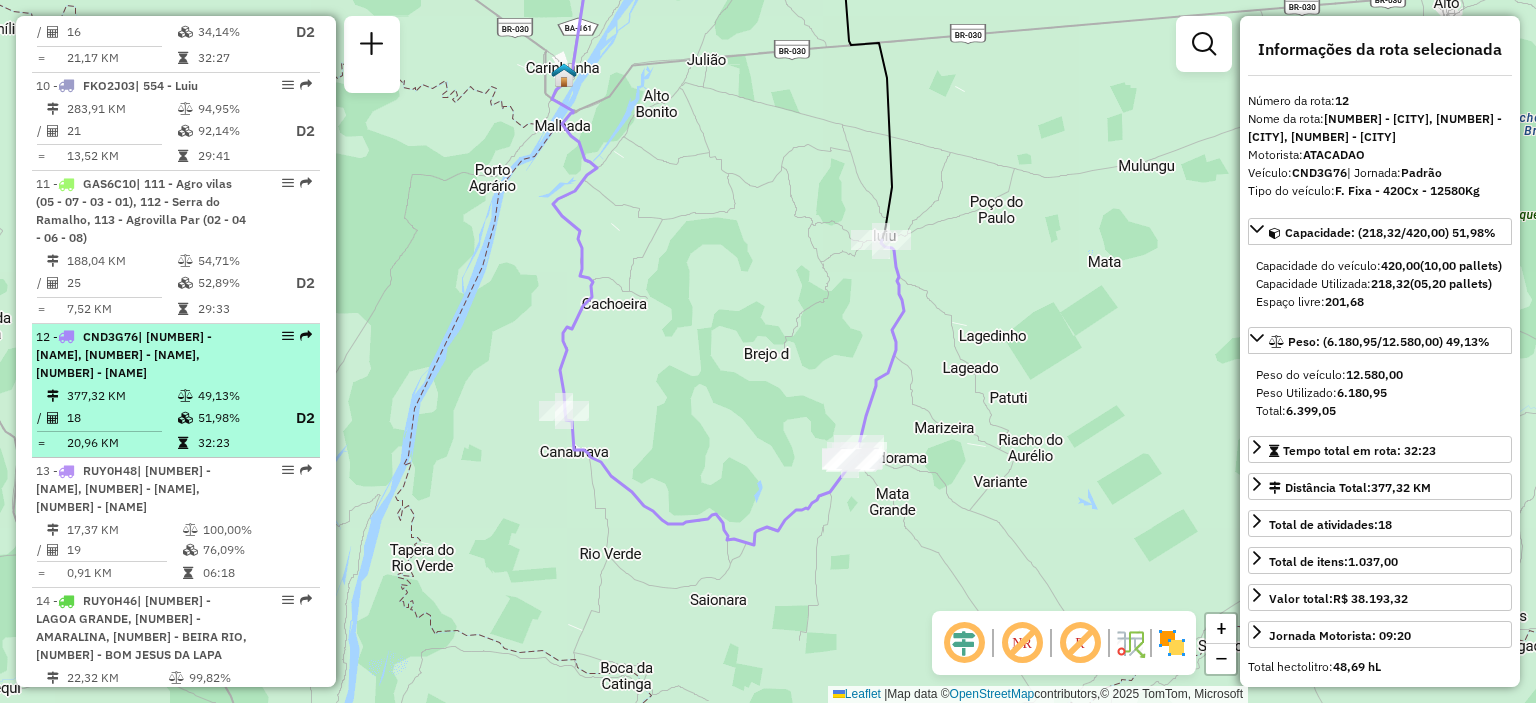 click on "| [NUMBER] - [NAME], [NUMBER] - [NAME], [NUMBER] - [NAME]" at bounding box center [124, 354] 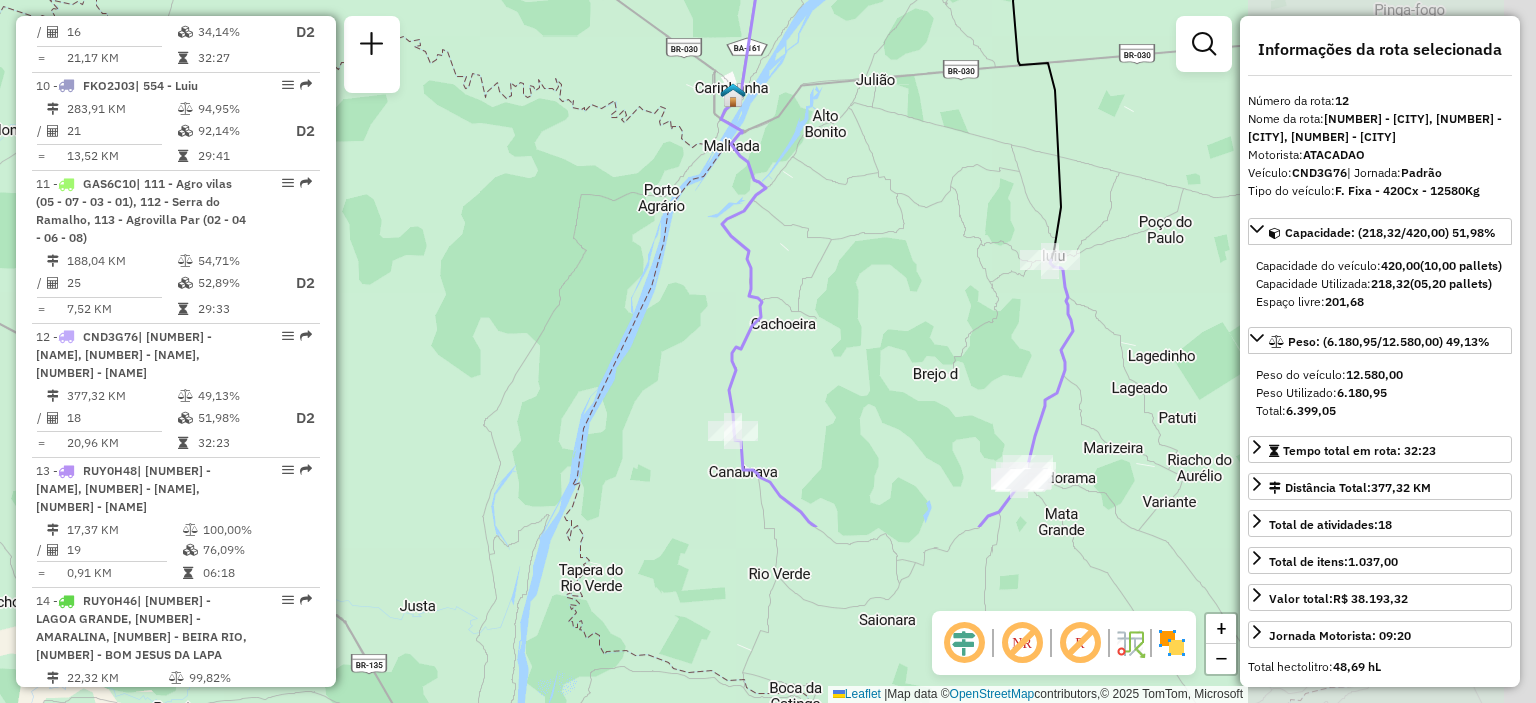 drag, startPoint x: 737, startPoint y: 463, endPoint x: 352, endPoint y: 247, distance: 441.45328 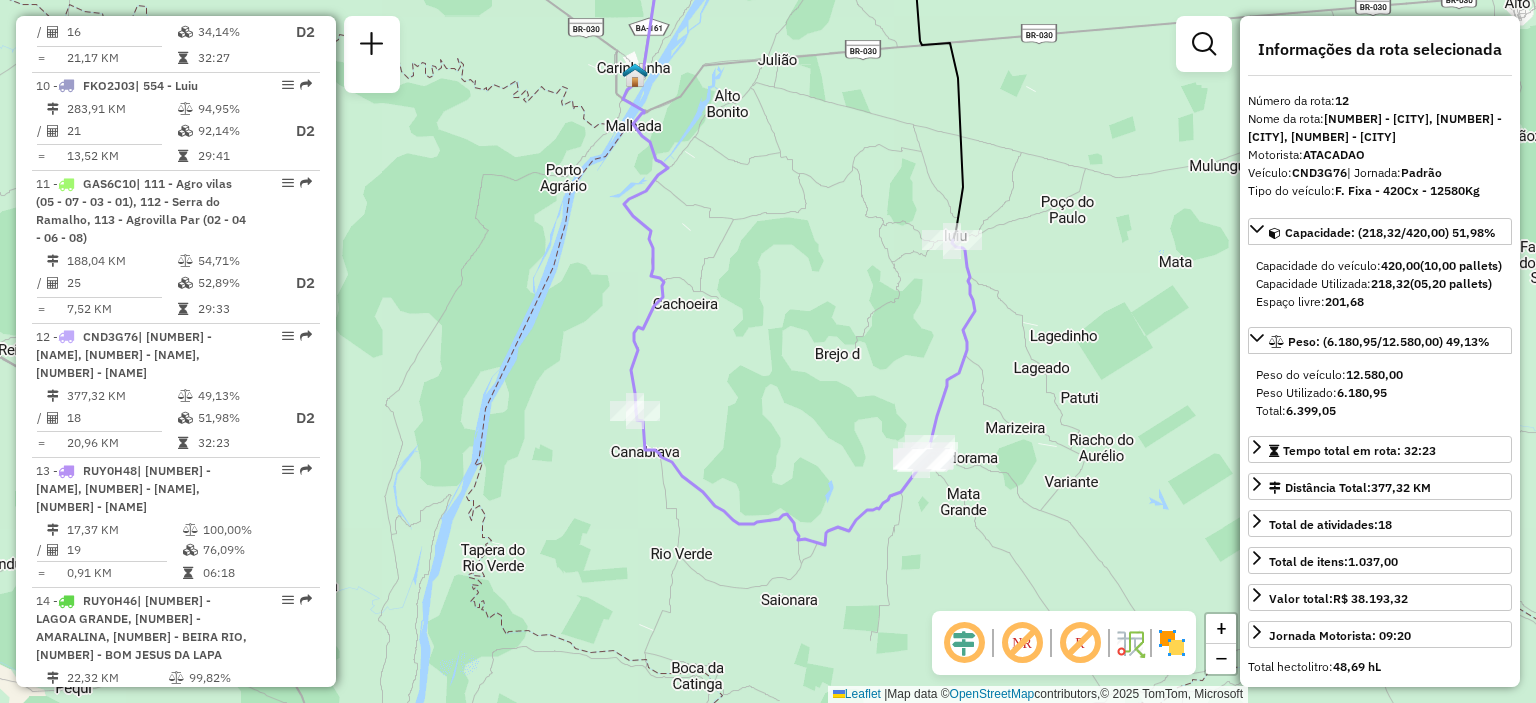drag, startPoint x: 816, startPoint y: 290, endPoint x: 756, endPoint y: 273, distance: 62.361847 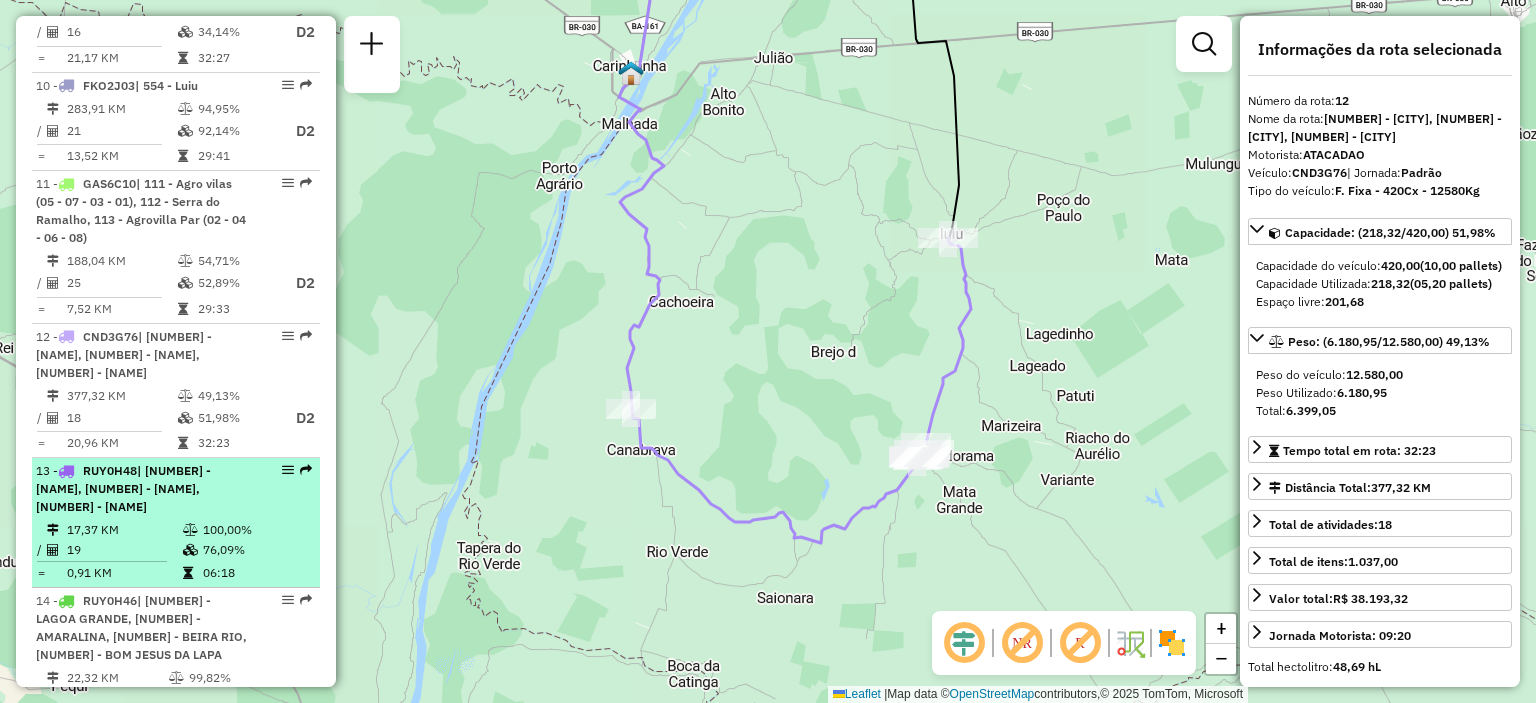 click on "[NUMBER] -       [NUMBER]   | [NUMBER] - [NAME], [NUMBER] - [NAME], [NUMBER] - [NAME]" at bounding box center (142, 489) 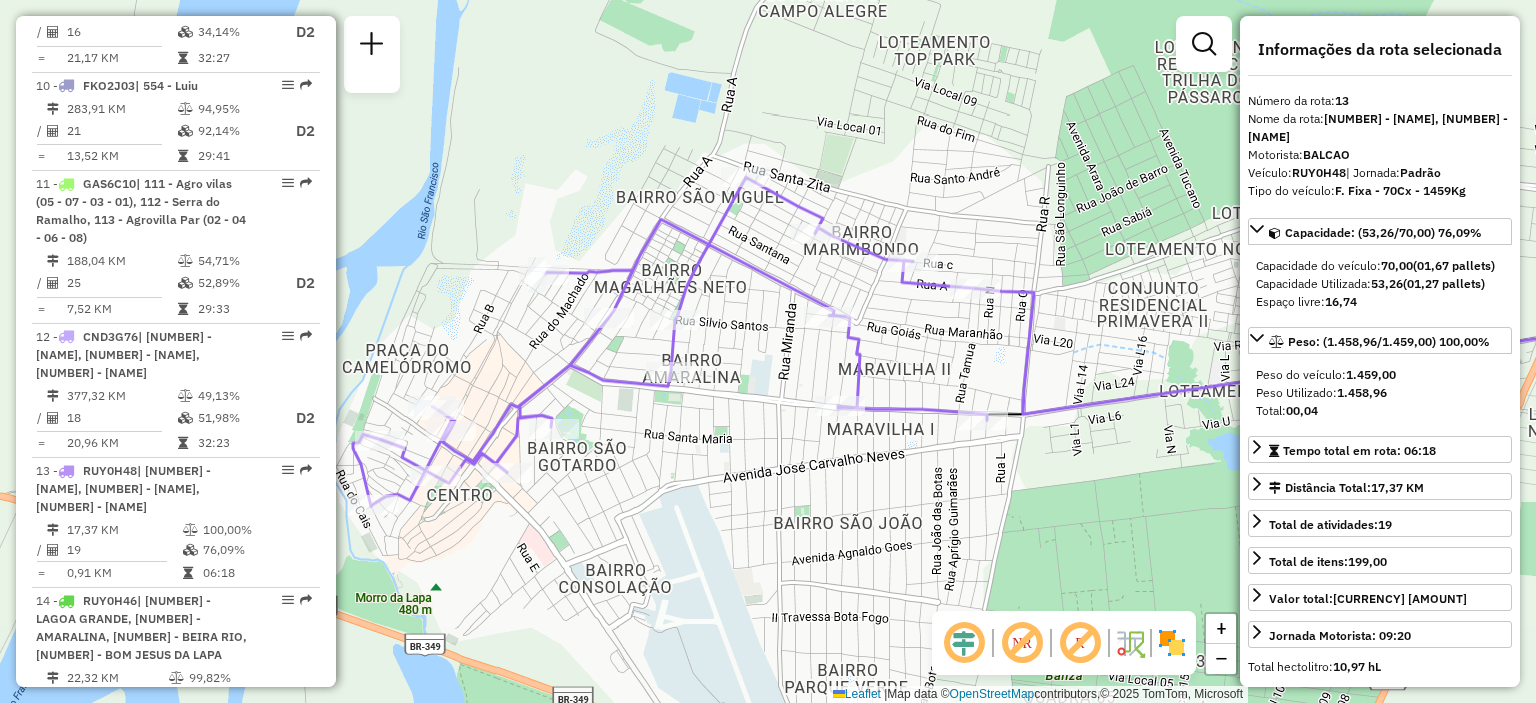 drag, startPoint x: 533, startPoint y: 454, endPoint x: 681, endPoint y: 439, distance: 148.7582 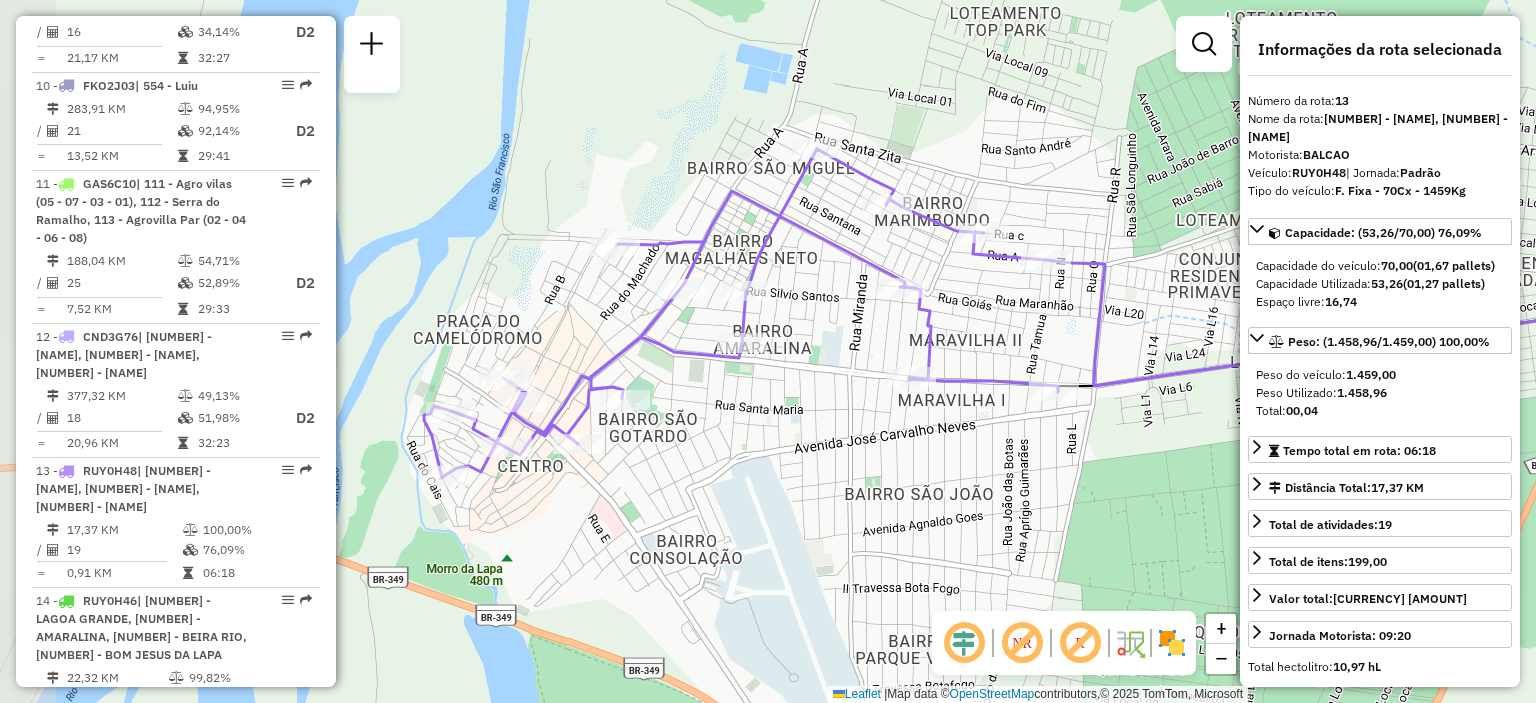 drag, startPoint x: 695, startPoint y: 432, endPoint x: 776, endPoint y: 433, distance: 81.00617 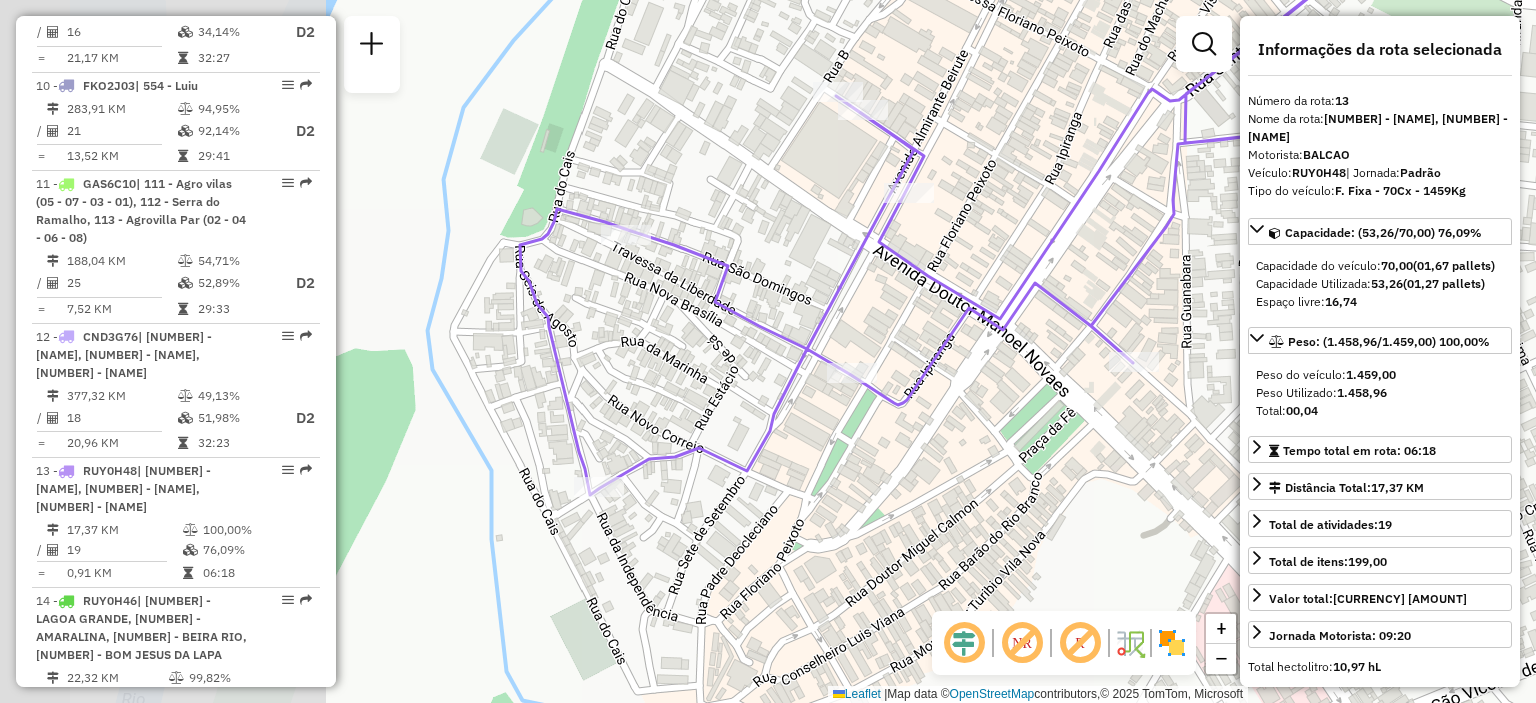 drag, startPoint x: 580, startPoint y: 411, endPoint x: 985, endPoint y: 410, distance: 405.00122 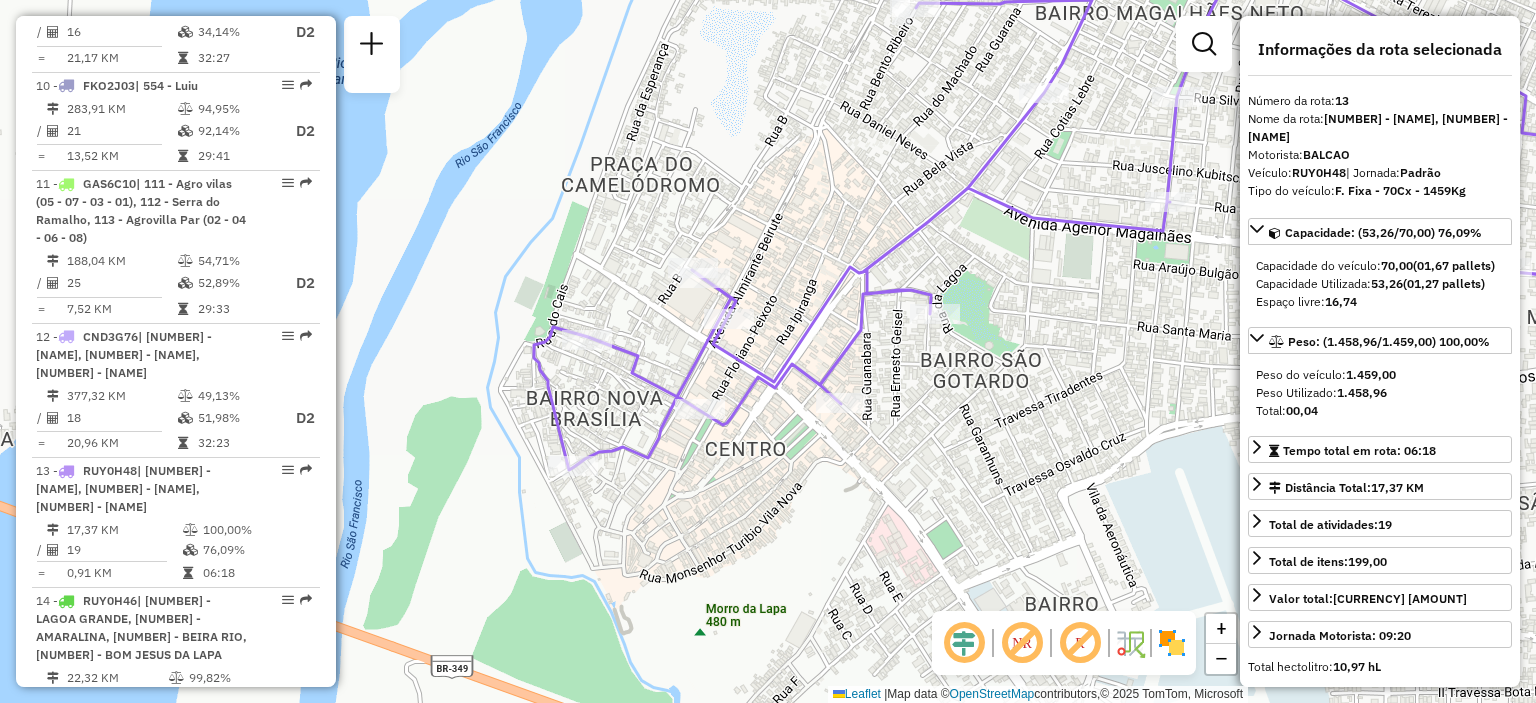 drag, startPoint x: 899, startPoint y: 447, endPoint x: 791, endPoint y: 437, distance: 108.461975 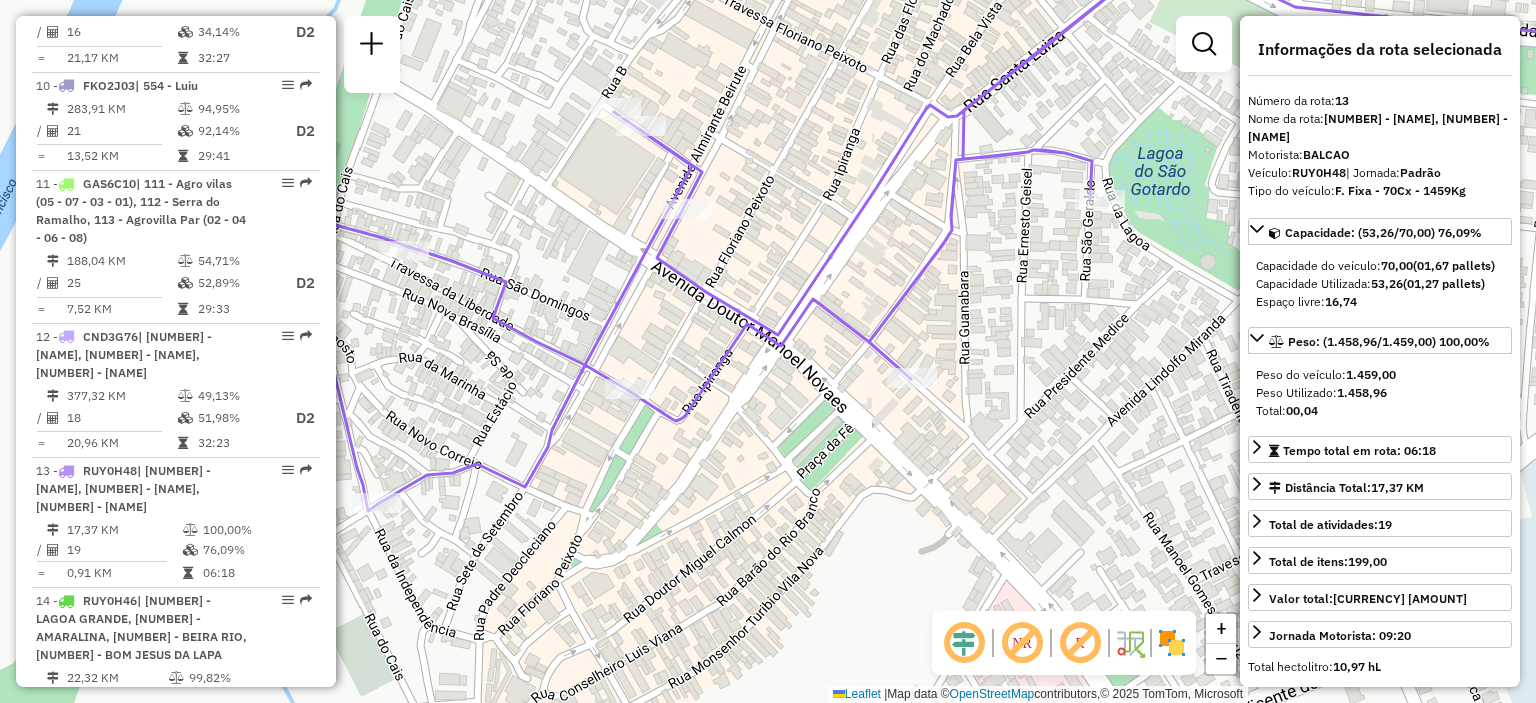 drag, startPoint x: 761, startPoint y: 401, endPoint x: 787, endPoint y: 411, distance: 27.856777 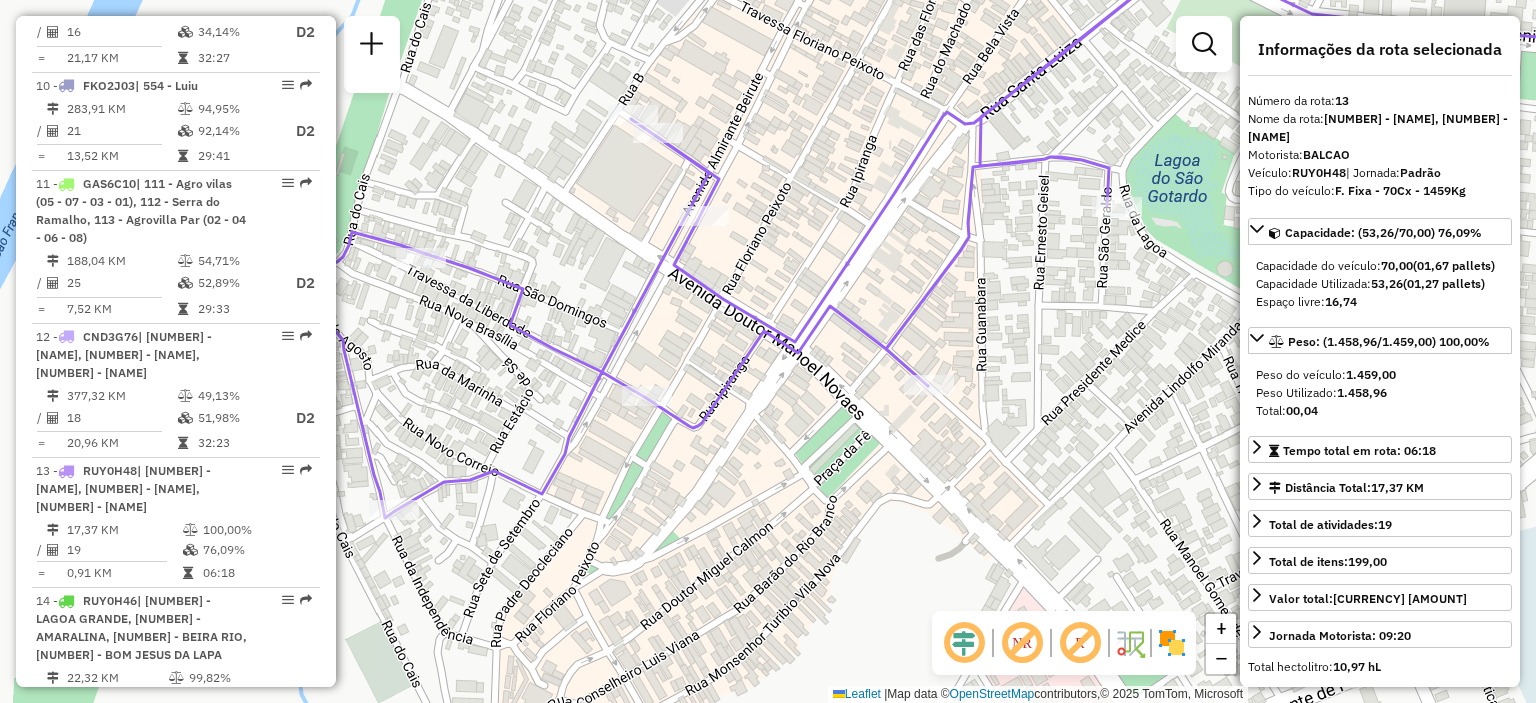 drag, startPoint x: 787, startPoint y: 411, endPoint x: 803, endPoint y: 418, distance: 17.464249 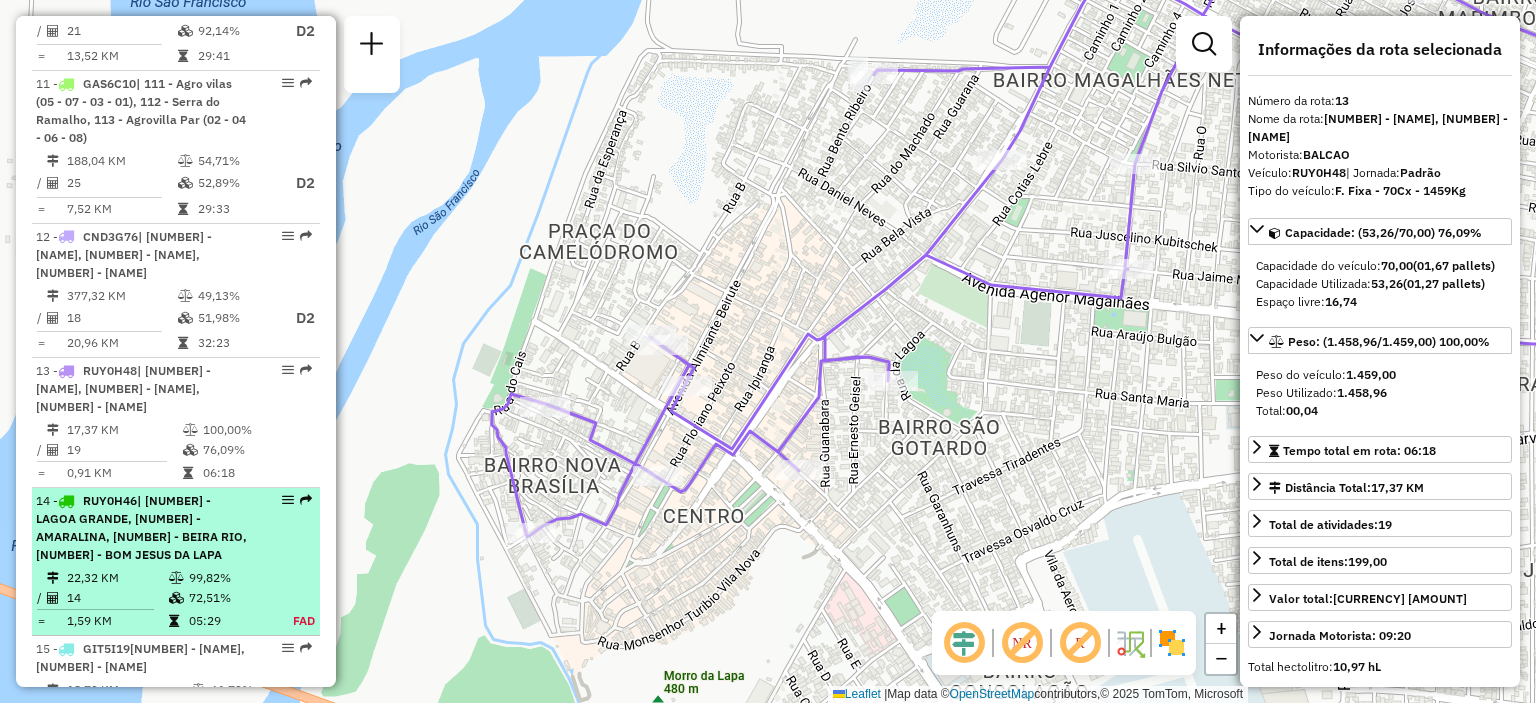 click on "| [NUMBER] - LAGOA GRANDE, [NUMBER] - AMARALINA, [NUMBER] - BEIRA RIO, [NUMBER] - BOM JESUS DA LAPA" at bounding box center (141, 527) 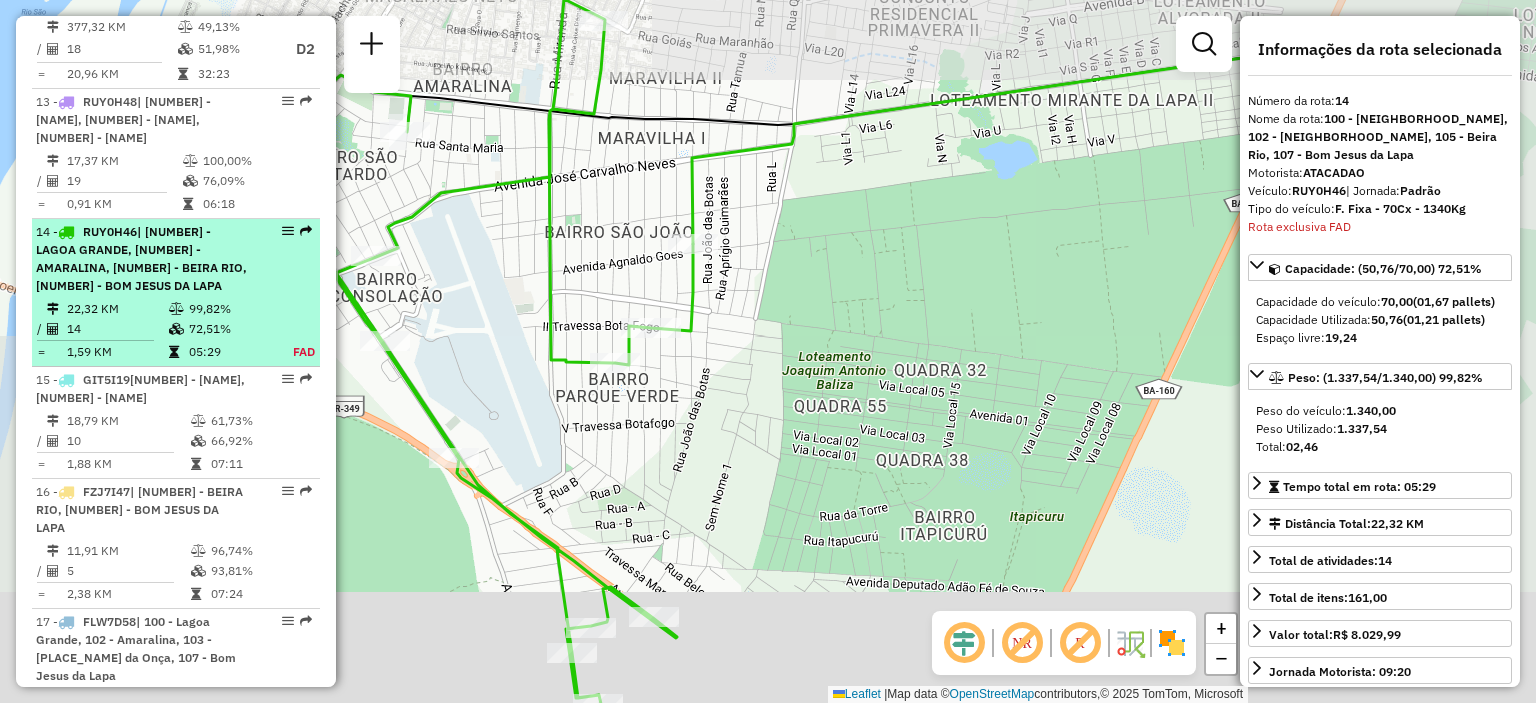 scroll, scrollTop: 2302, scrollLeft: 0, axis: vertical 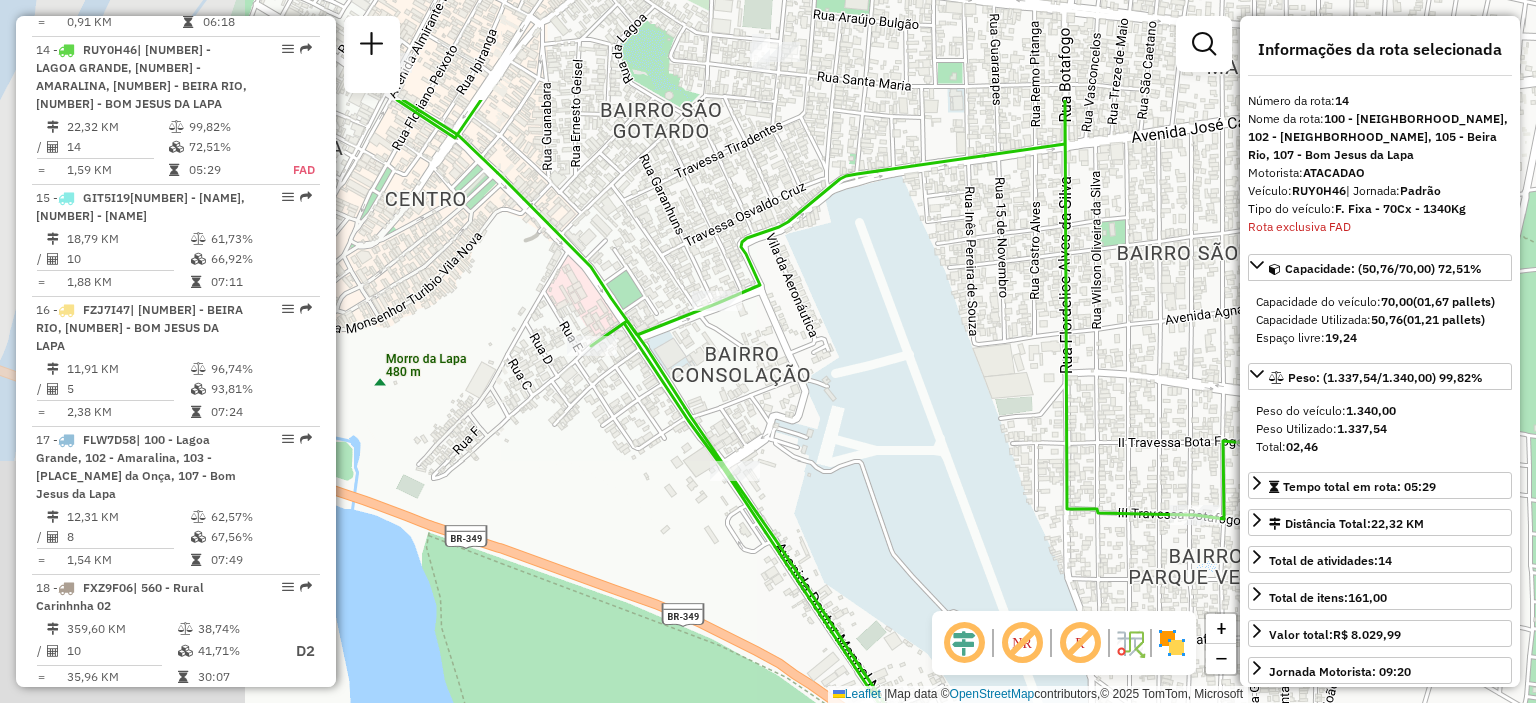 drag, startPoint x: 496, startPoint y: 304, endPoint x: 864, endPoint y: 485, distance: 410.10364 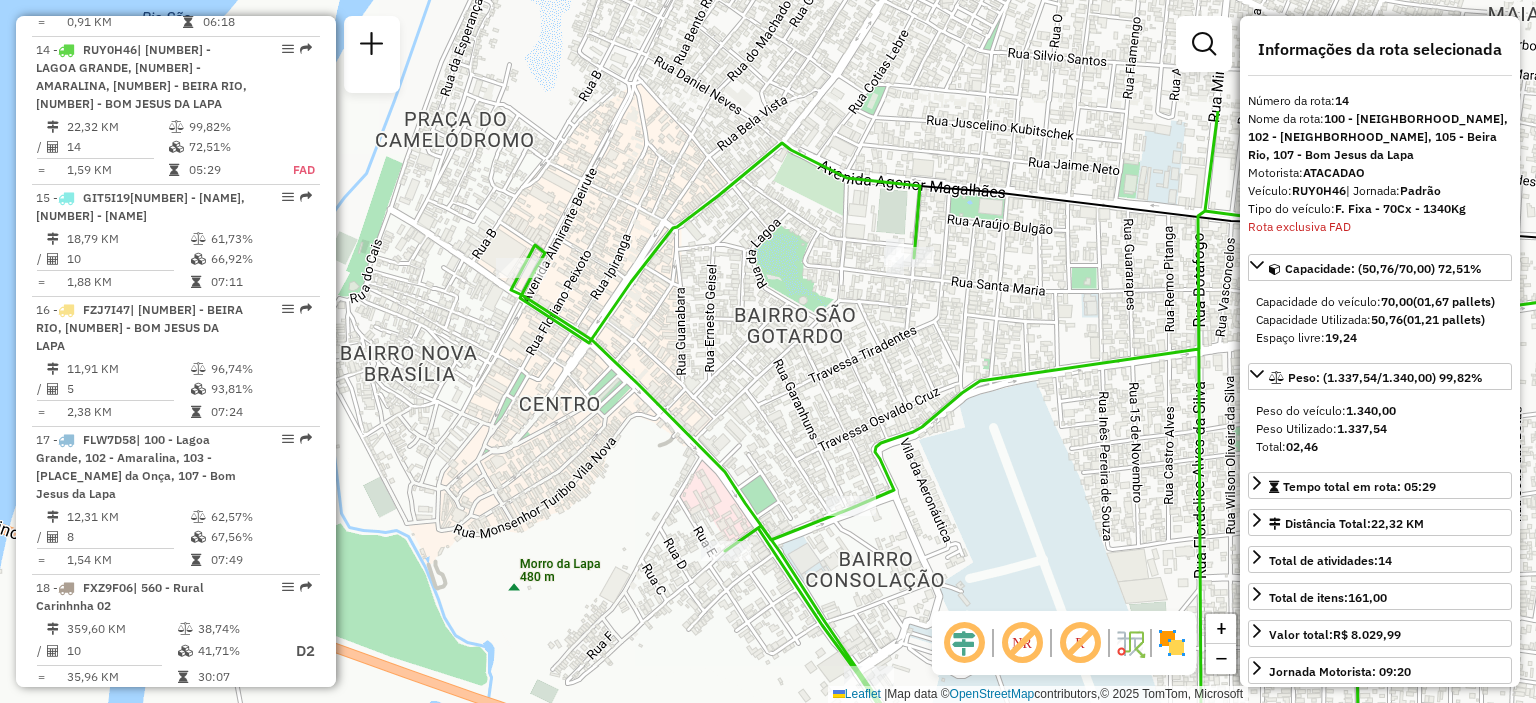 drag, startPoint x: 544, startPoint y: 245, endPoint x: 628, endPoint y: 426, distance: 199.54198 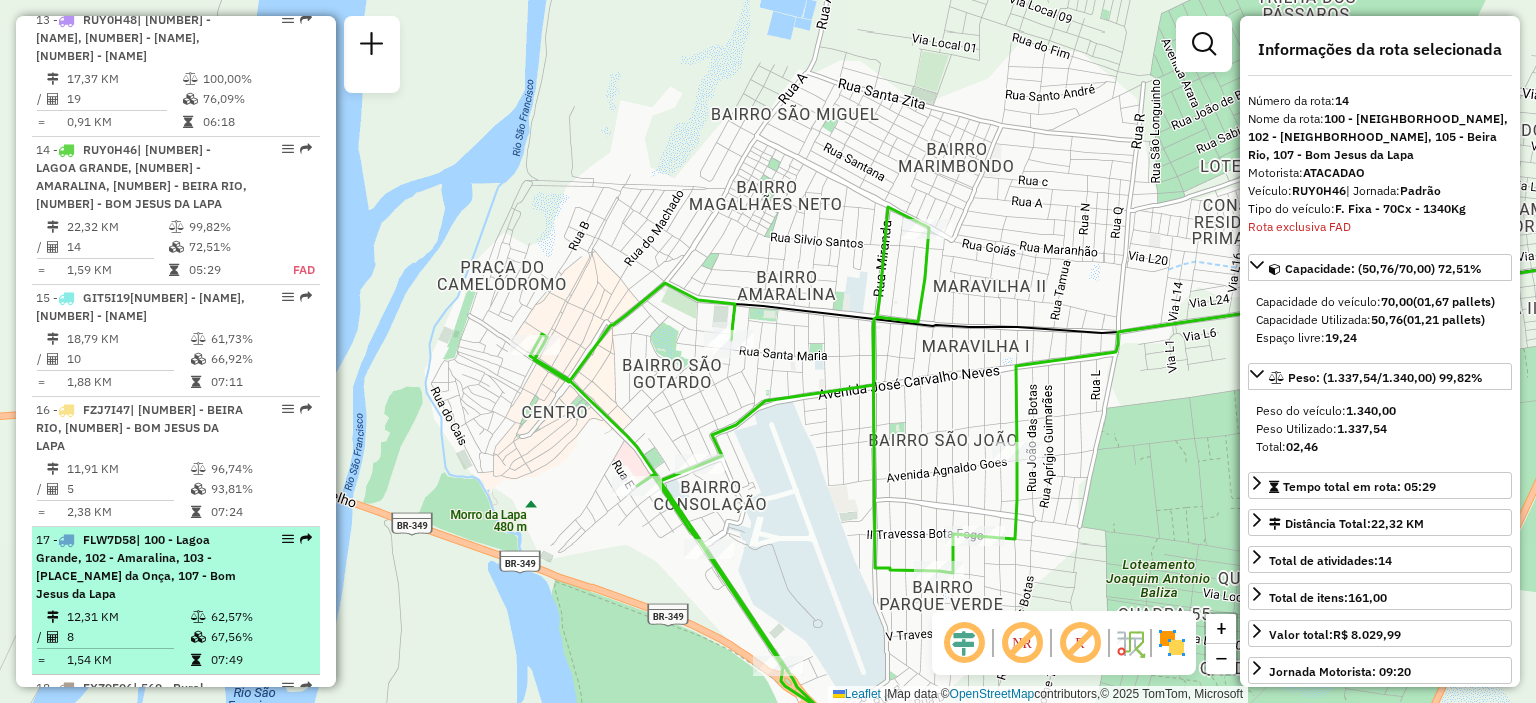 scroll, scrollTop: 2002, scrollLeft: 0, axis: vertical 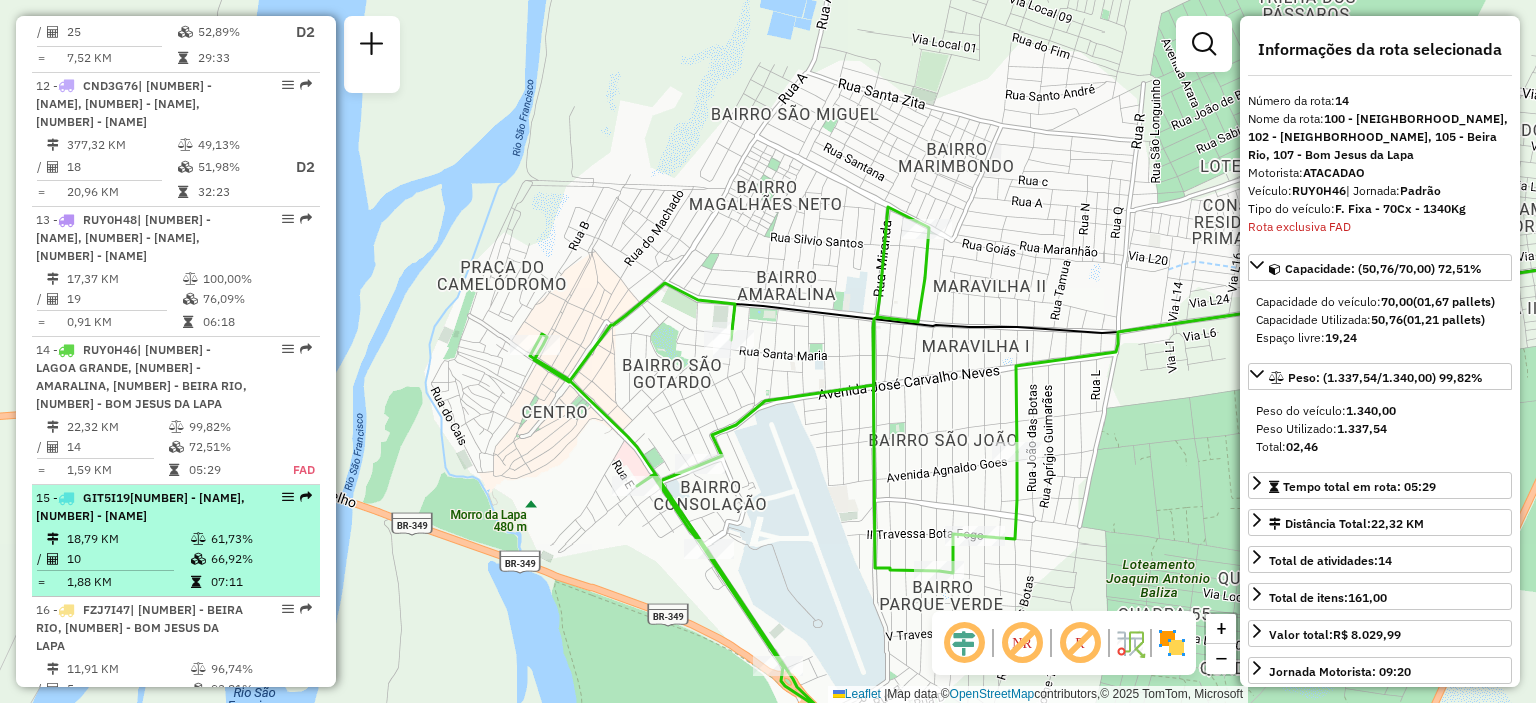 click on "[NUMBER] - [NAME], [NUMBER] - [NAME]" at bounding box center (140, 506) 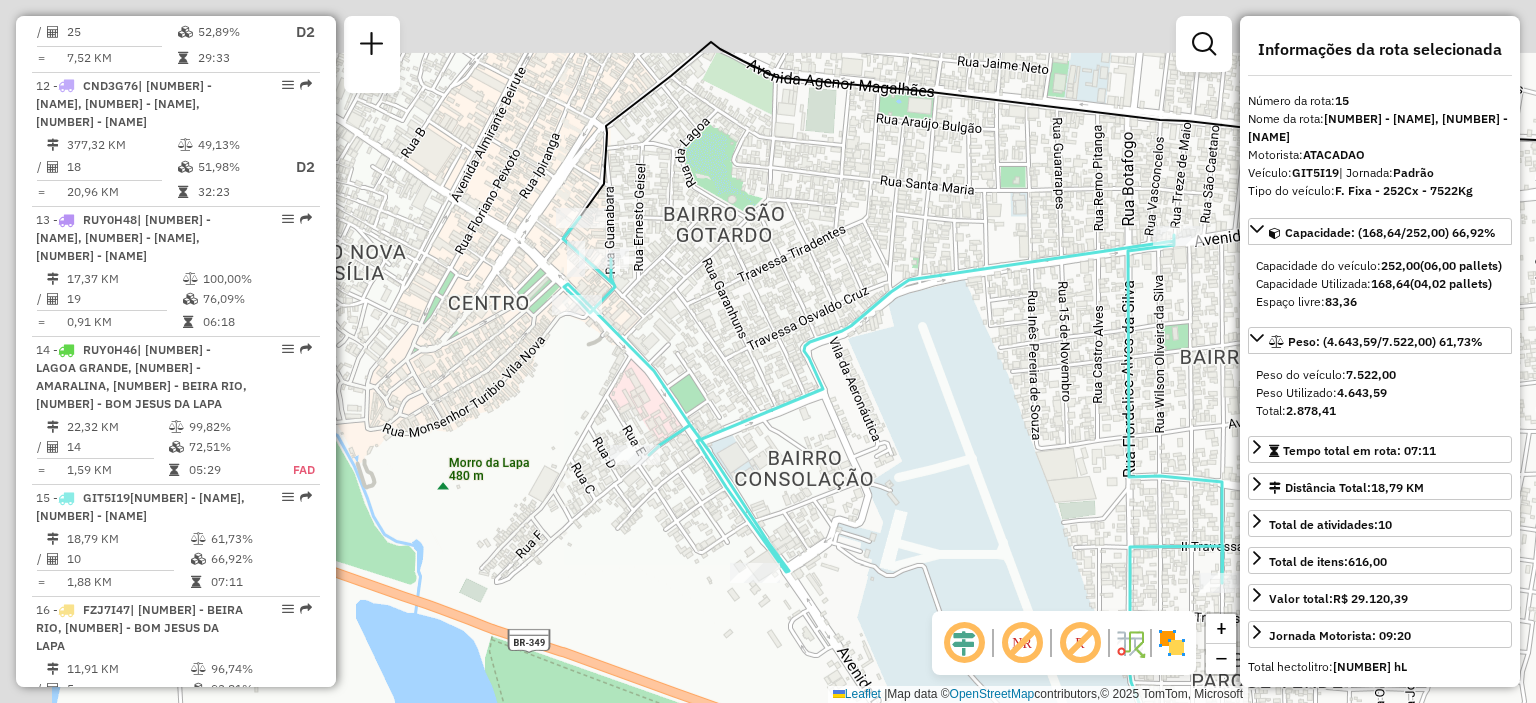 drag, startPoint x: 532, startPoint y: 255, endPoint x: 770, endPoint y: 346, distance: 254.80385 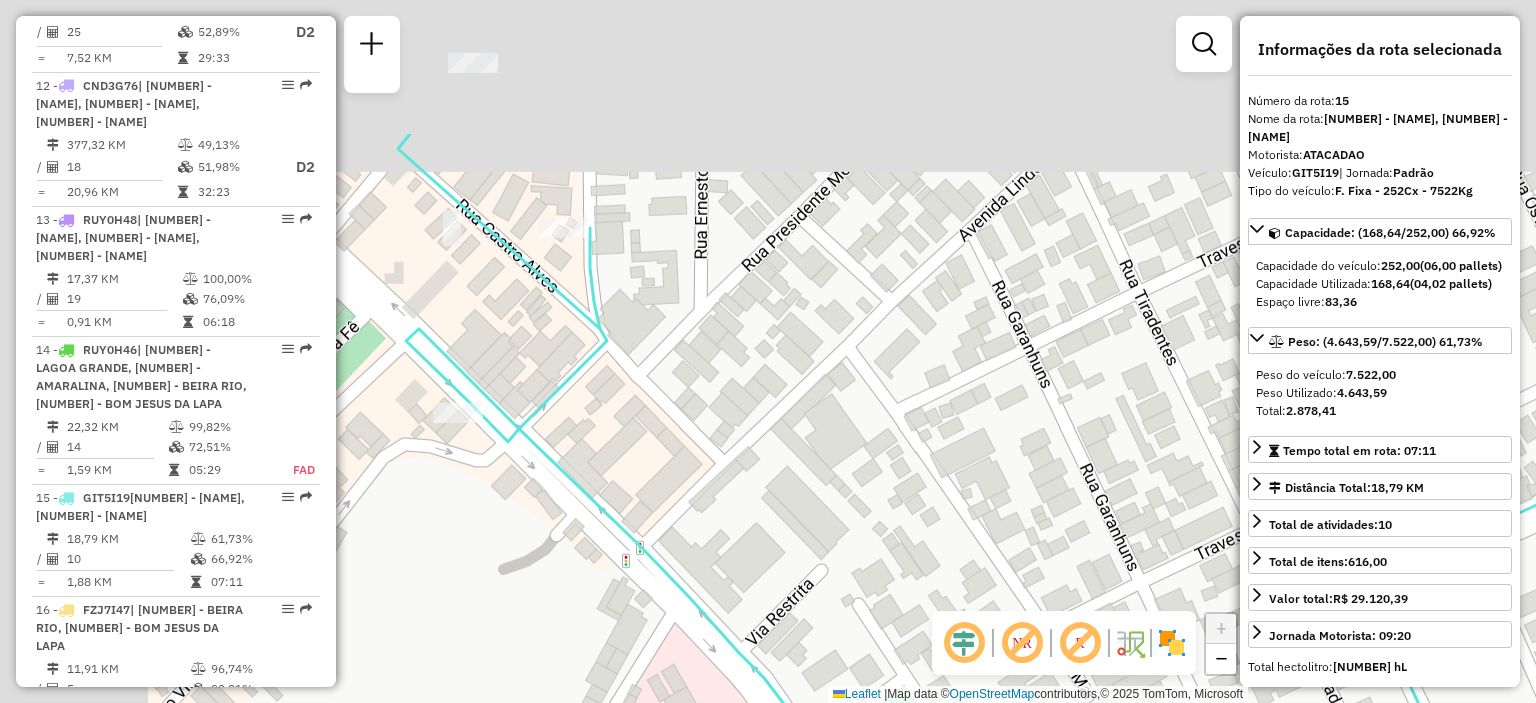 drag, startPoint x: 552, startPoint y: 244, endPoint x: 832, endPoint y: 519, distance: 392.46017 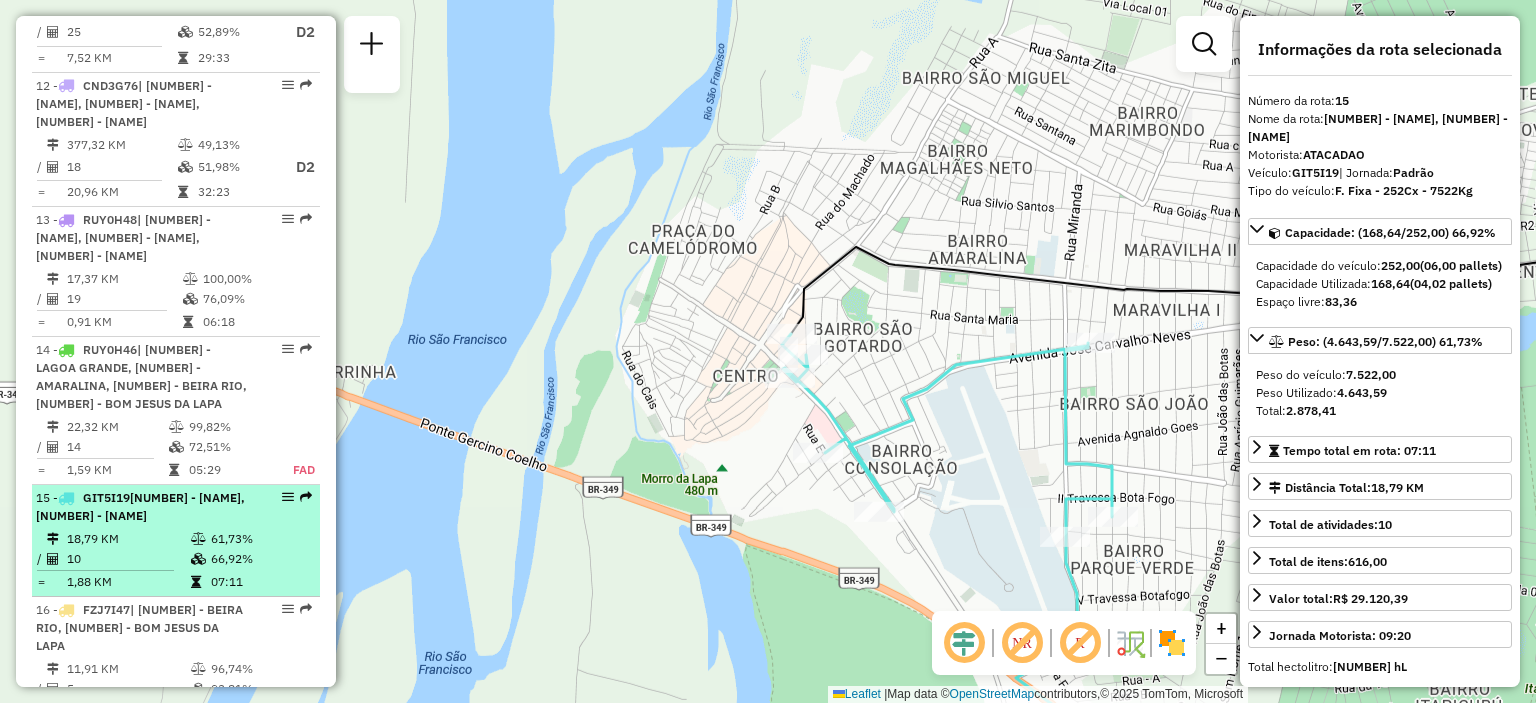 scroll, scrollTop: 2102, scrollLeft: 0, axis: vertical 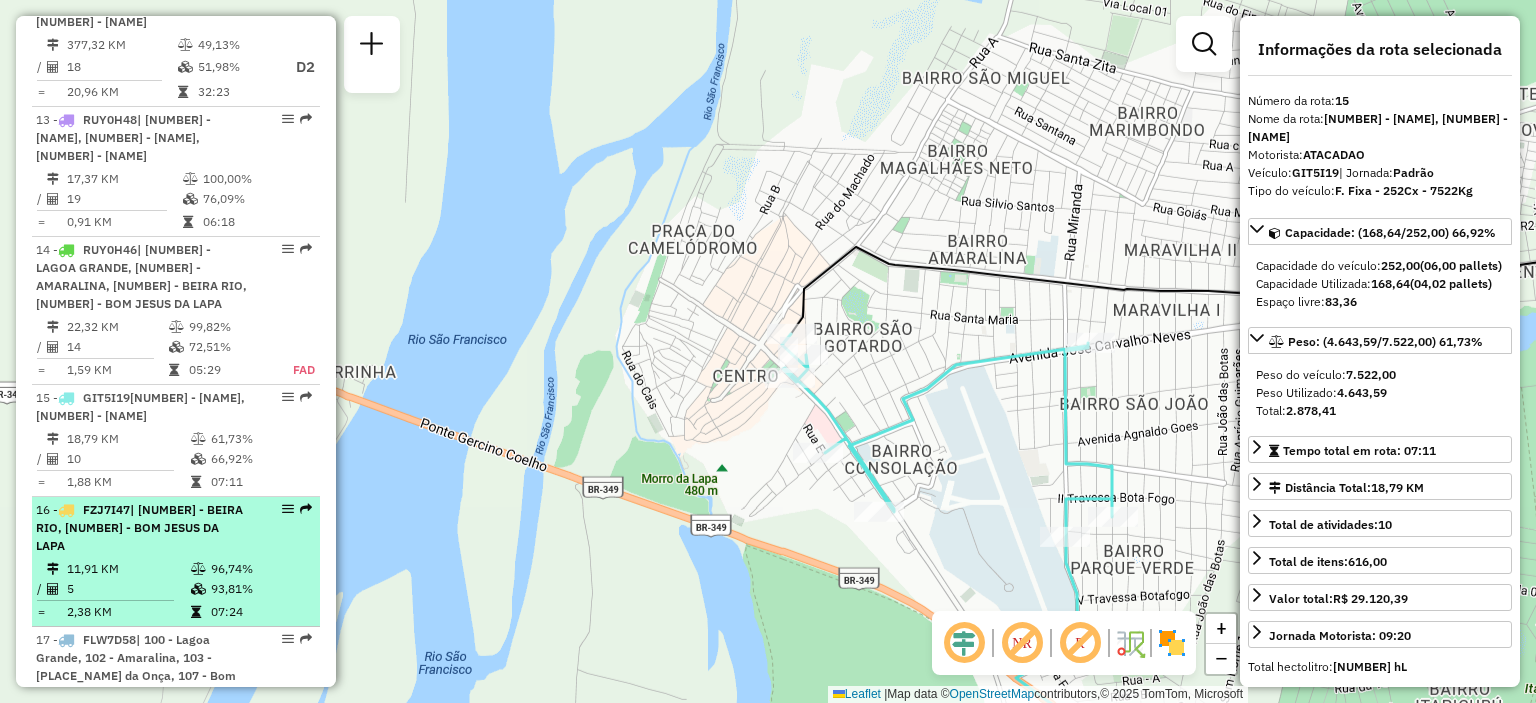 click on "| [NUMBER] - BEIRA RIO, [NUMBER] - BOM JESUS DA LAPA" at bounding box center (139, 527) 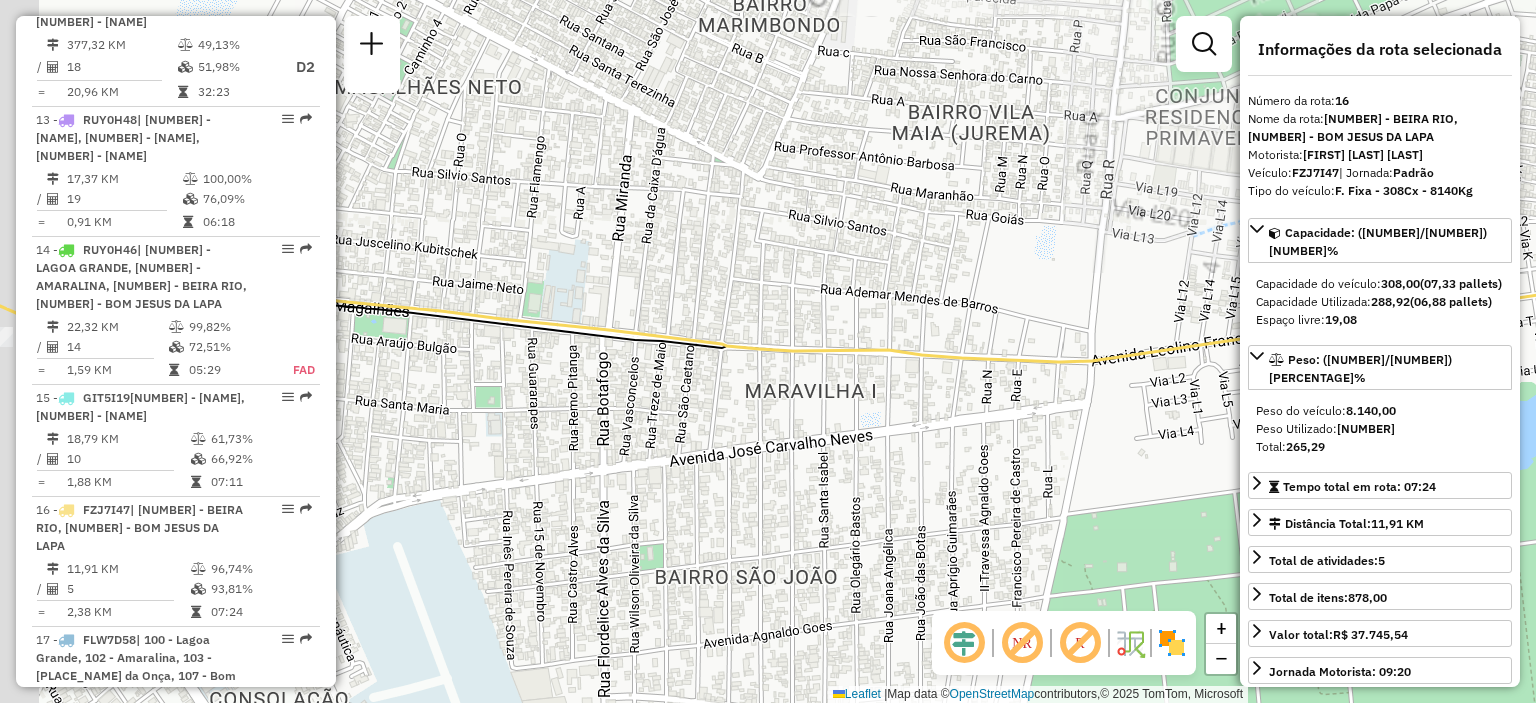 drag, startPoint x: 571, startPoint y: 435, endPoint x: 963, endPoint y: 435, distance: 392 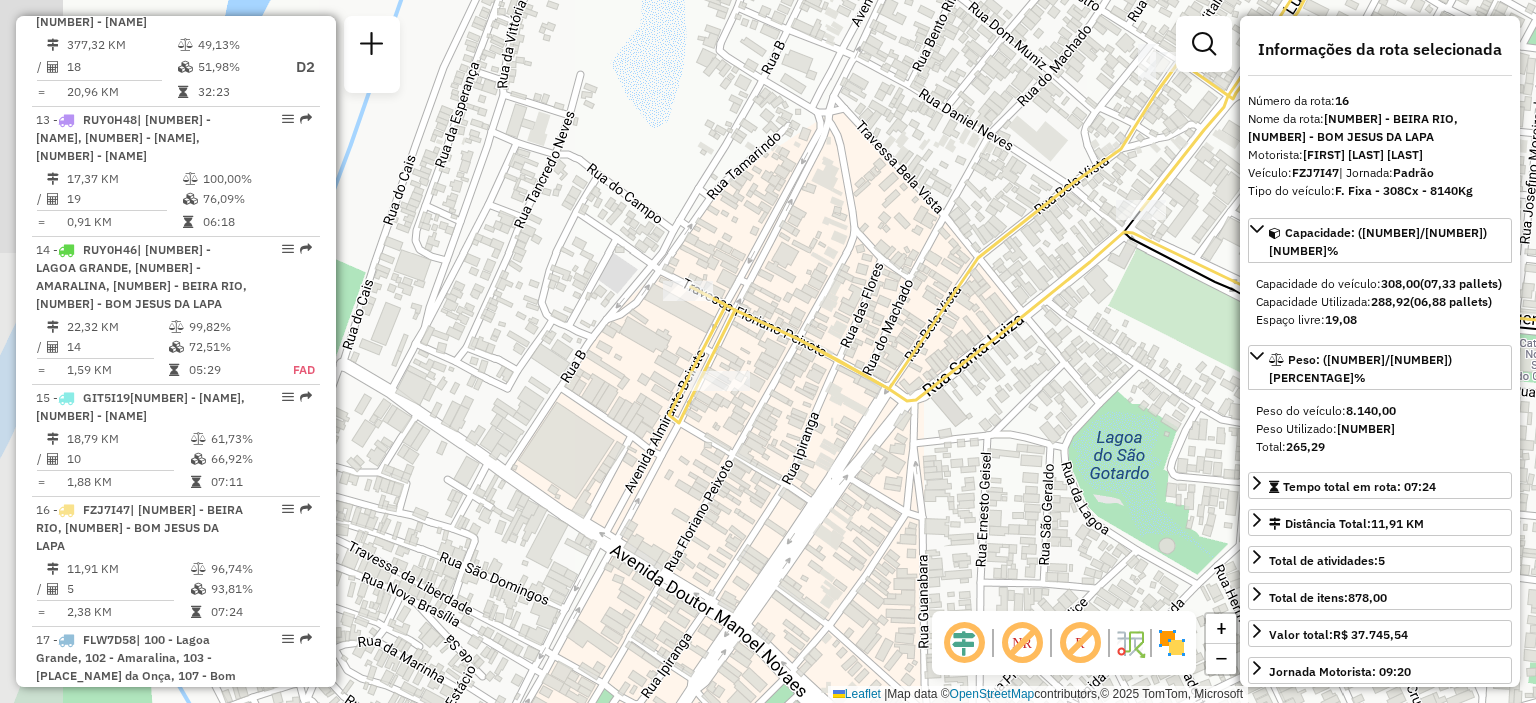 drag, startPoint x: 616, startPoint y: 280, endPoint x: 789, endPoint y: 278, distance: 173.01157 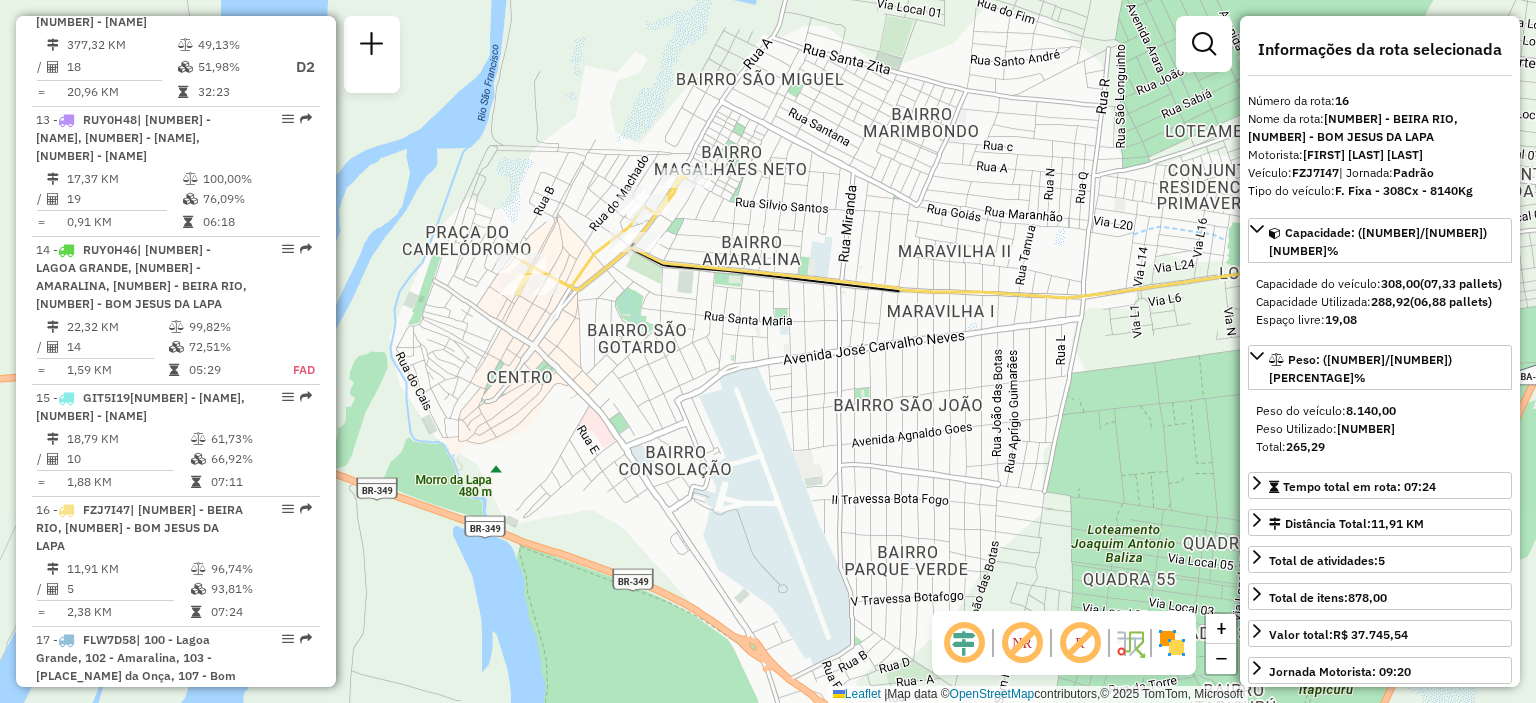 drag, startPoint x: 1005, startPoint y: 530, endPoint x: 803, endPoint y: 361, distance: 263.37234 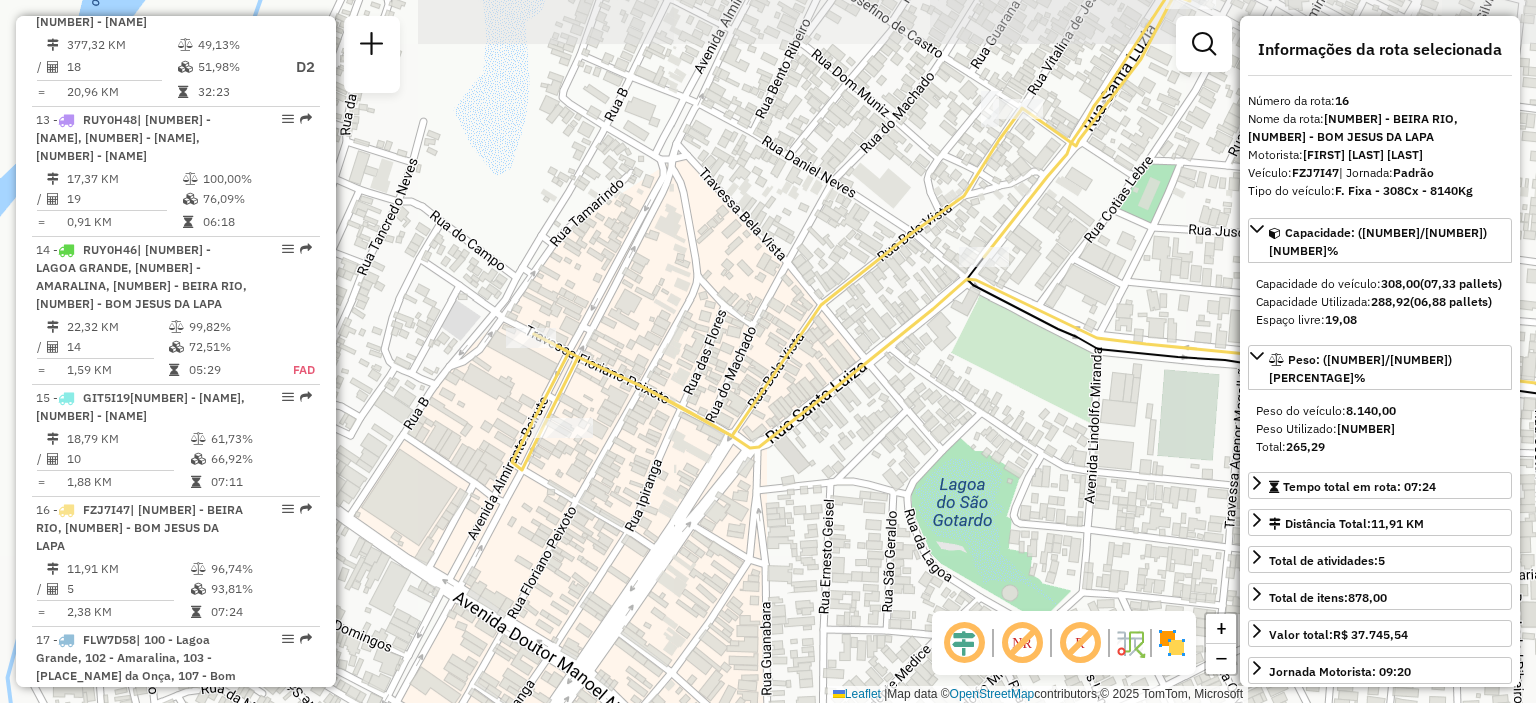 drag, startPoint x: 592, startPoint y: 275, endPoint x: 780, endPoint y: 331, distance: 196.1632 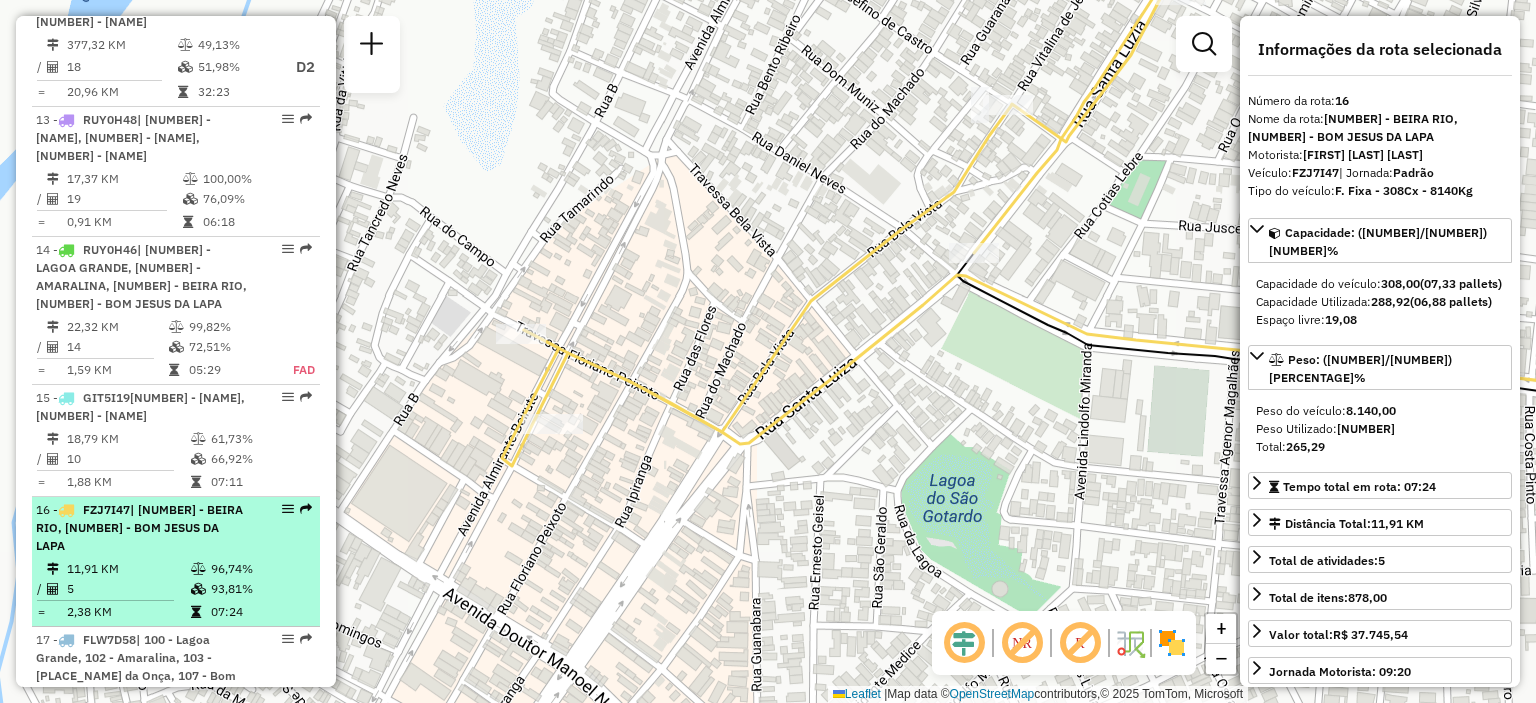 click on "| [NUMBER] - [NAME], [NUMBER] - [NAME]" at bounding box center [142, 528] 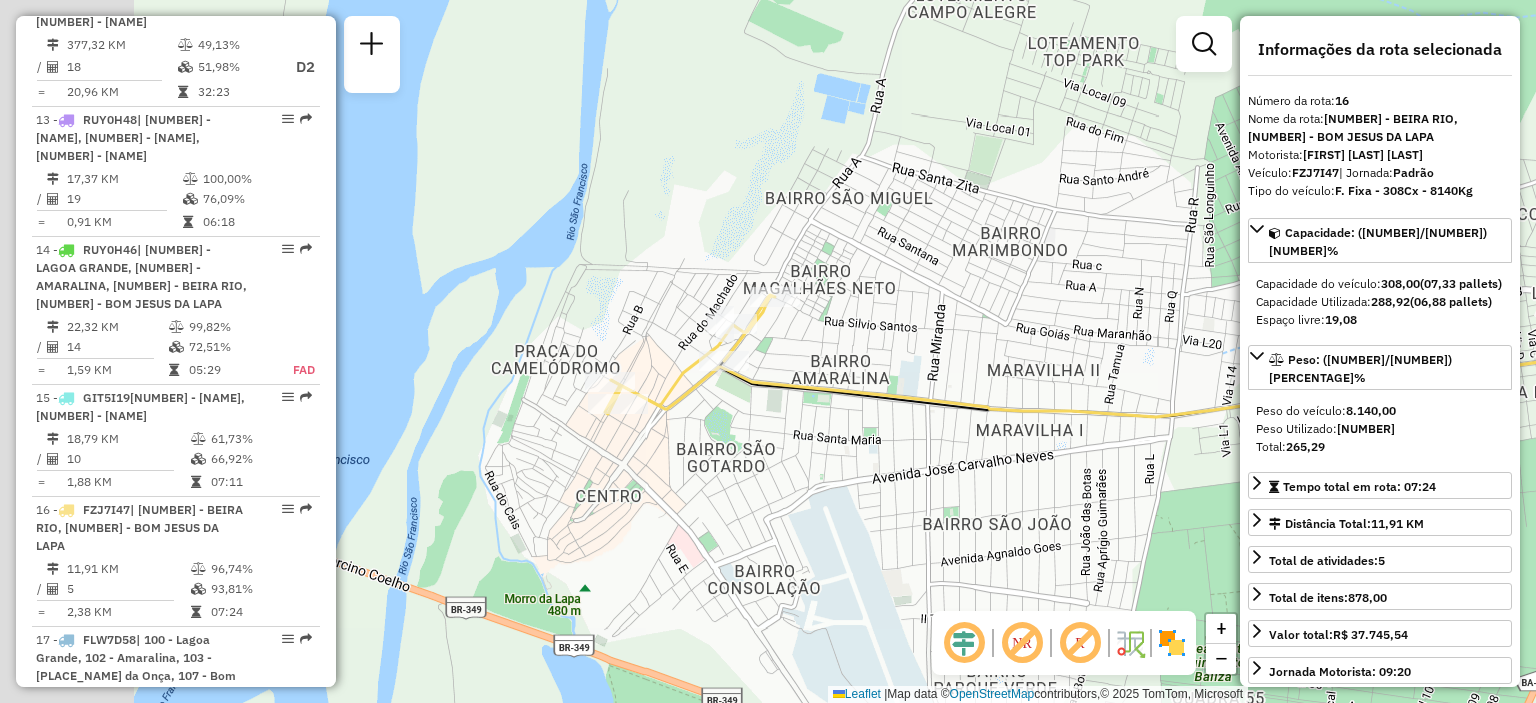 drag, startPoint x: 570, startPoint y: 321, endPoint x: 1007, endPoint y: 348, distance: 437.8333 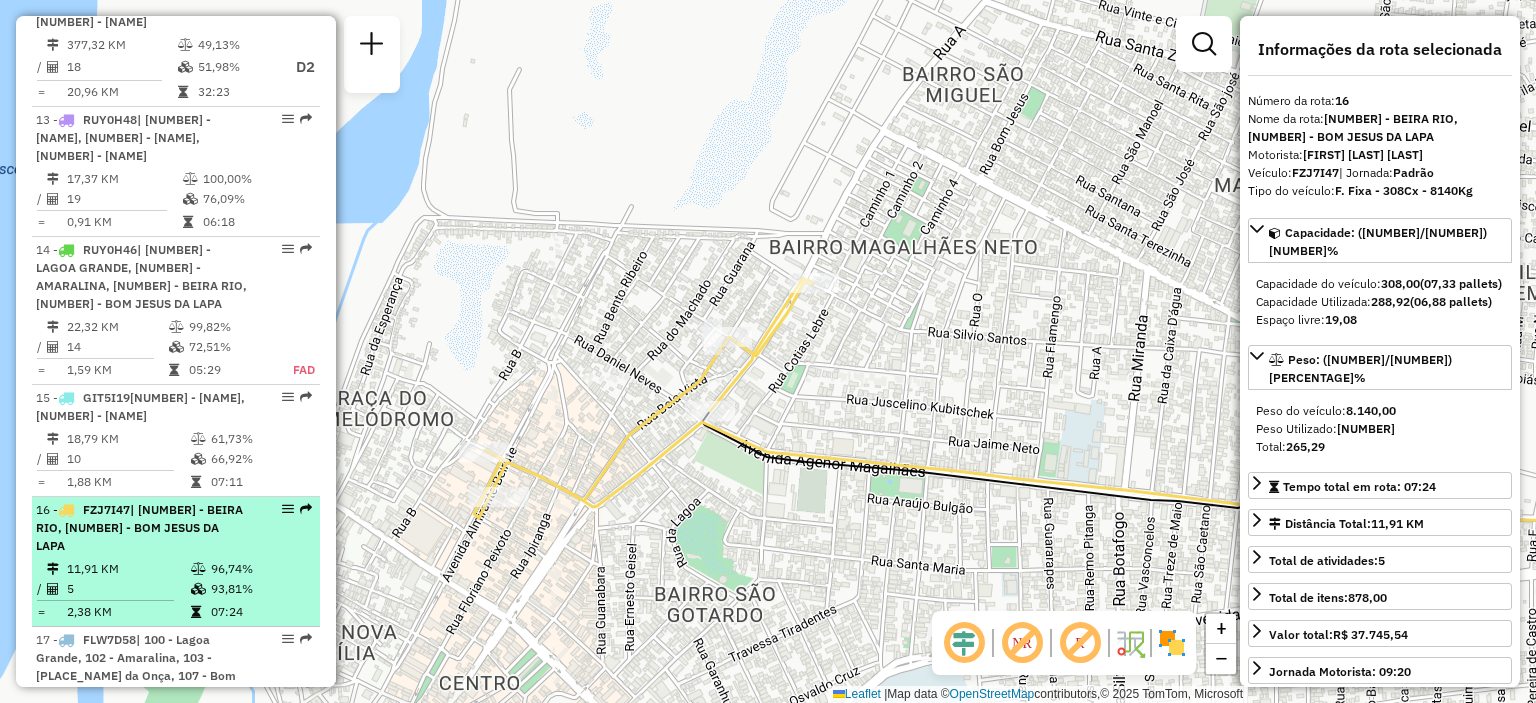 scroll, scrollTop: 2202, scrollLeft: 0, axis: vertical 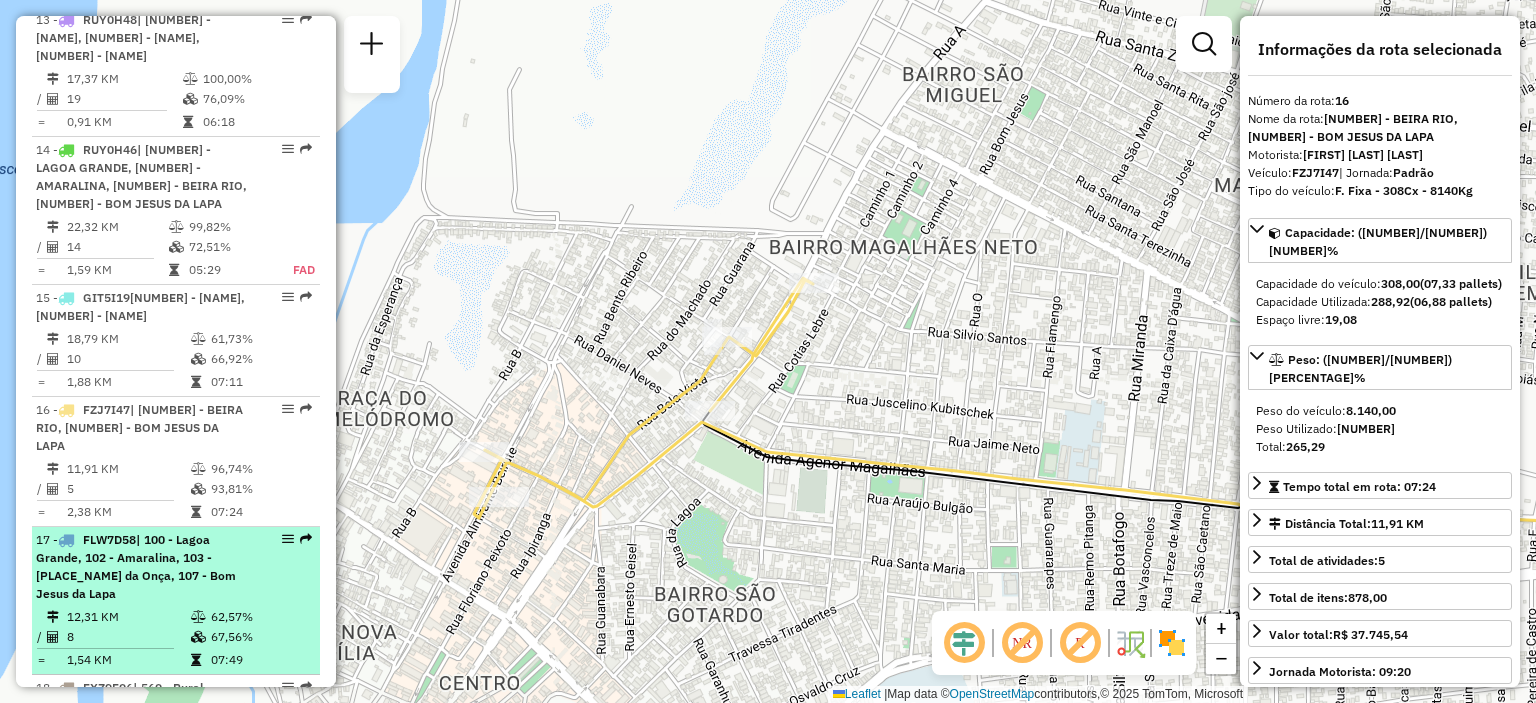 click on "| 100 - Lagoa Grande, 102 - Amaralina, 103 - [PLACE_NAME] da Onça, 107 - Bom Jesus da Lapa" at bounding box center [136, 566] 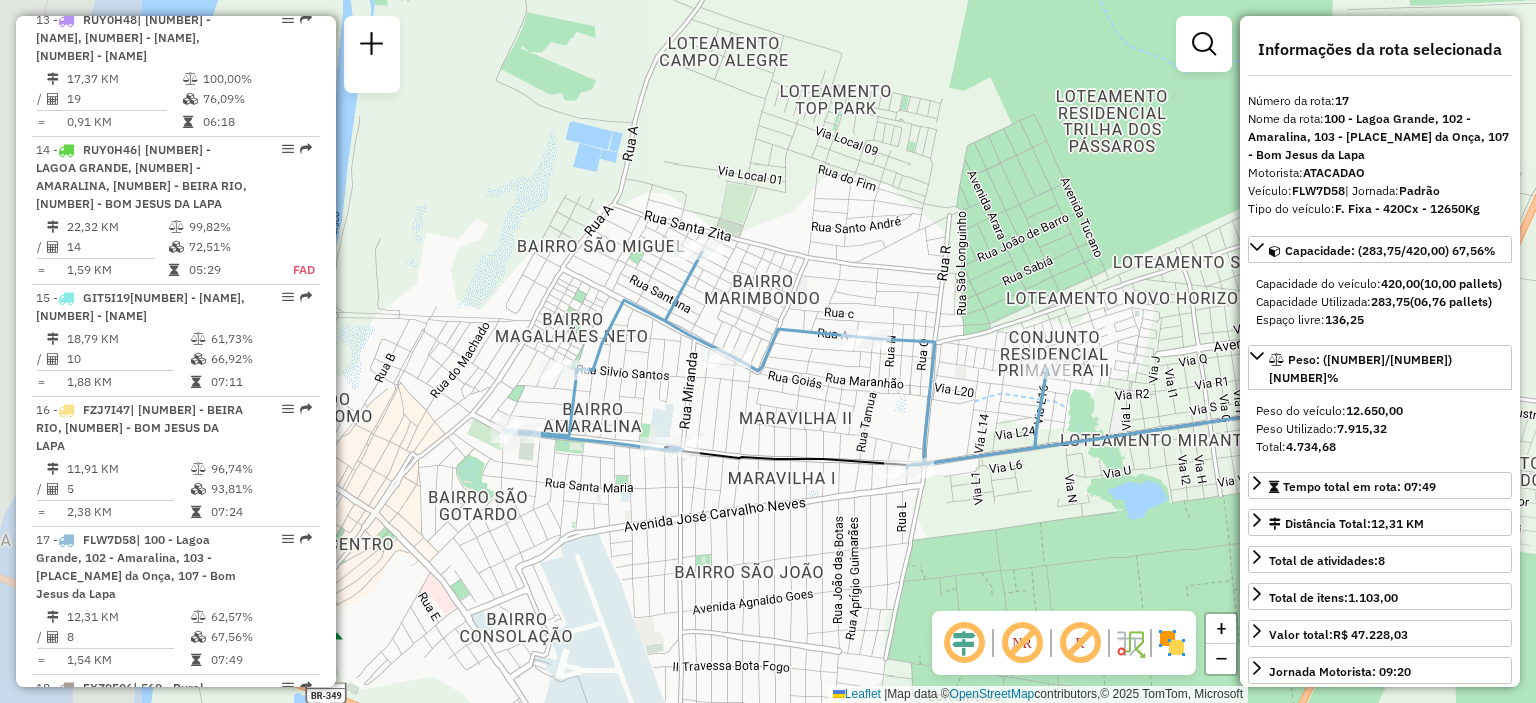 drag, startPoint x: 574, startPoint y: 489, endPoint x: 781, endPoint y: 496, distance: 207.11832 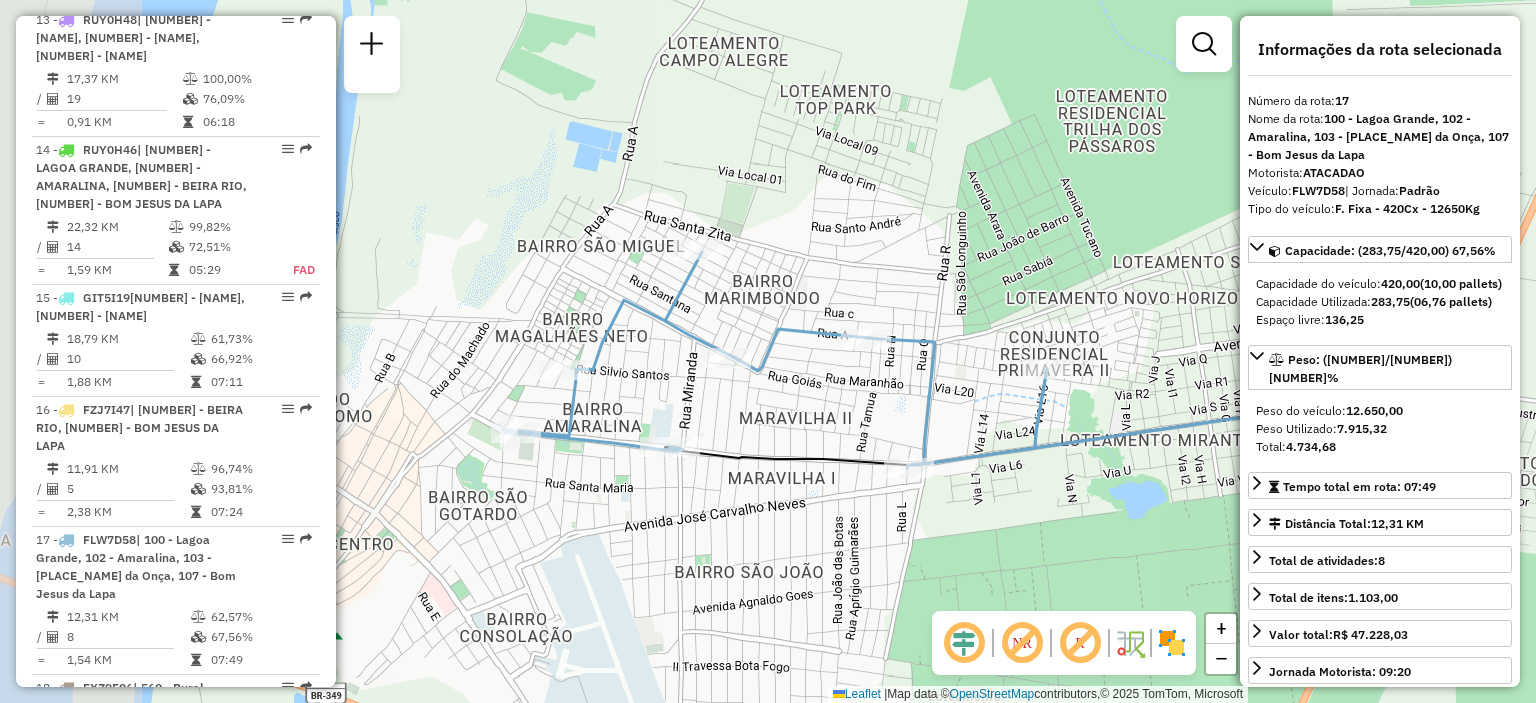 click on "Janela de atendimento Grade de atendimento Capacidade Transportadoras Veículos Cliente Pedidos  Rotas Selecione os dias de semana para filtrar as janelas de atendimento  Seg   Ter   Qua   Qui   Sex   Sáb   Dom  Informe o período da janela de atendimento: De: Até:  Filtrar exatamente a janela do cliente  Considerar janela de atendimento padrão  Selecione os dias de semana para filtrar as grades de atendimento  Seg   Ter   Qua   Qui   Sex   Sáb   Dom   Considerar clientes sem dia de atendimento cadastrado  Clientes fora do dia de atendimento selecionado Filtrar as atividades entre os valores definidos abaixo:  Peso mínimo:   Peso máximo:   Cubagem mínima:   Cubagem máxima:   De:   Até:  Filtrar as atividades entre o tempo de atendimento definido abaixo:  De:   Até:   Considerar capacidade total dos clientes não roteirizados Transportadora: Selecione um ou mais itens Tipo de veículo: Selecione um ou mais itens Veículo: Selecione um ou mais itens Motorista: Selecione um ou mais itens Nome: Rótulo:" 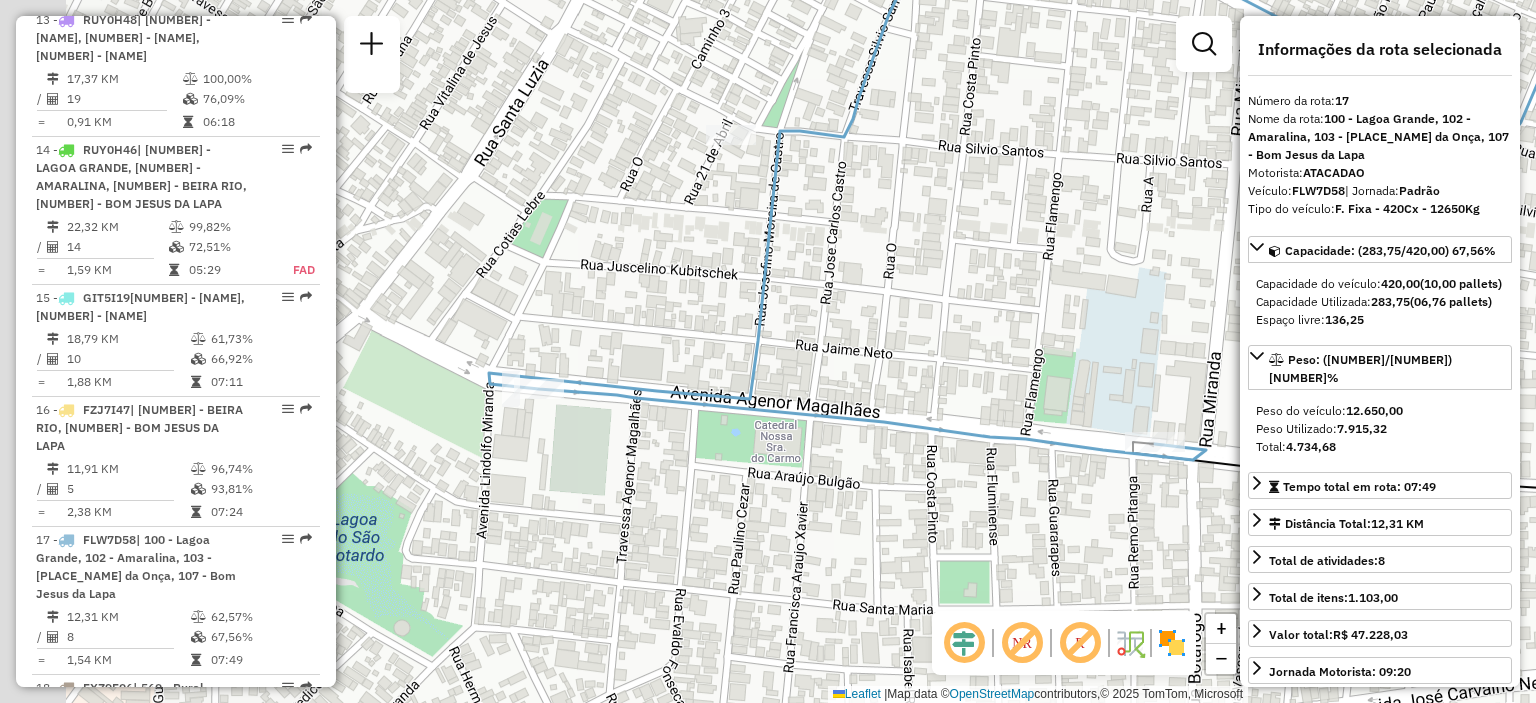 drag, startPoint x: 632, startPoint y: 363, endPoint x: 940, endPoint y: 331, distance: 309.65787 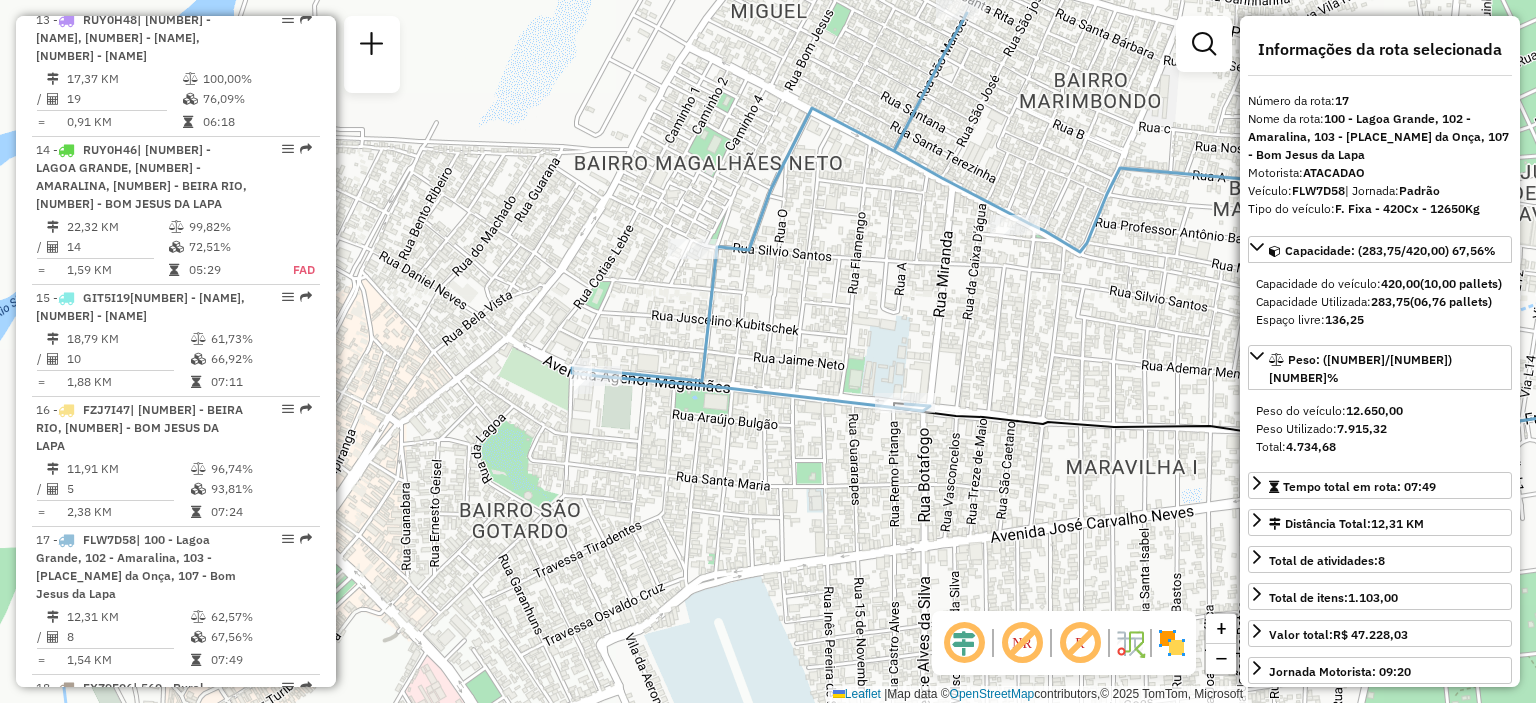 drag, startPoint x: 885, startPoint y: 451, endPoint x: 742, endPoint y: 467, distance: 143.89232 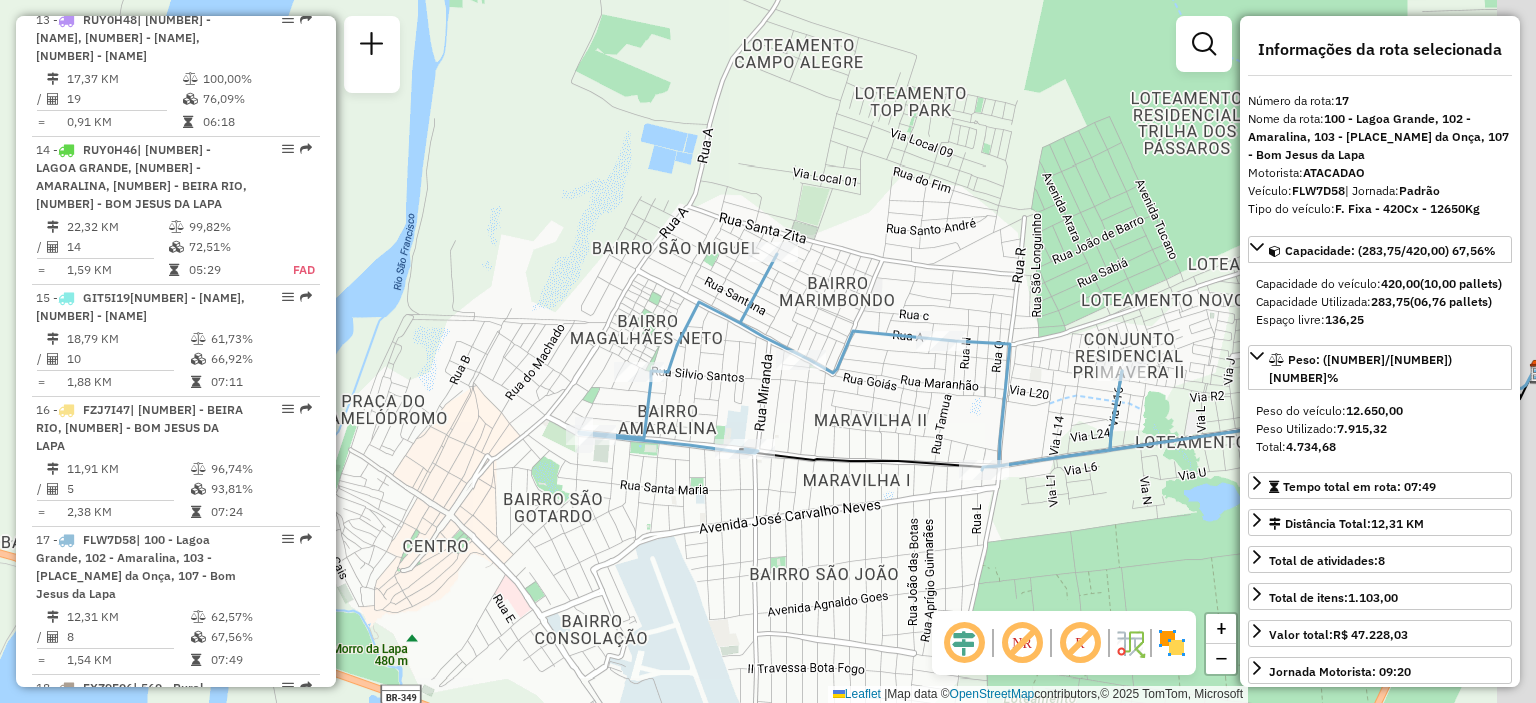 drag, startPoint x: 913, startPoint y: 474, endPoint x: 779, endPoint y: 492, distance: 135.20355 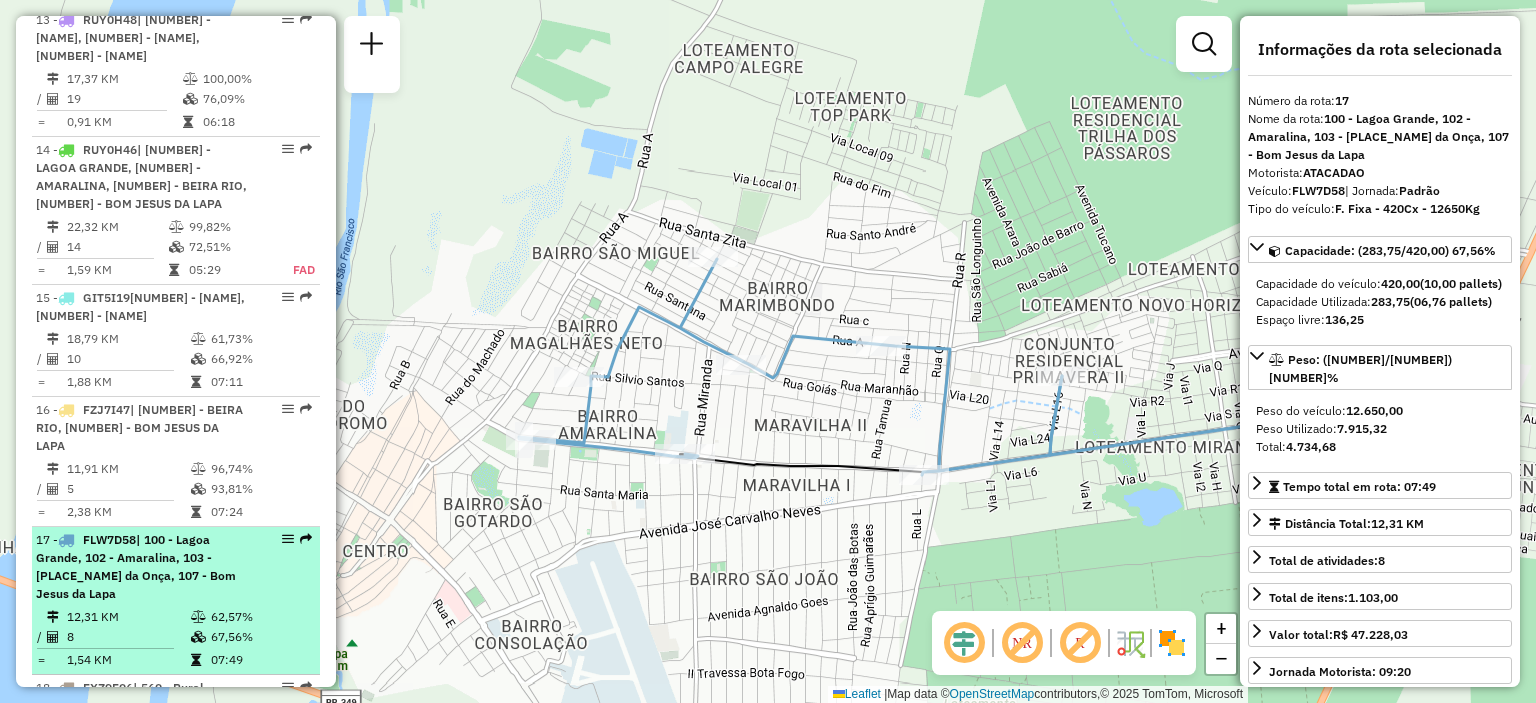 scroll, scrollTop: 2302, scrollLeft: 0, axis: vertical 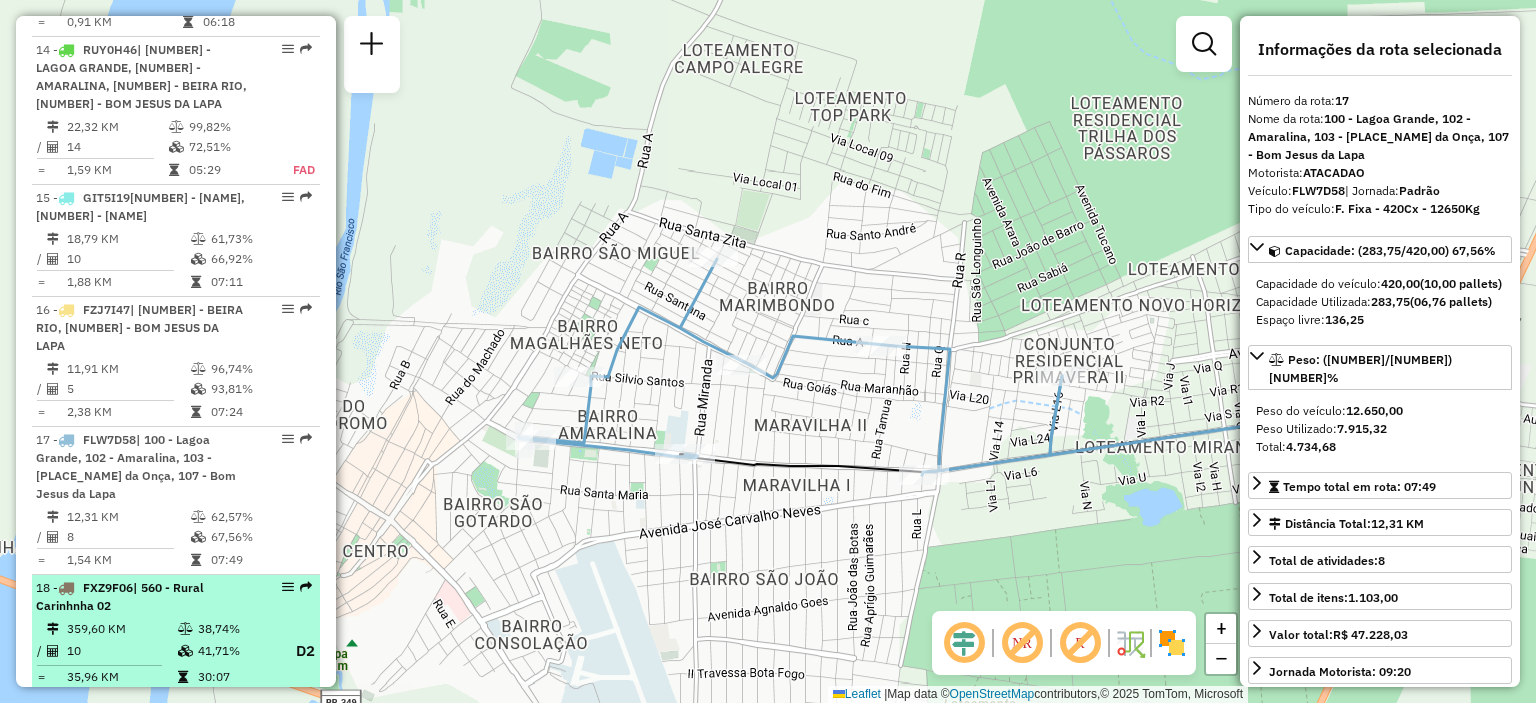 click on "18 -       FXZ9F06   | 560 - Rural Carinhnha 02" at bounding box center (142, 597) 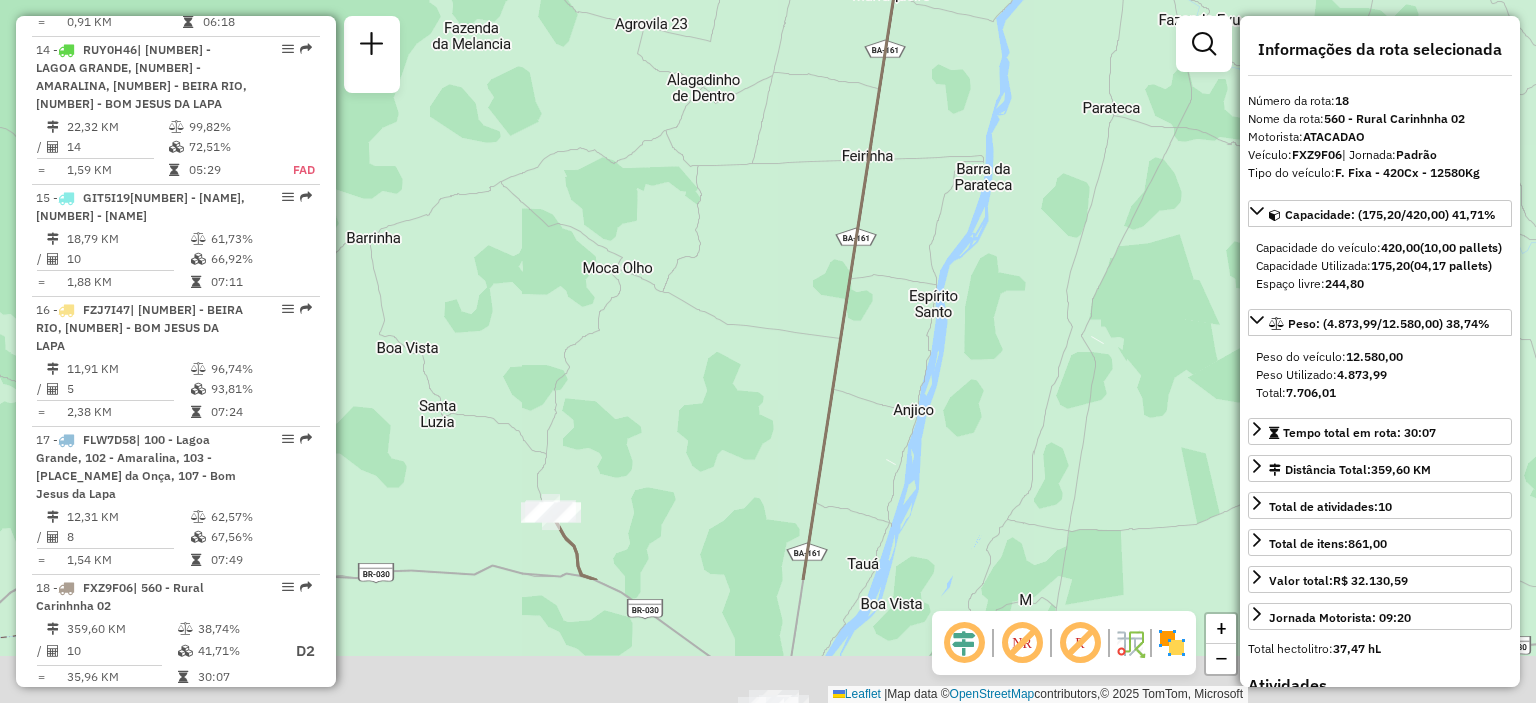 drag, startPoint x: 768, startPoint y: 471, endPoint x: 611, endPoint y: 187, distance: 324.50732 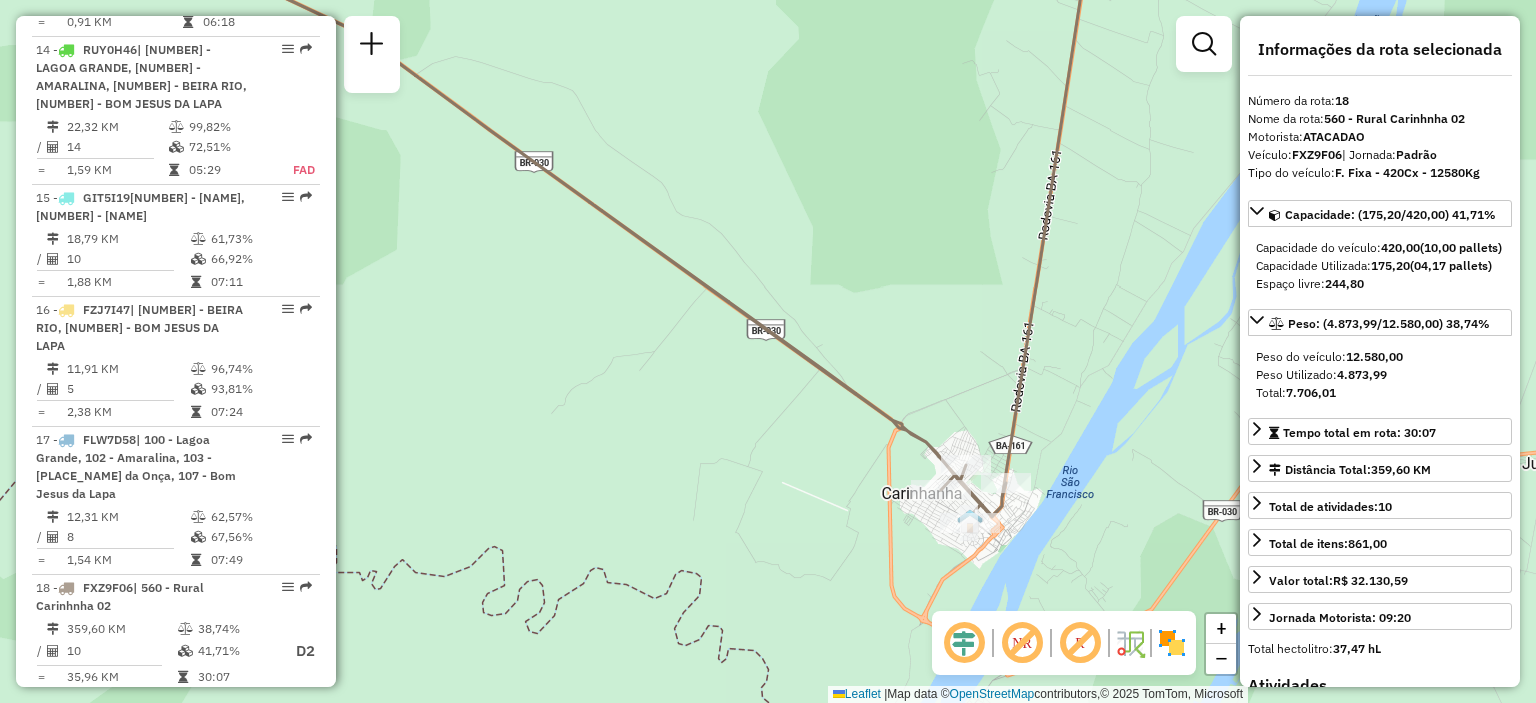 drag, startPoint x: 606, startPoint y: 597, endPoint x: 600, endPoint y: 491, distance: 106.16968 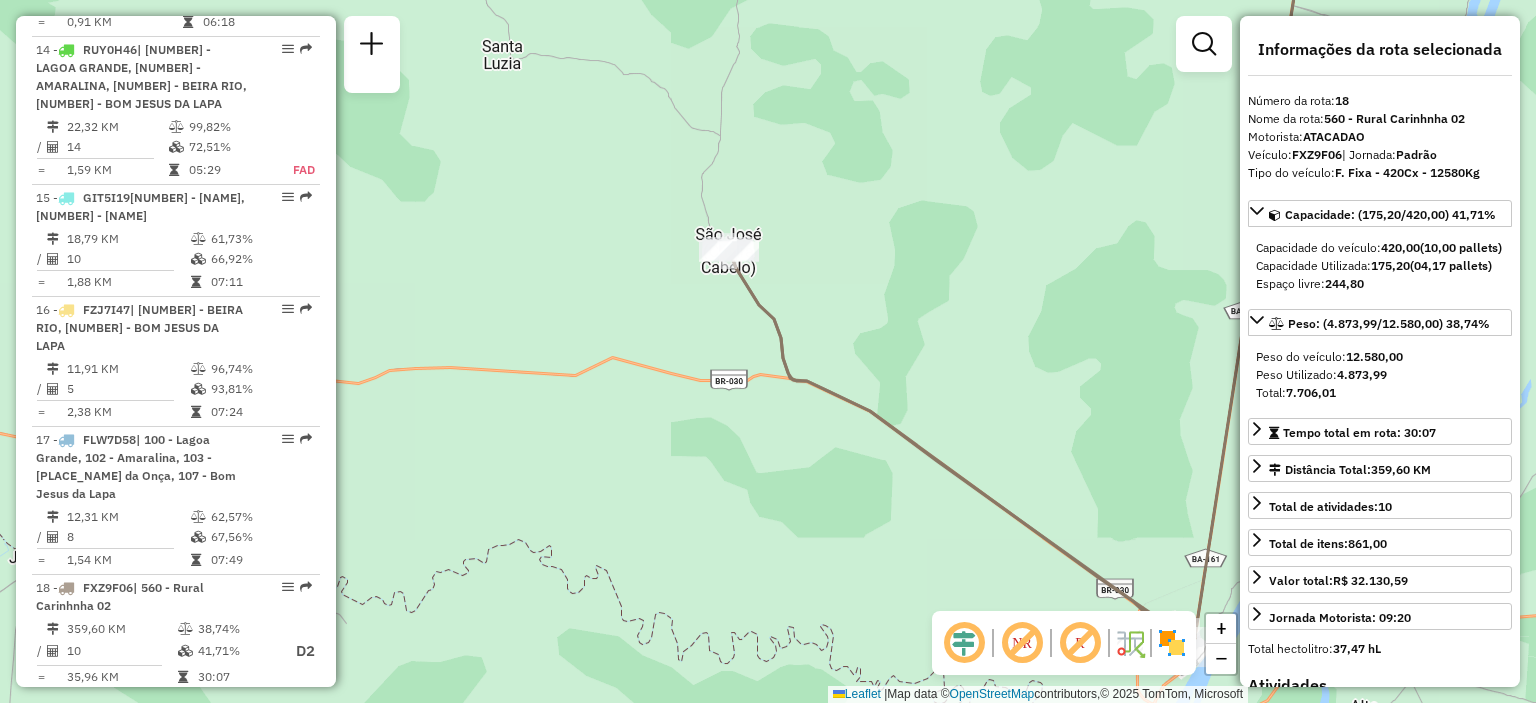 drag, startPoint x: 912, startPoint y: 498, endPoint x: 587, endPoint y: 281, distance: 390.78638 